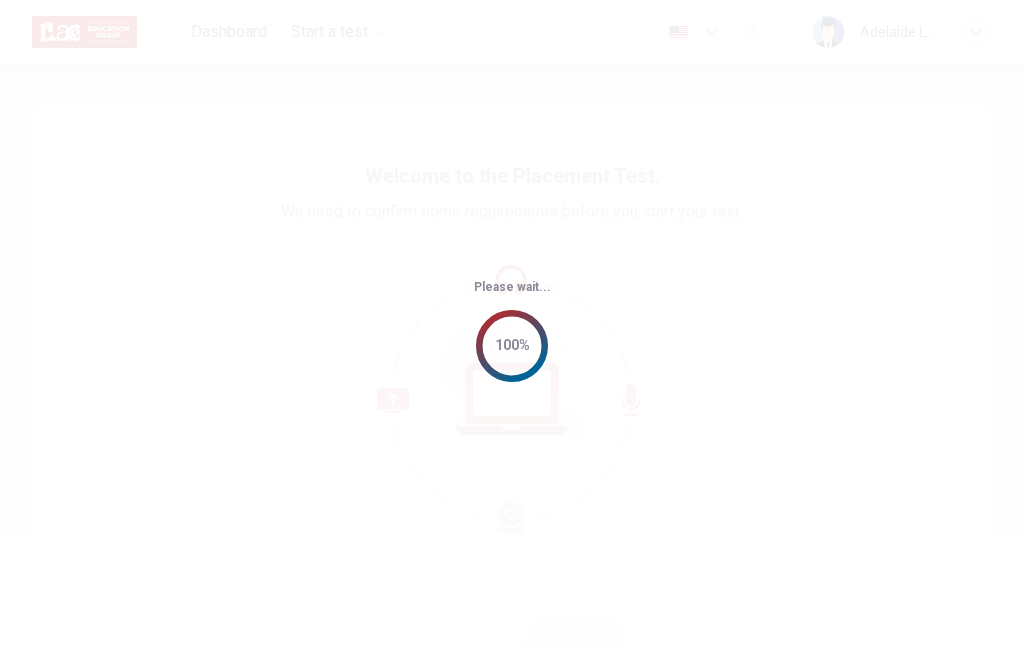 scroll, scrollTop: 0, scrollLeft: 0, axis: both 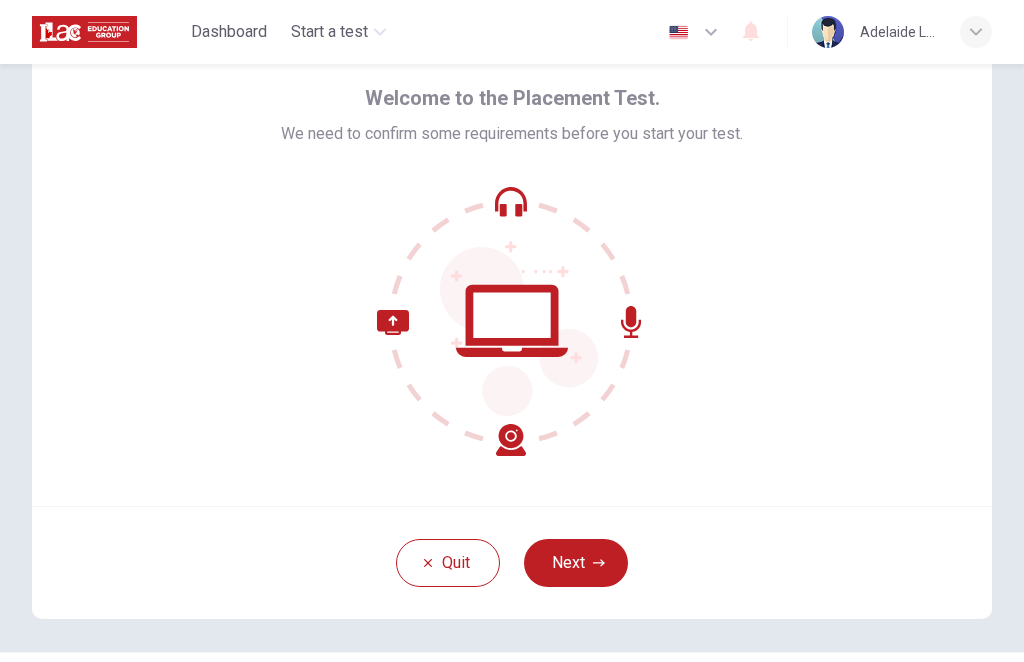 click on "Next" at bounding box center [576, 563] 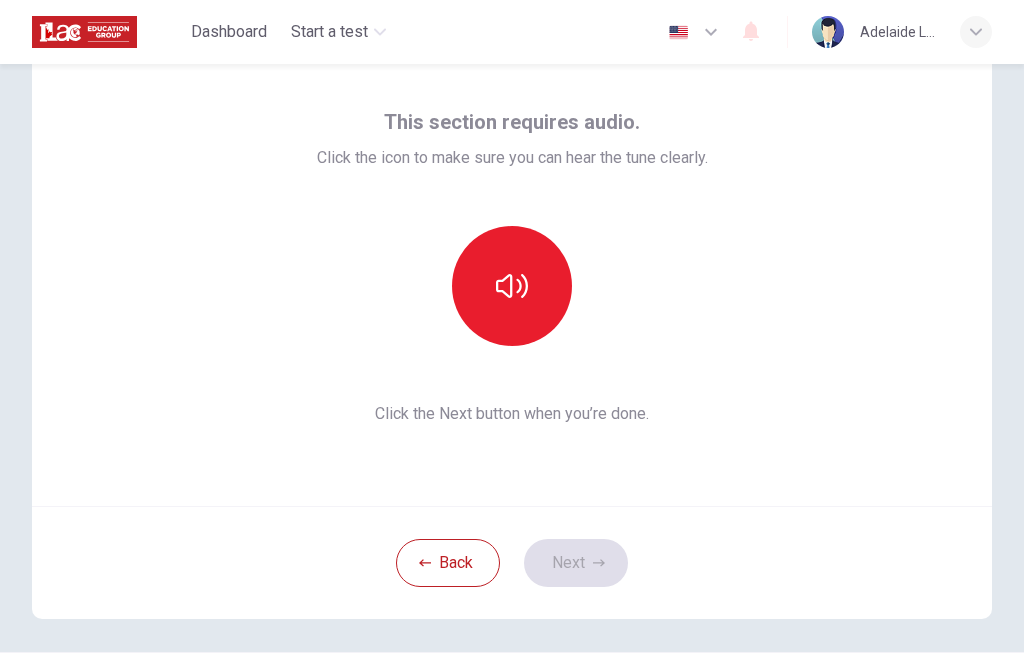 click at bounding box center (512, 286) 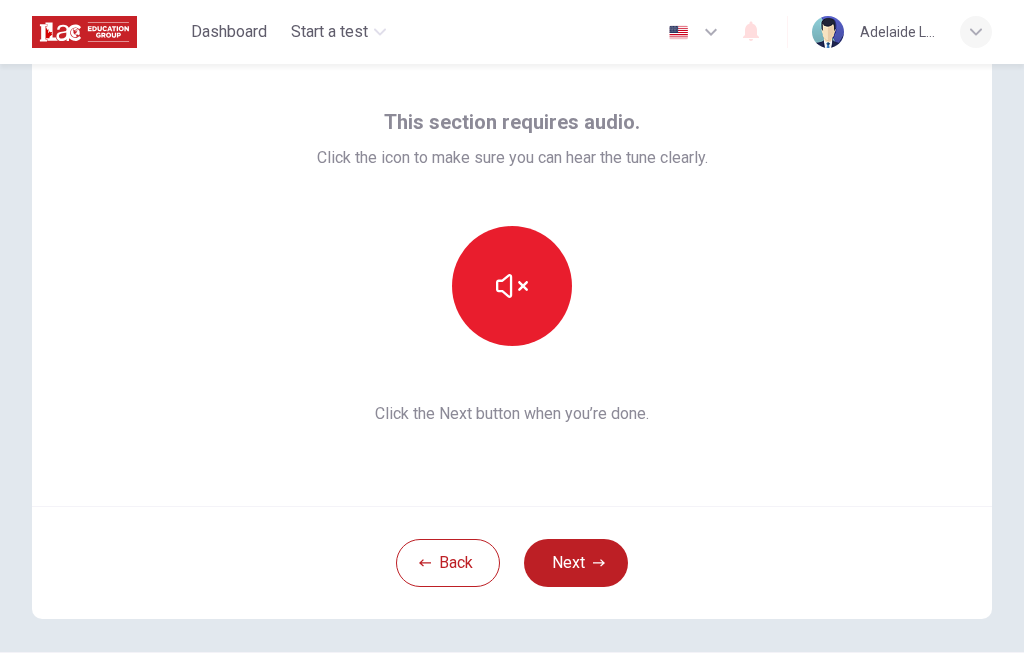 click at bounding box center [512, 286] 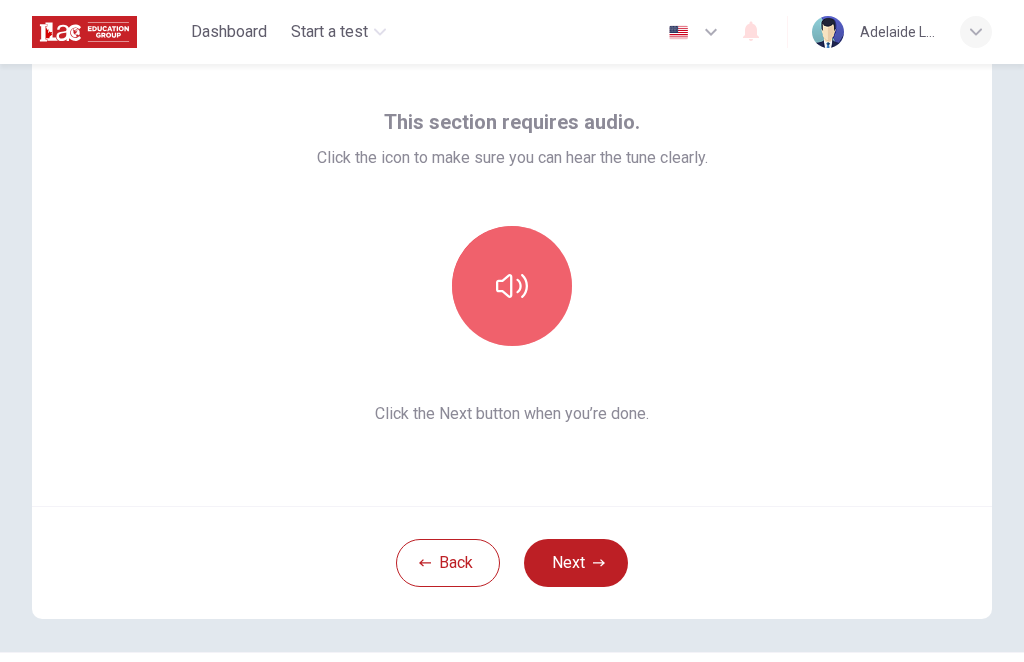 click at bounding box center [512, 286] 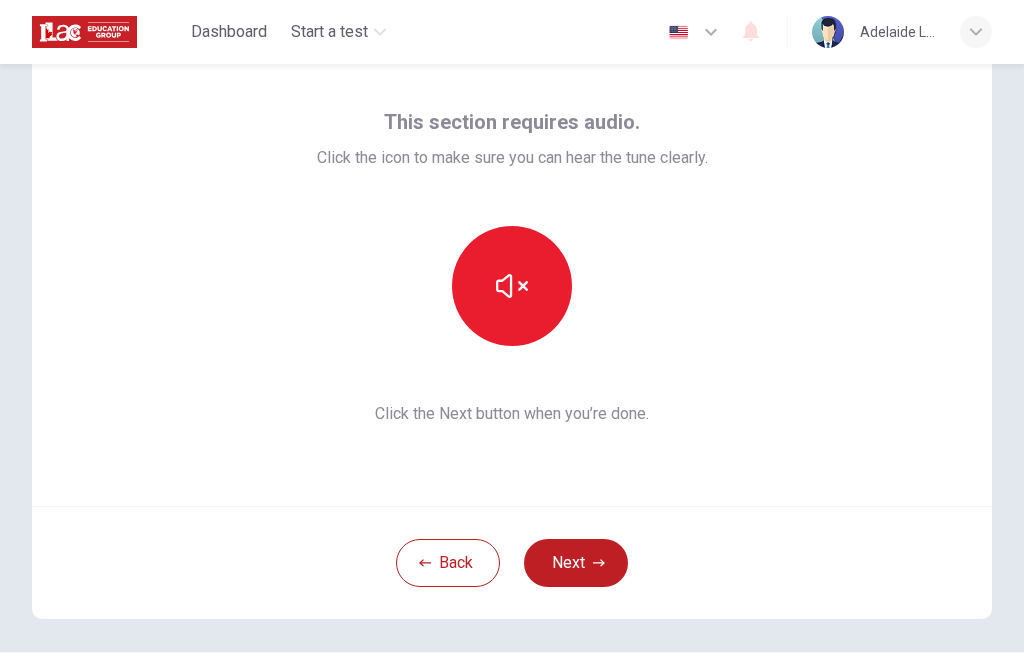 click at bounding box center (512, 286) 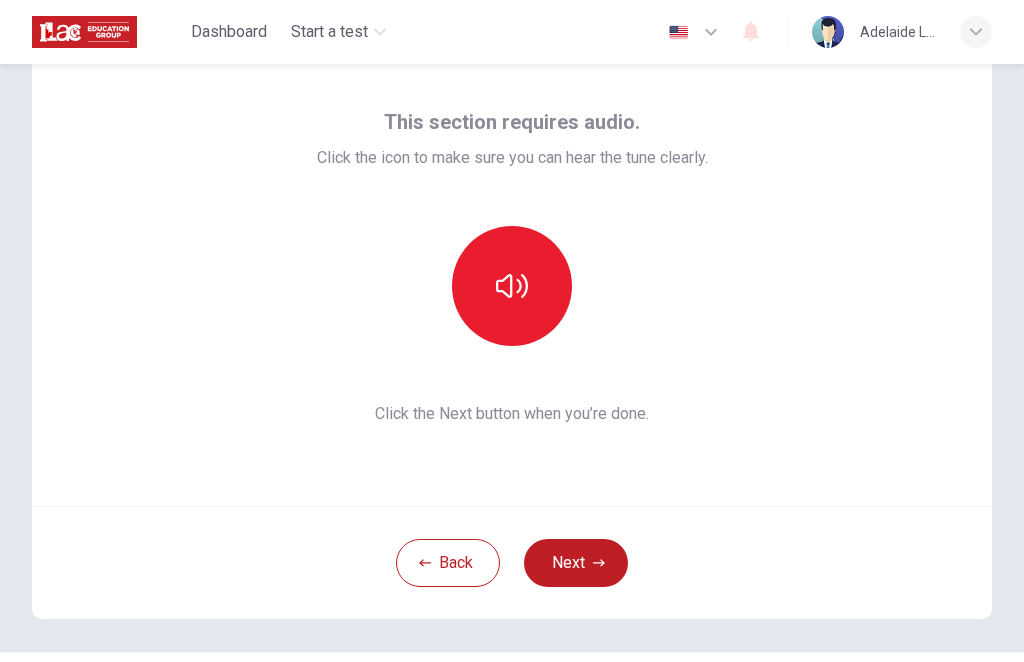 click at bounding box center (512, 286) 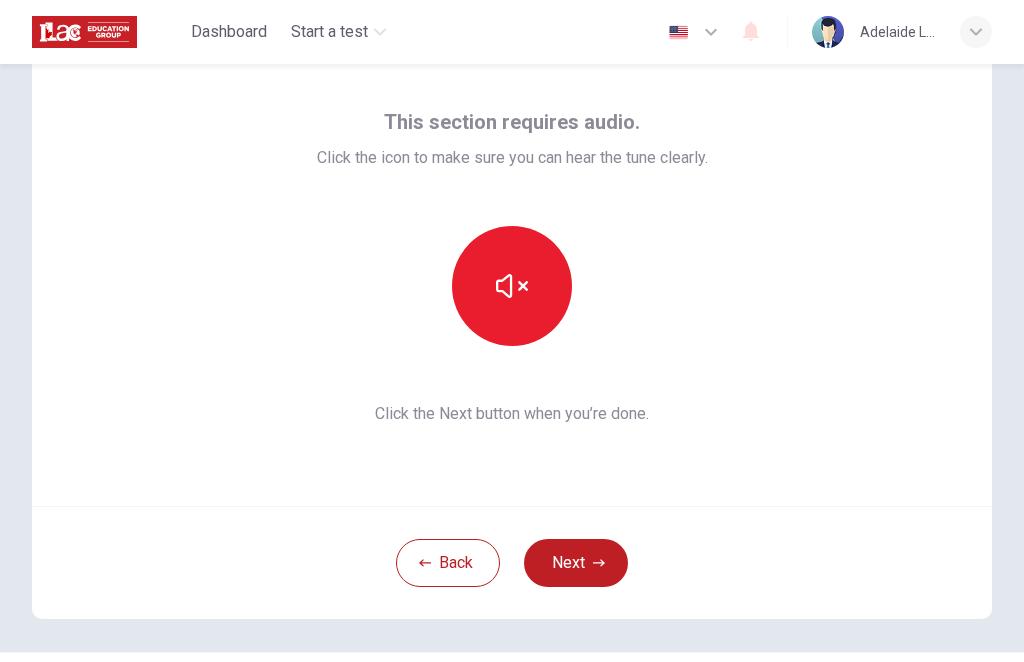 click at bounding box center [512, 286] 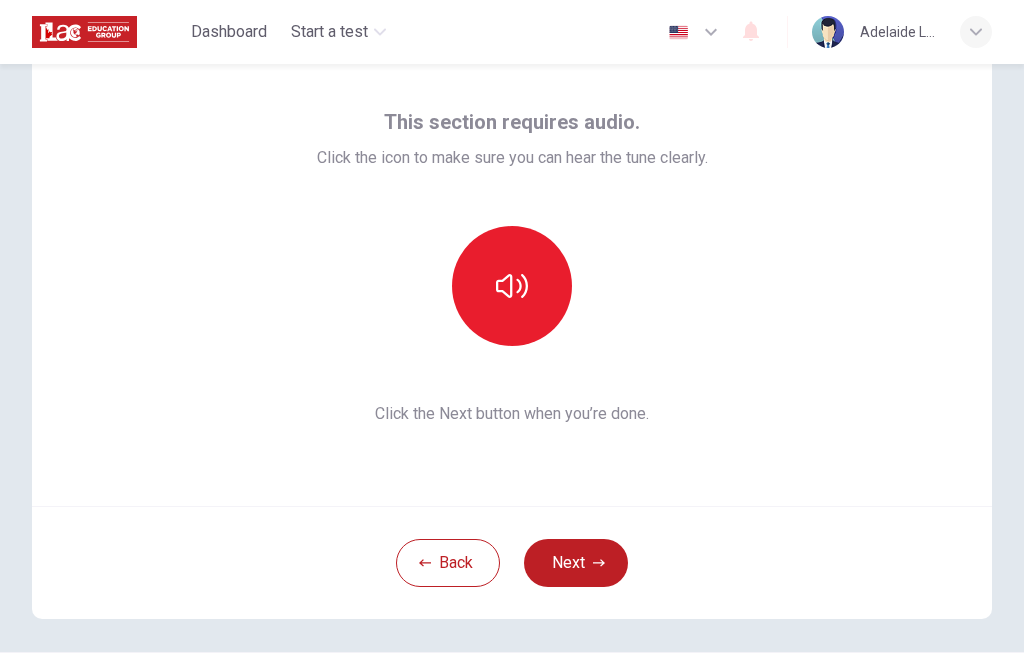 click at bounding box center (512, 286) 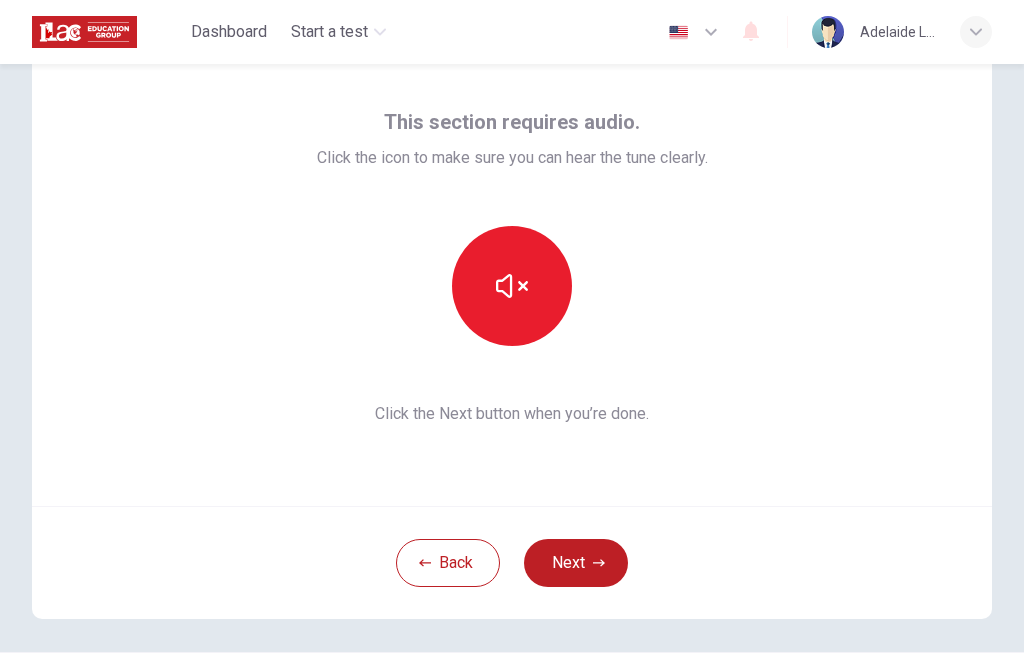 click on "Next" at bounding box center (576, 563) 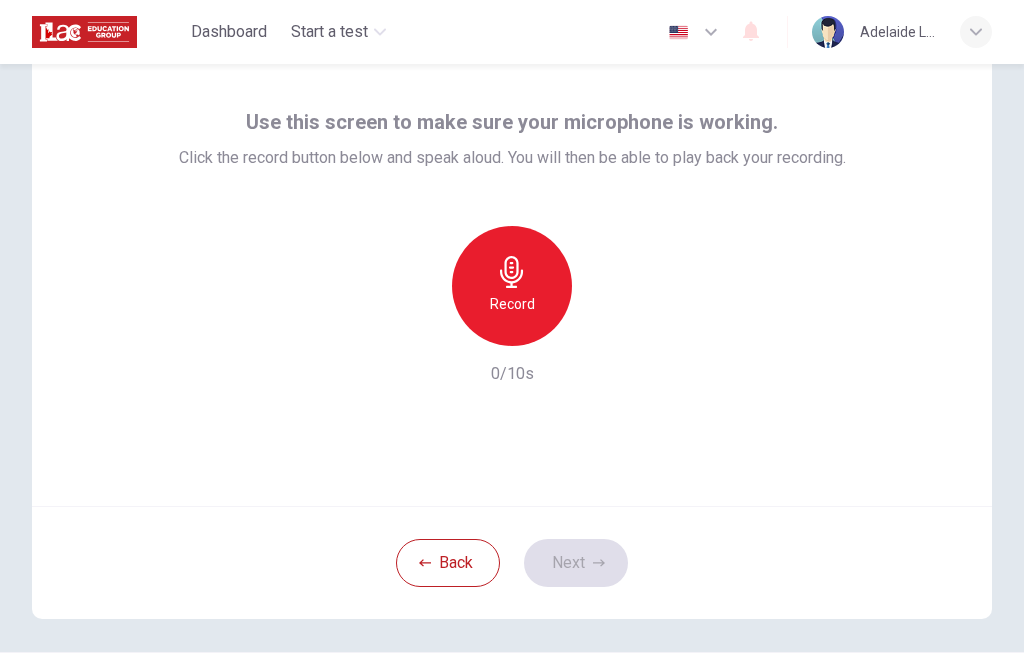 click 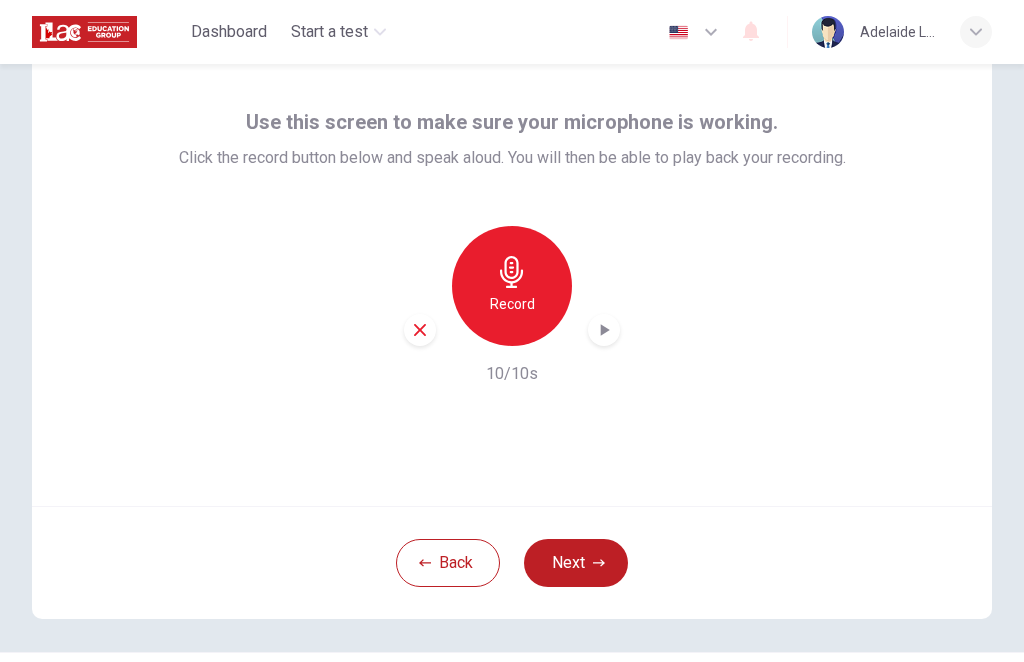 click on "Record" at bounding box center (512, 304) 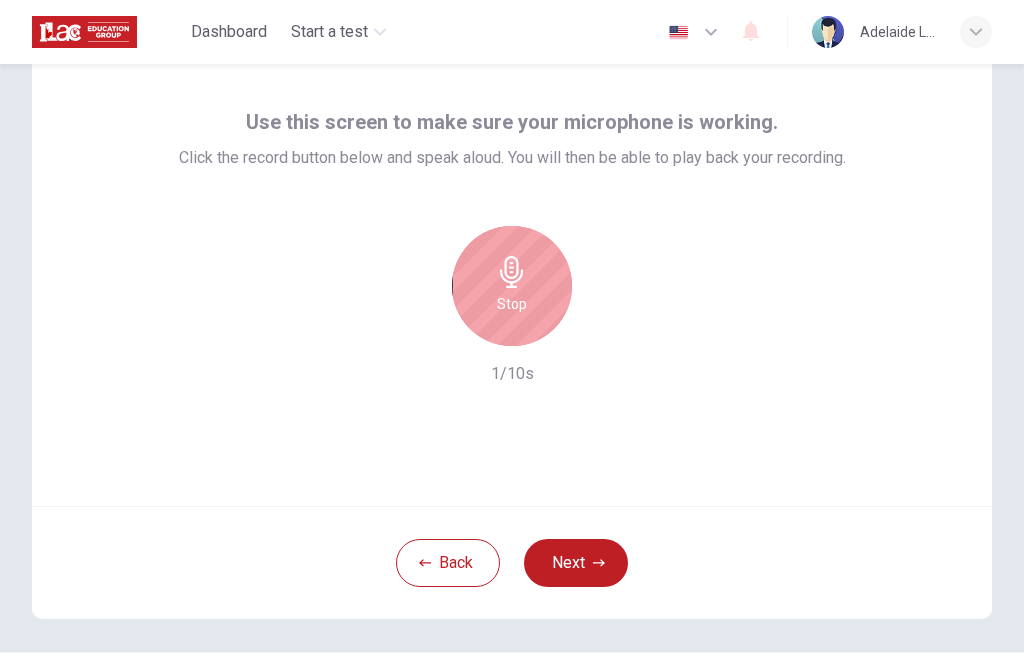 click on "Stop" at bounding box center (512, 286) 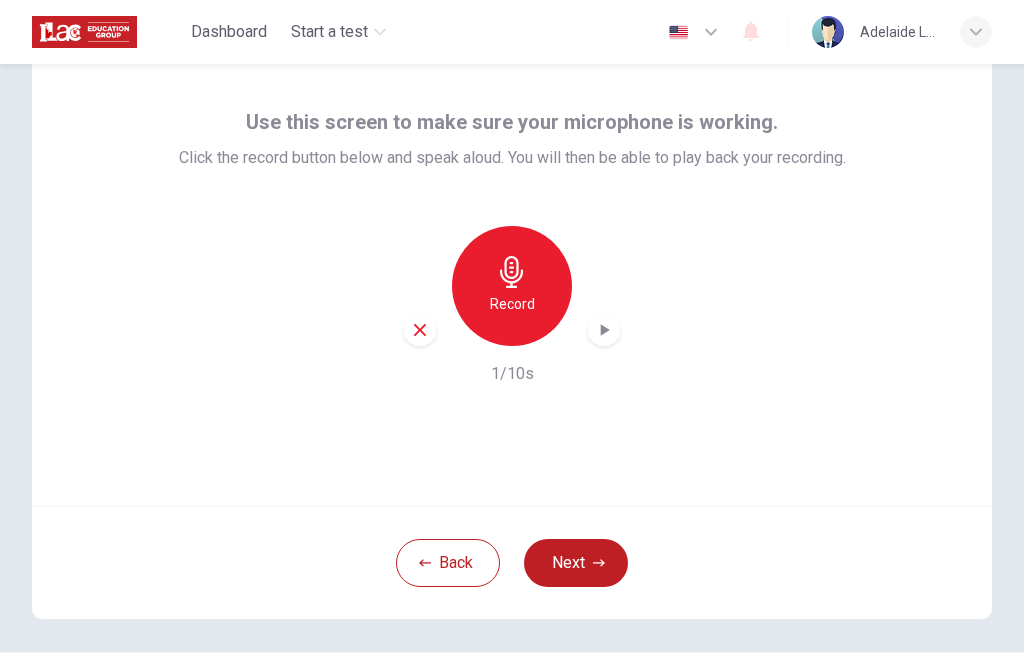 click on "Next" at bounding box center (576, 563) 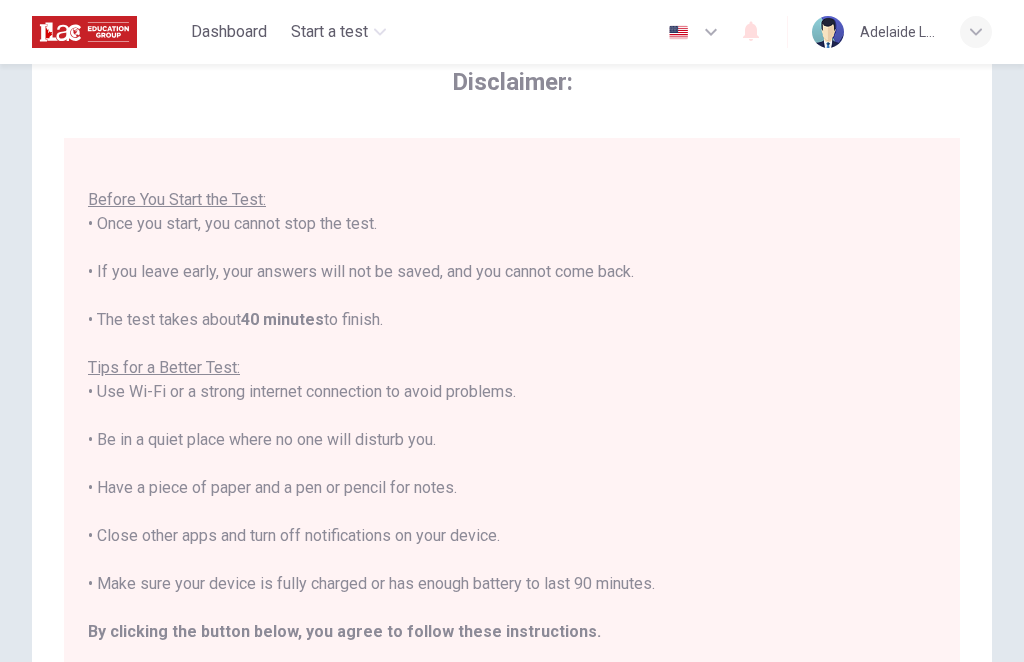 scroll, scrollTop: 21, scrollLeft: 0, axis: vertical 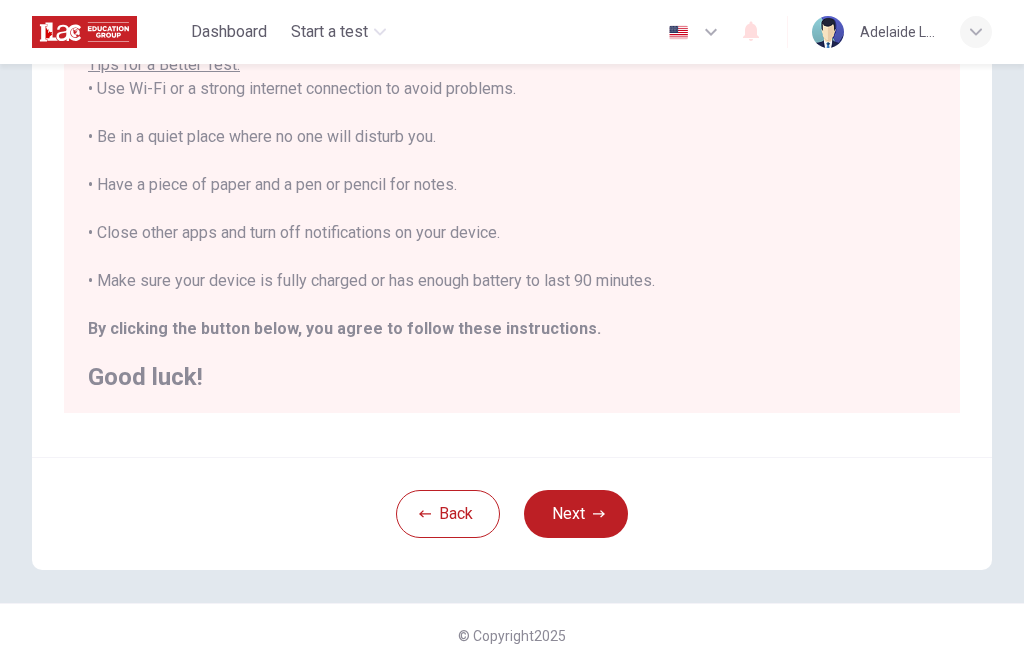 click on "Next" at bounding box center [576, 514] 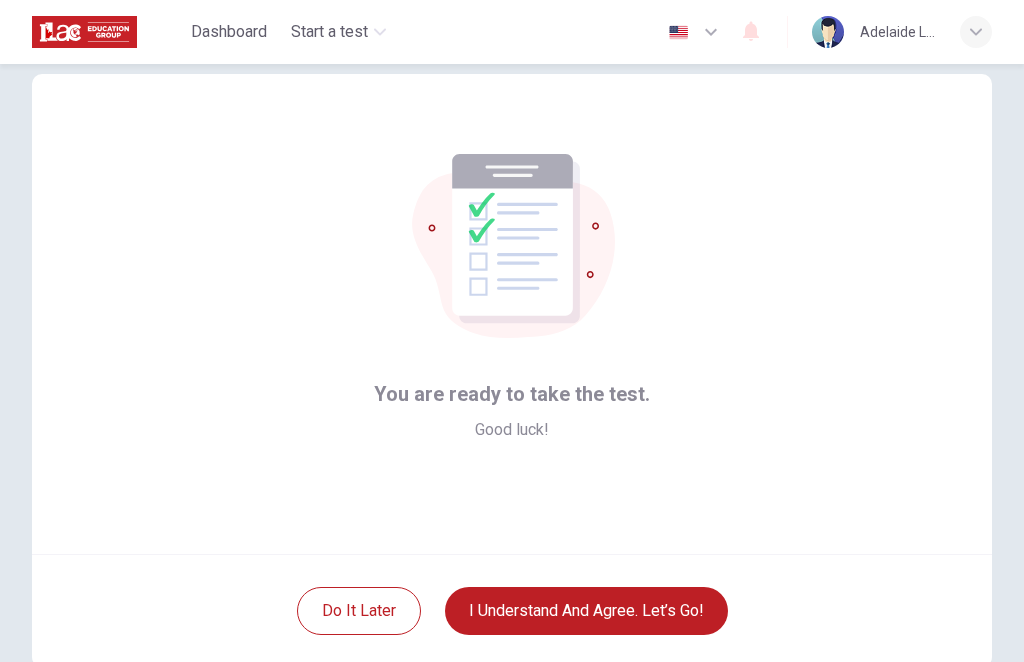 scroll, scrollTop: 29, scrollLeft: 0, axis: vertical 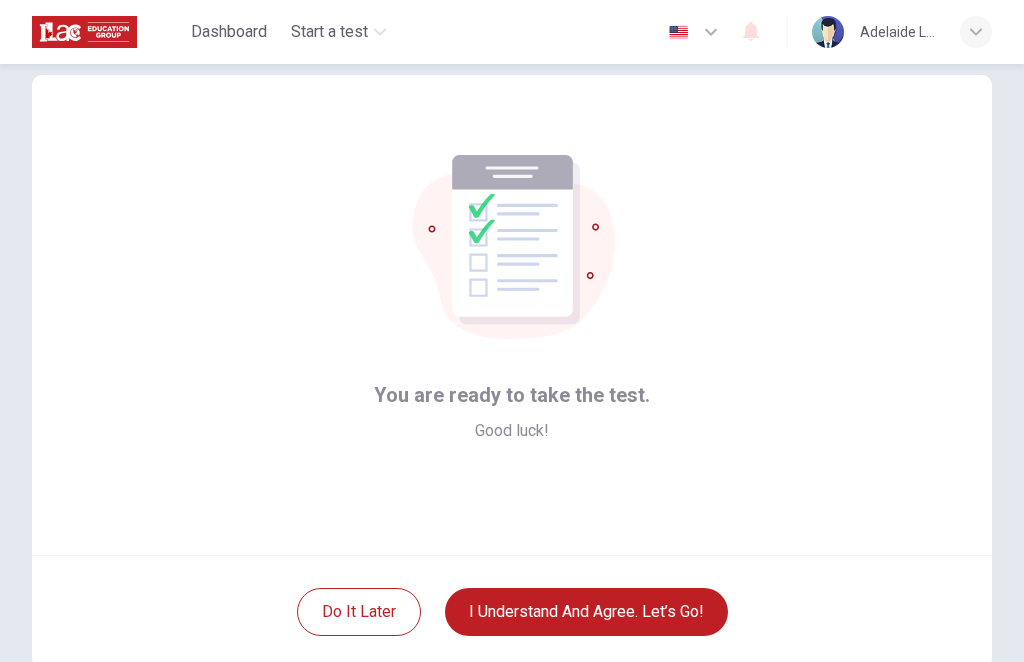 click on "I understand and agree. Let’s go!" at bounding box center [586, 612] 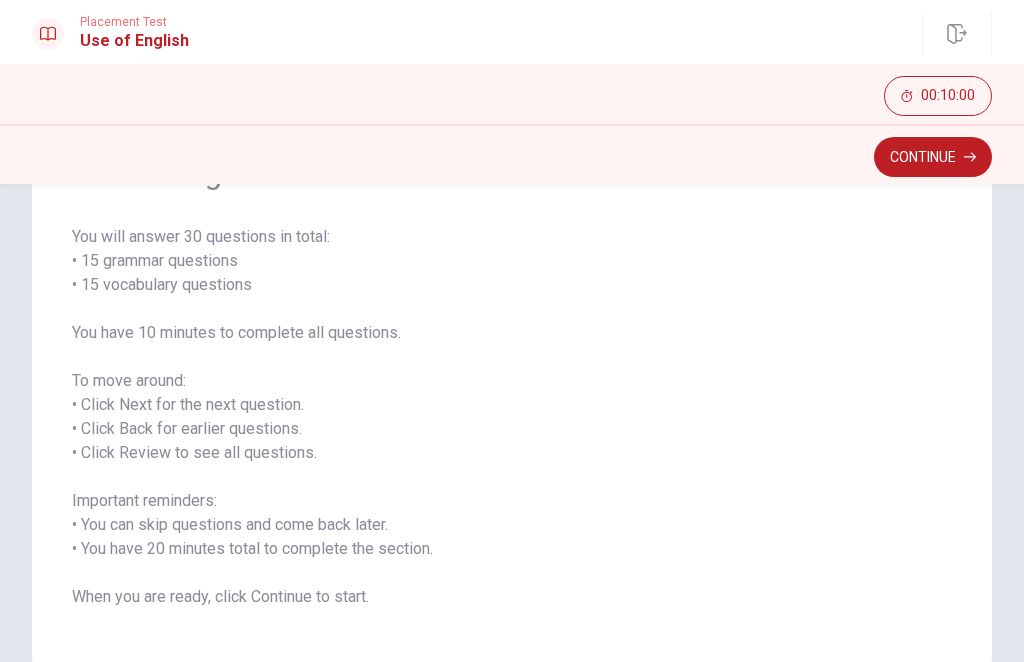 scroll, scrollTop: 126, scrollLeft: 0, axis: vertical 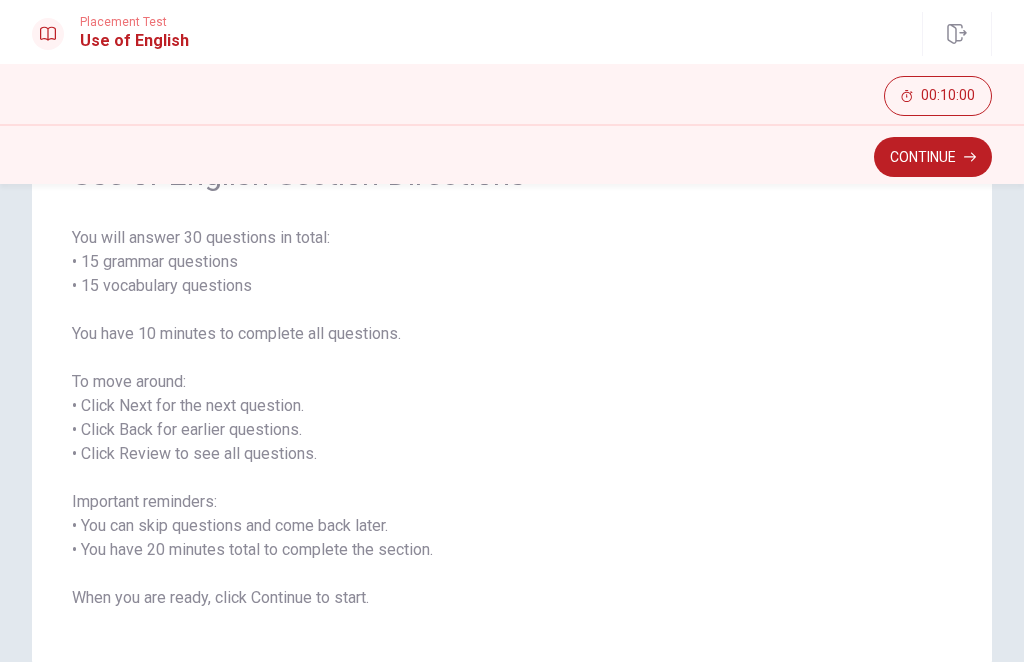 click on "Continue" at bounding box center (933, 157) 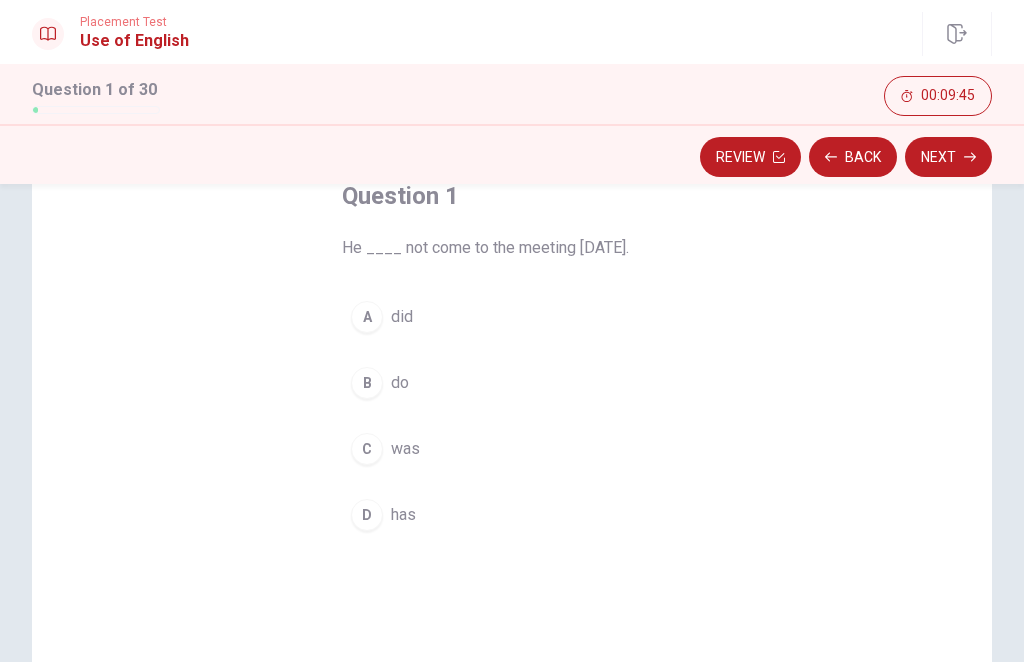 click on "was" at bounding box center [405, 449] 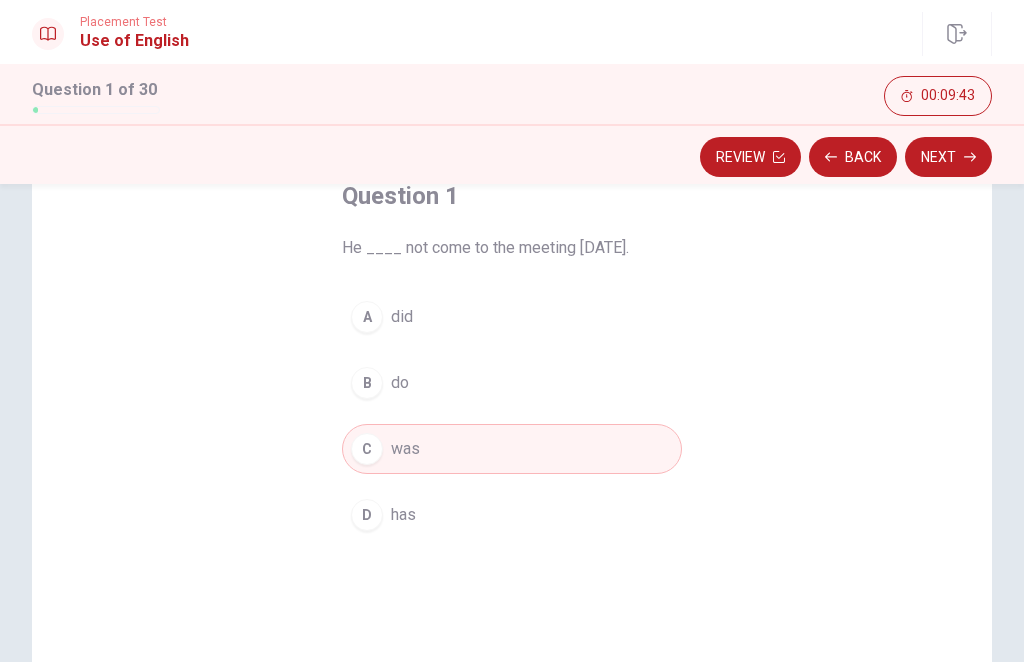 click on "Next" at bounding box center (948, 157) 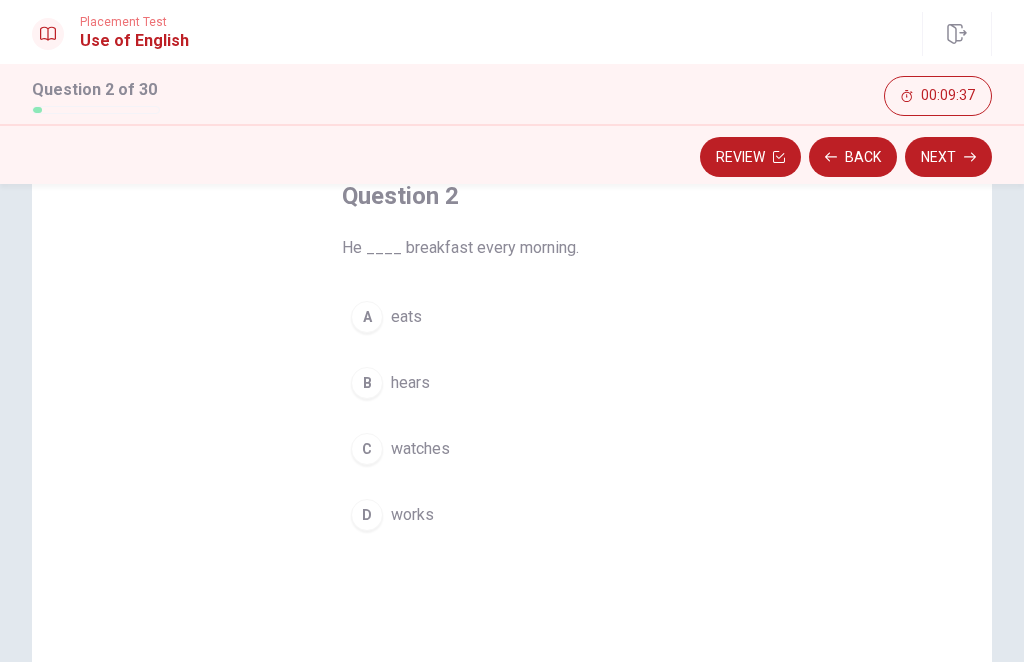 click on "A eats" at bounding box center (512, 317) 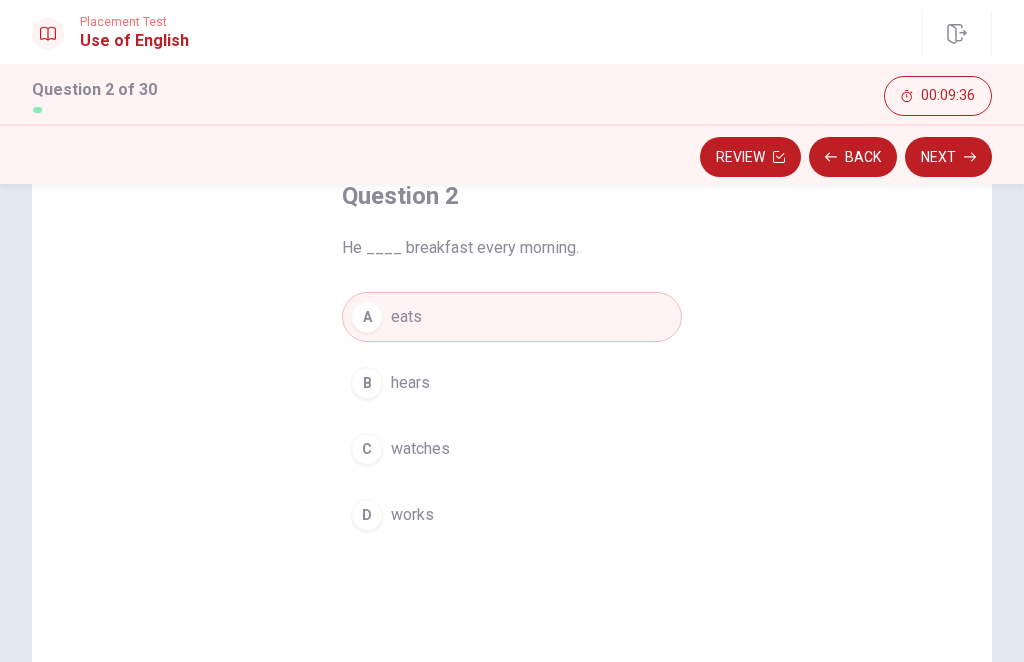 click on "Next" at bounding box center (948, 157) 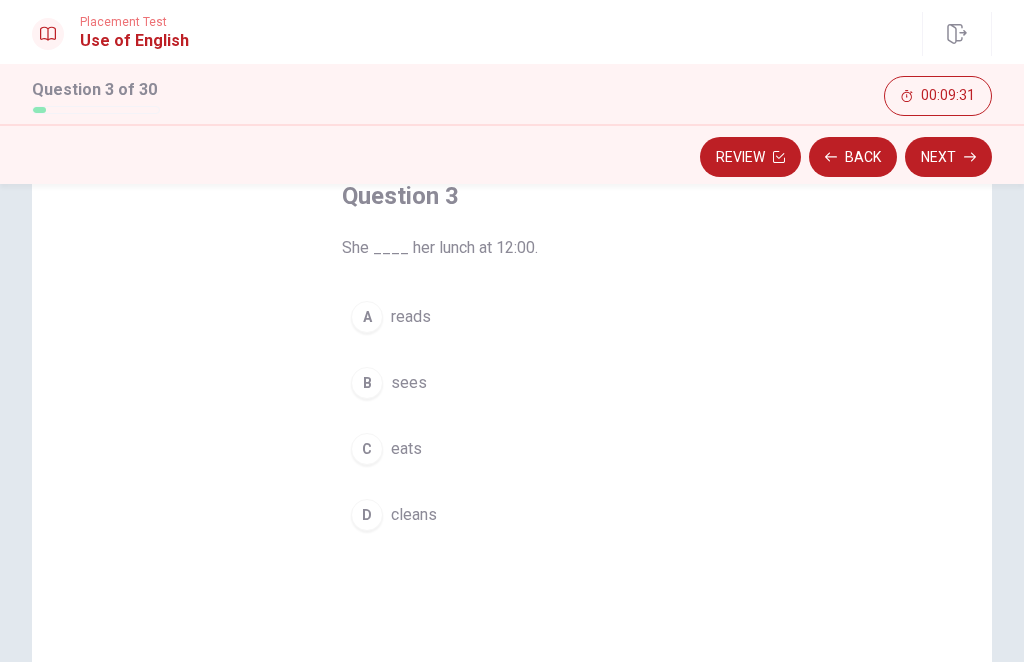 click on "eats" at bounding box center [406, 449] 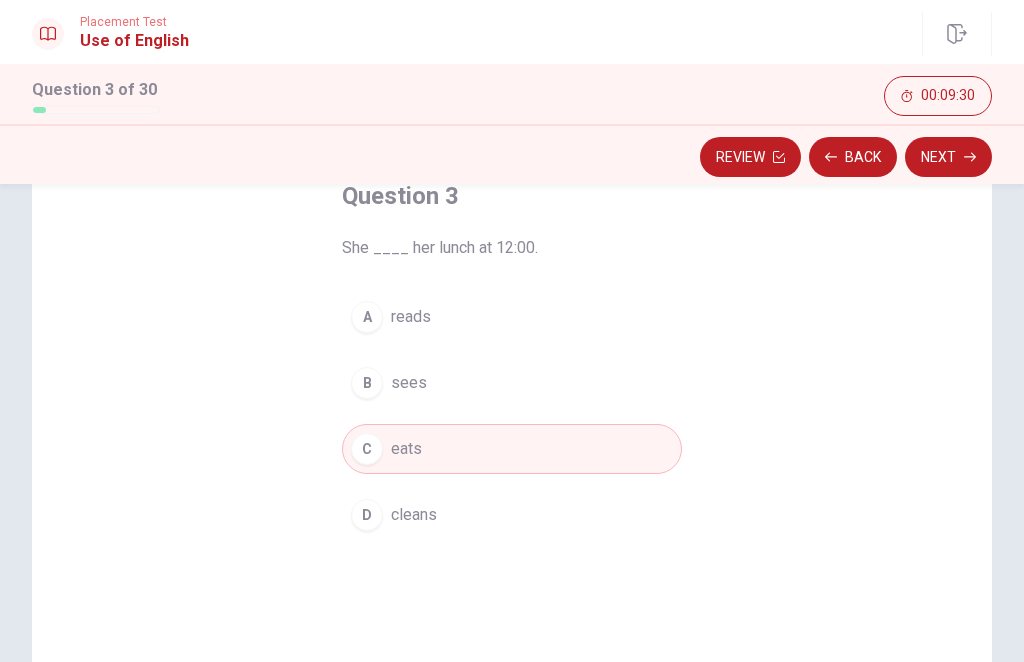 click on "Next" at bounding box center [948, 157] 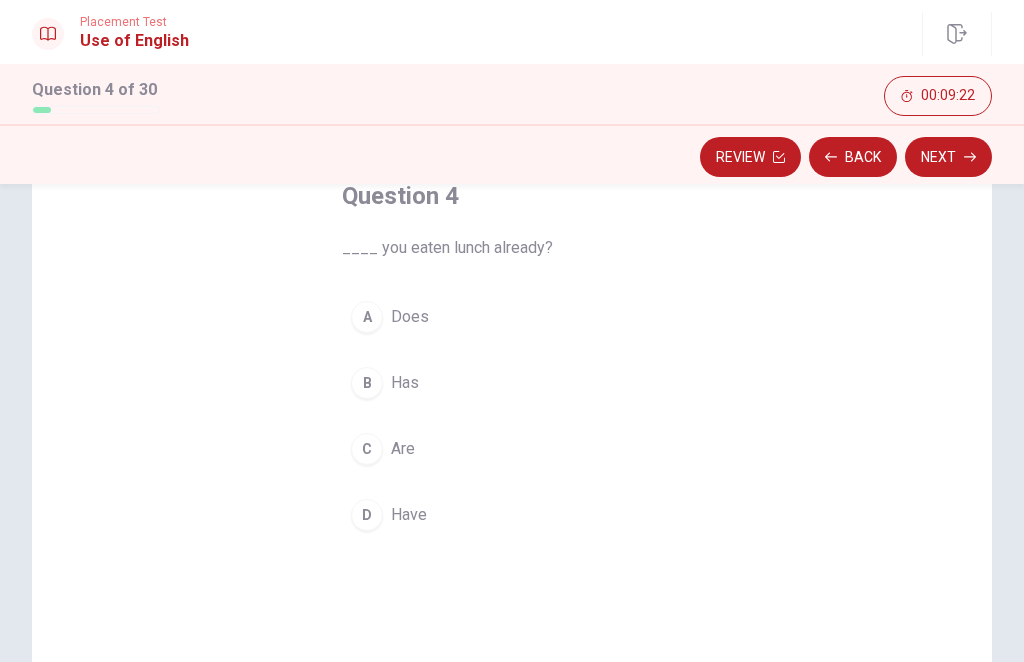 click on "D Have" at bounding box center [512, 515] 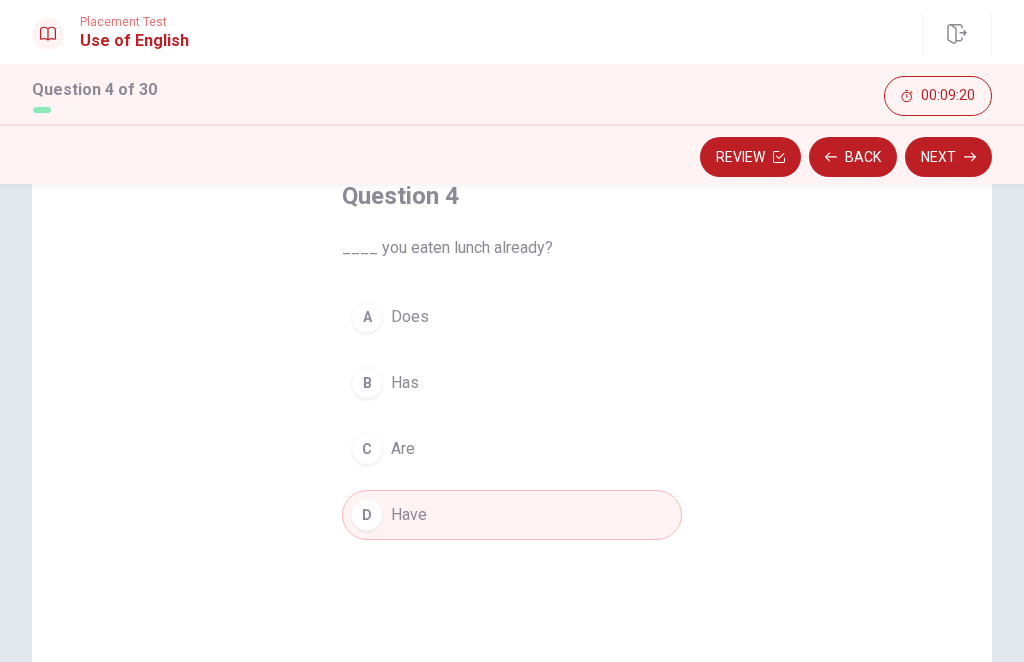 click on "Next" at bounding box center [948, 157] 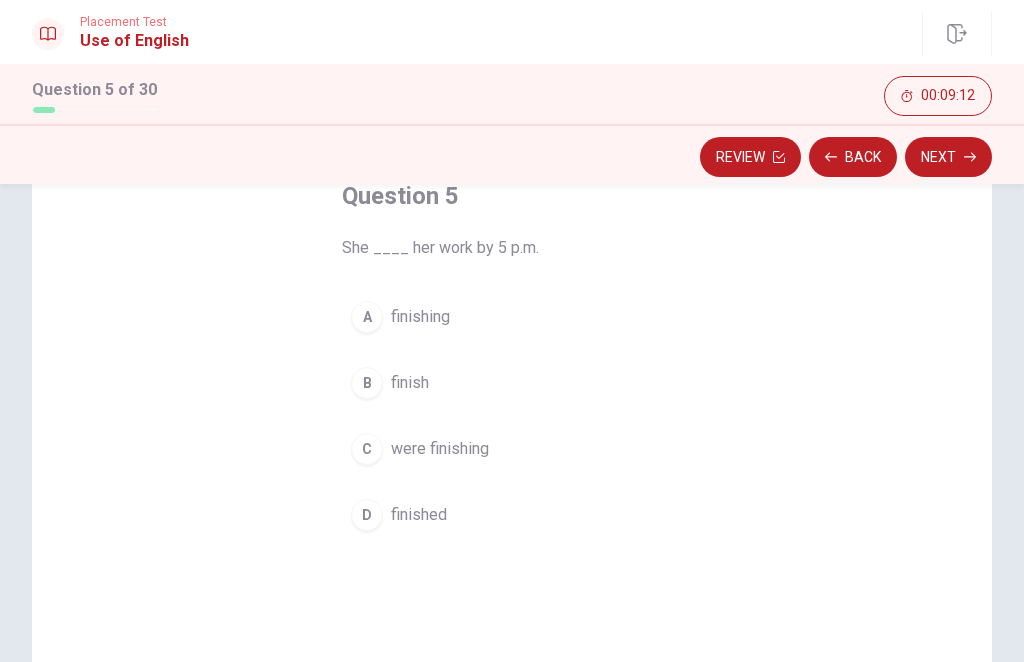 click on "finished" at bounding box center [419, 515] 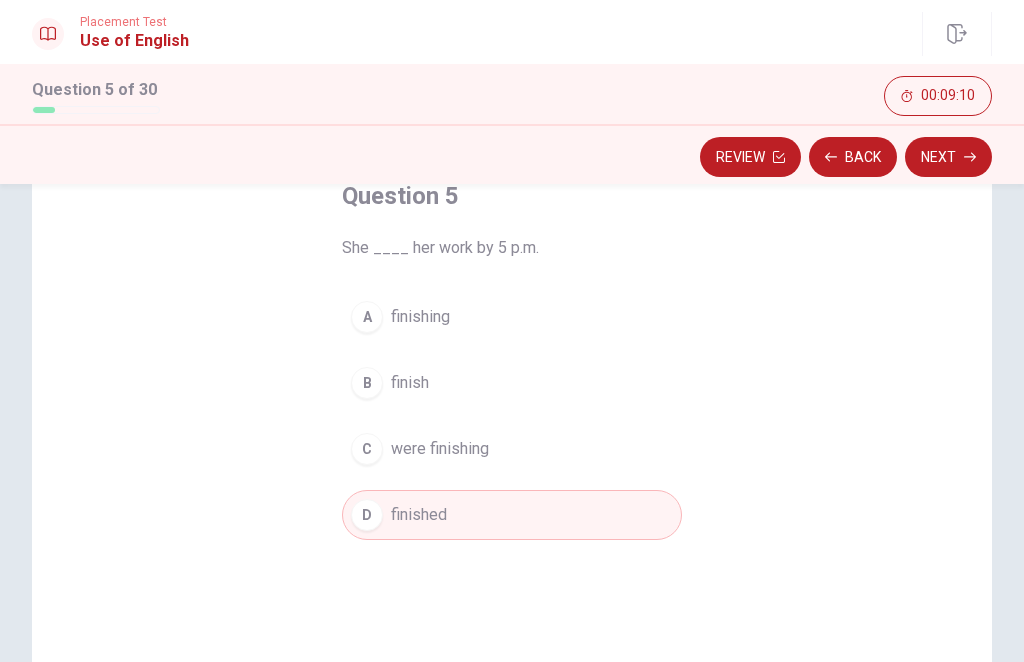 click on "Next" at bounding box center (948, 157) 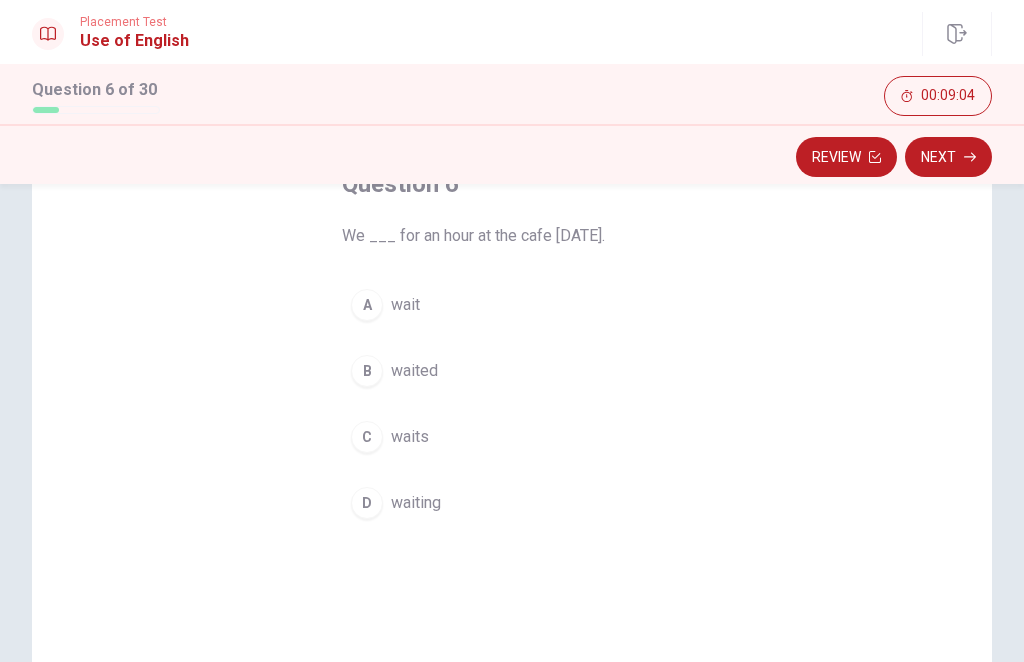 scroll, scrollTop: 132, scrollLeft: 0, axis: vertical 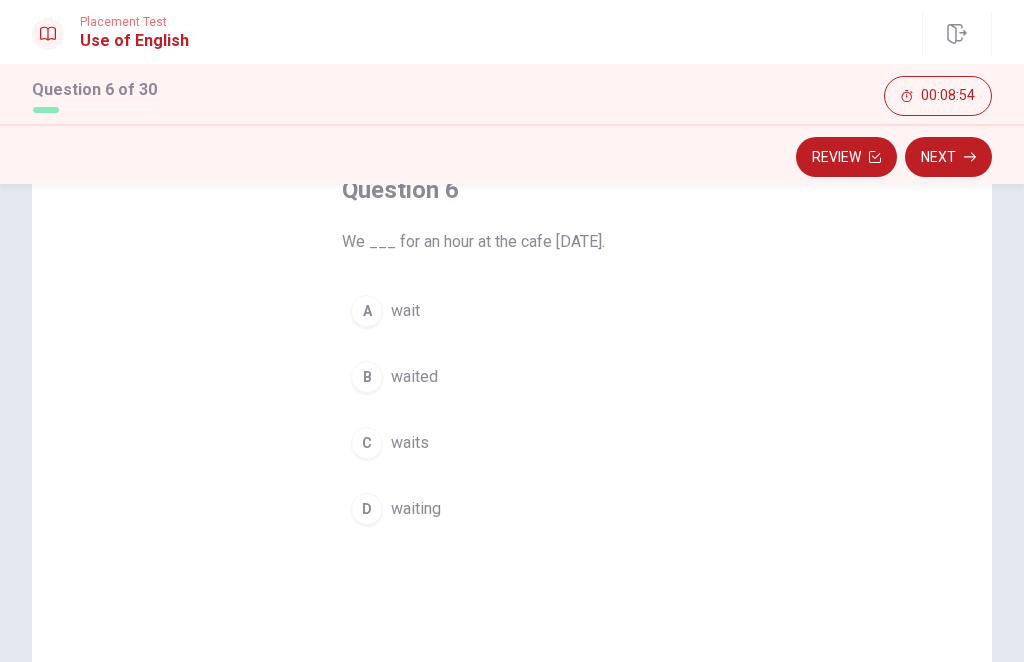 click on "A wait" at bounding box center (512, 311) 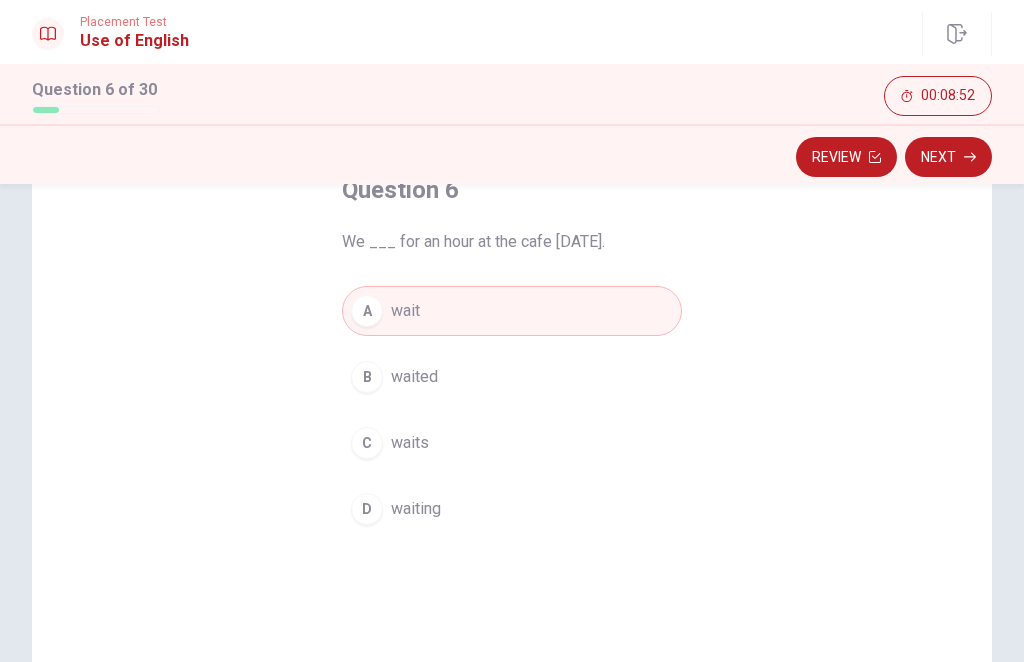 click on "B waited" at bounding box center [512, 377] 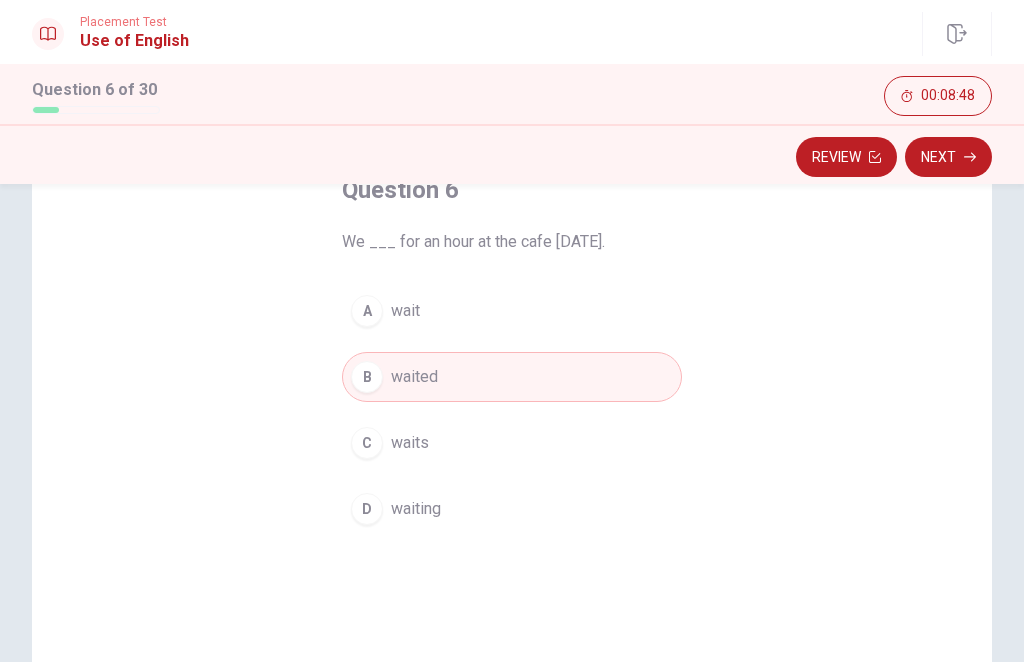 click on "Next" at bounding box center (948, 157) 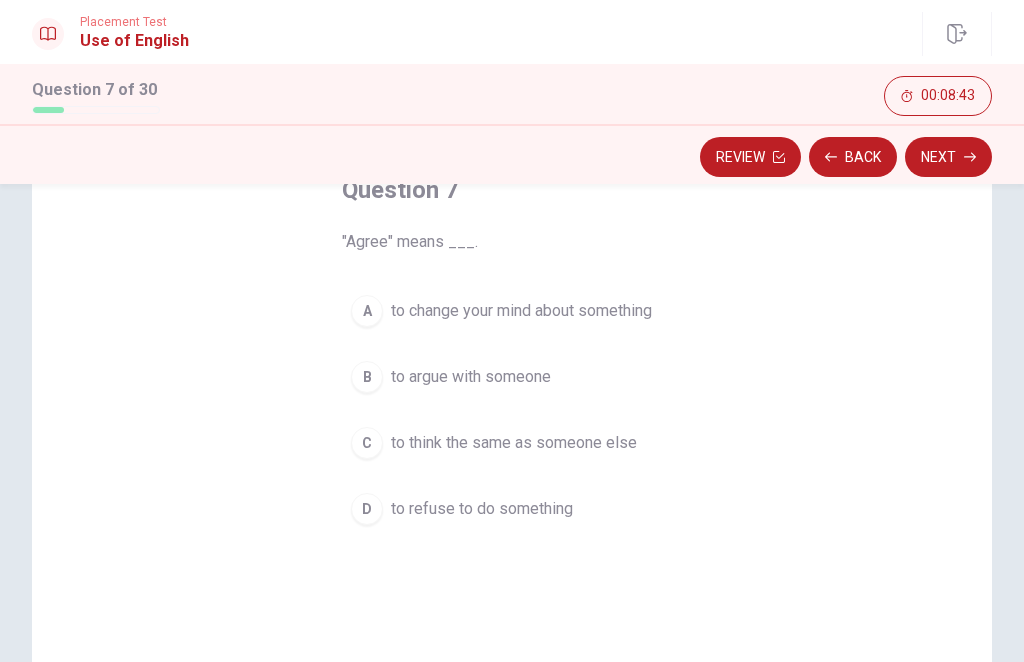 click on "to think the same as someone else" at bounding box center [514, 443] 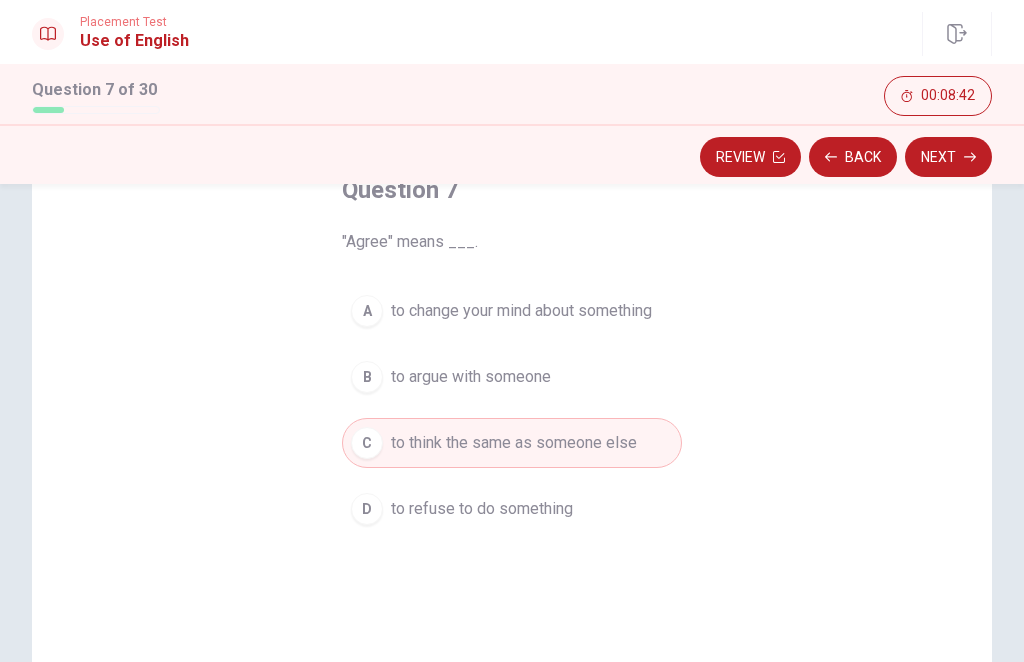 click on "Next" at bounding box center [948, 157] 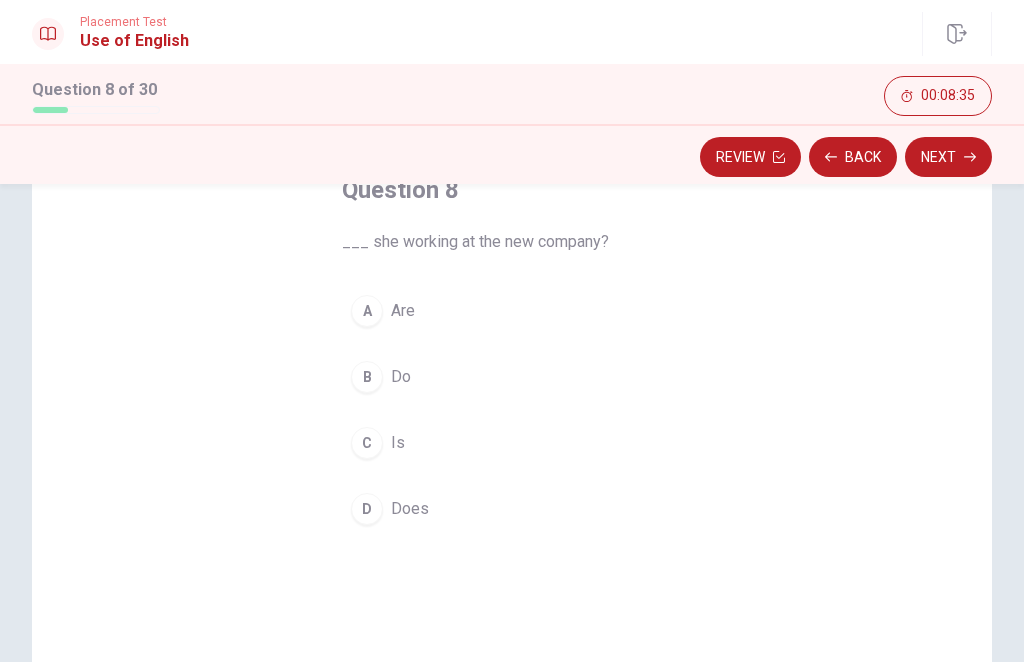 click on "Does" at bounding box center (410, 509) 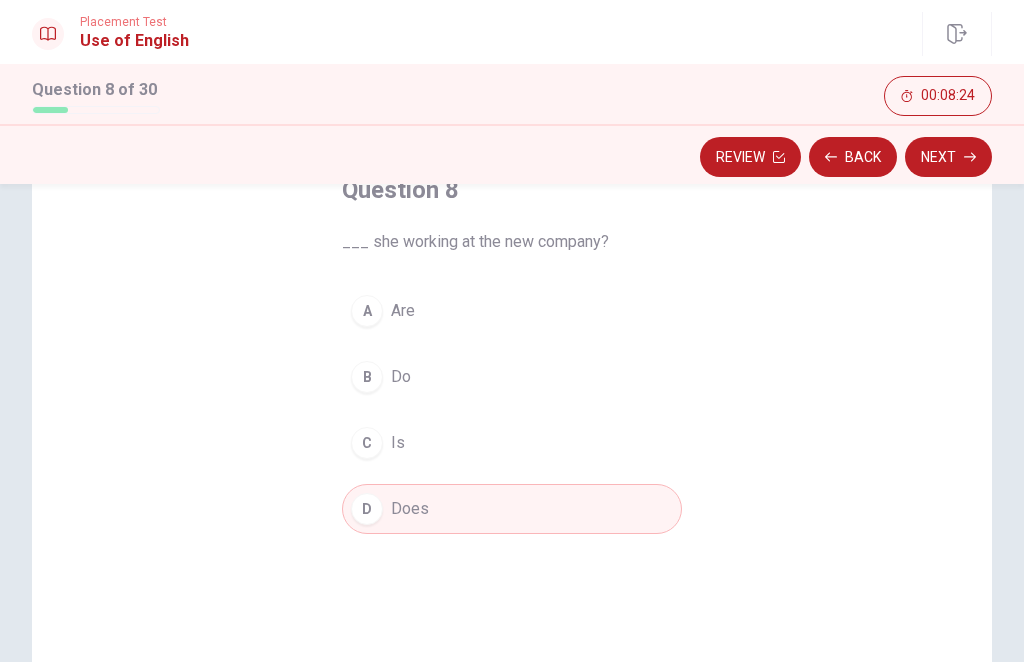 click on "C Is" at bounding box center (512, 443) 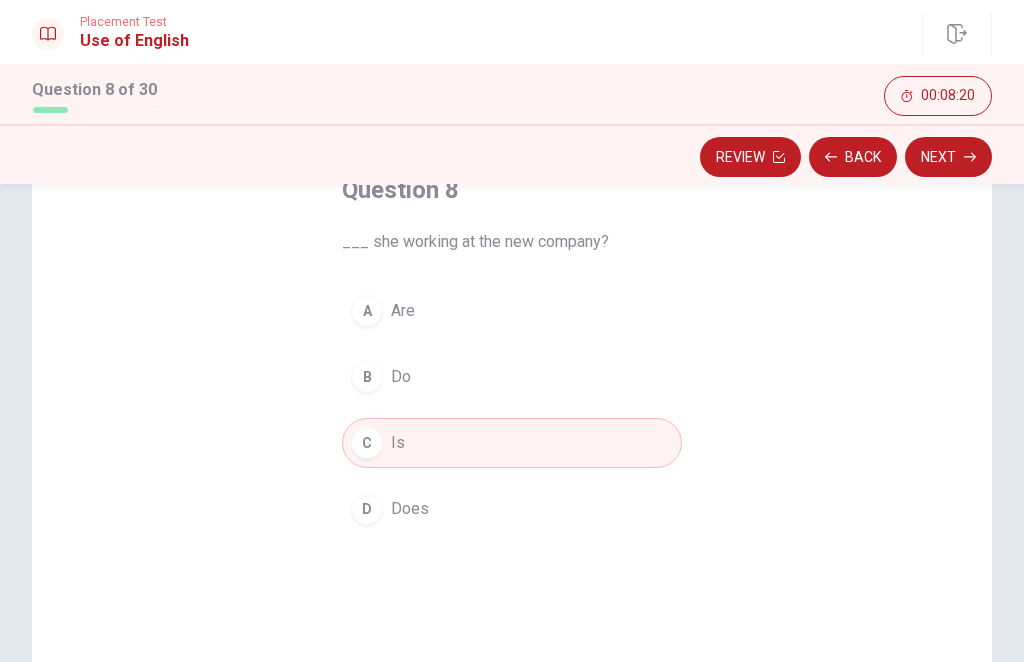 click on "Next" at bounding box center (948, 157) 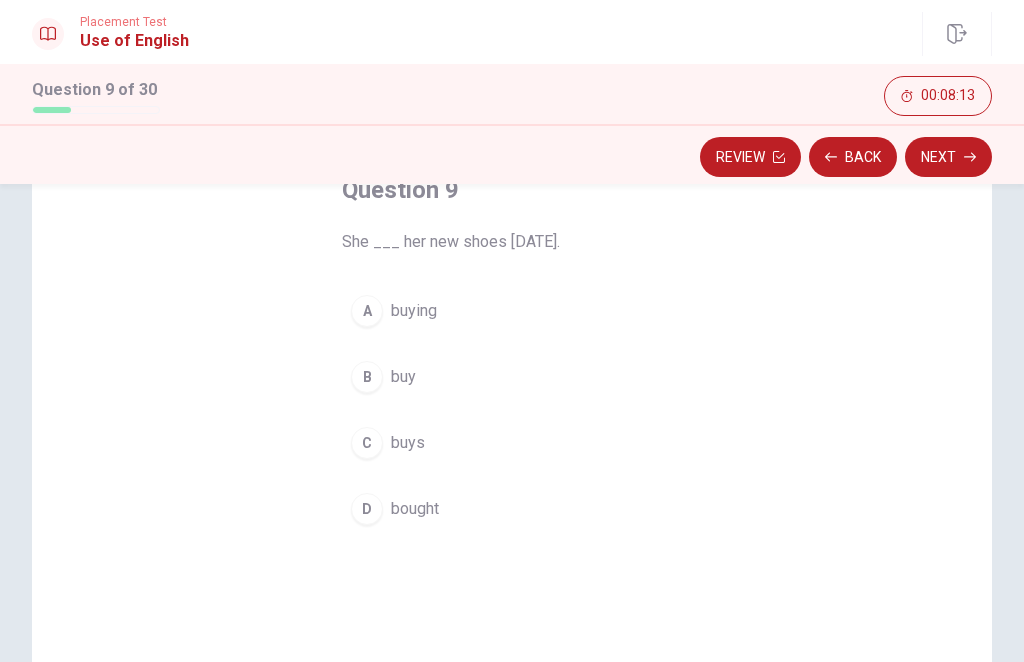click on "D bought" at bounding box center [512, 509] 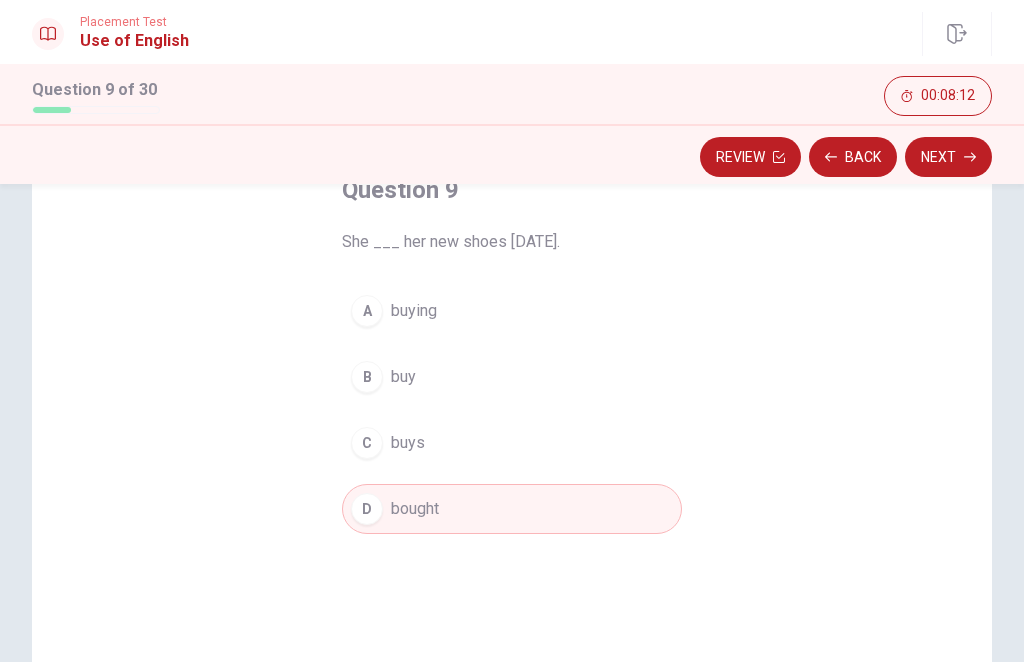 click on "Next" at bounding box center [948, 157] 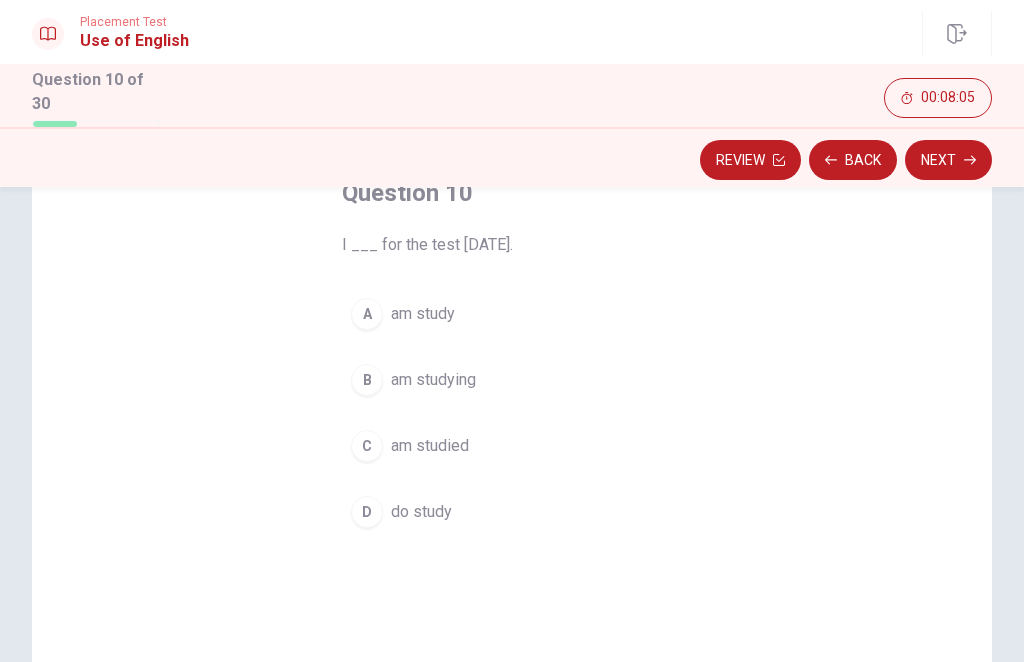 click on "am studying" at bounding box center [433, 380] 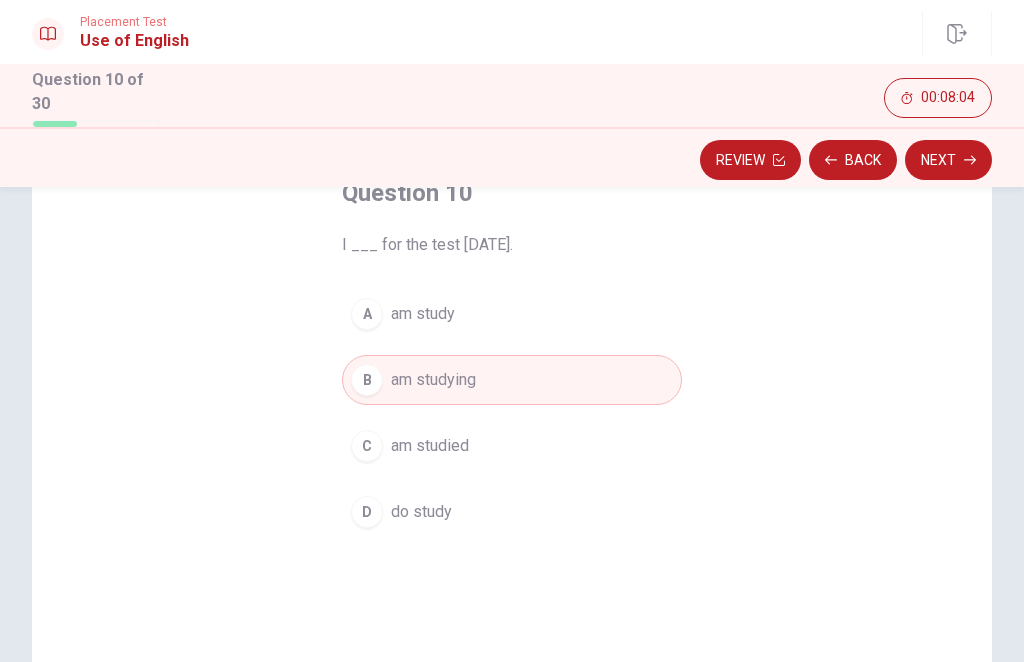 click on "Next" at bounding box center [948, 160] 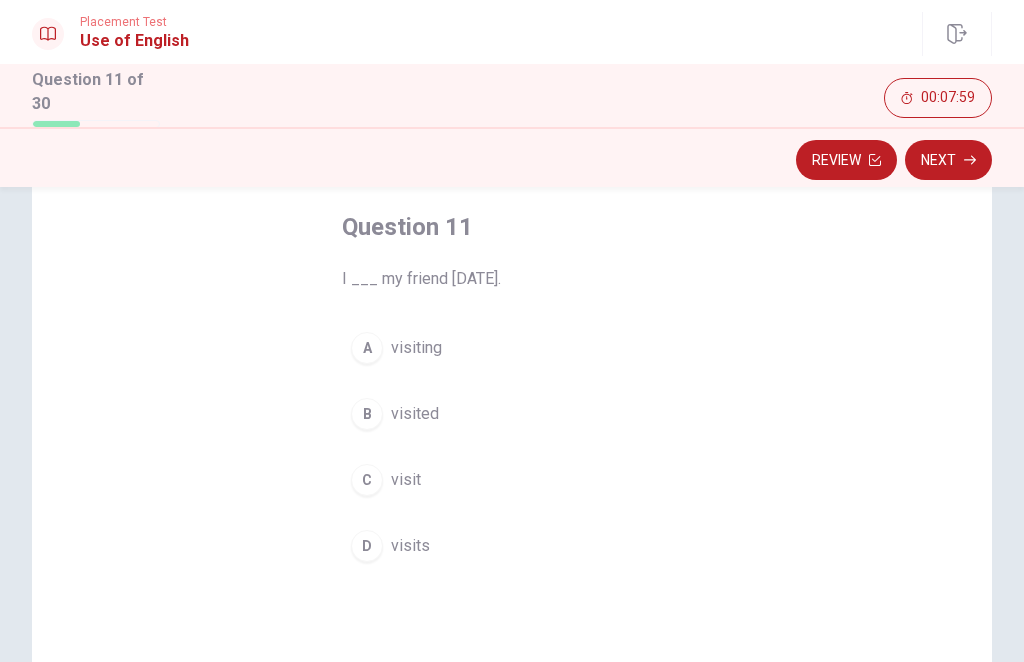scroll, scrollTop: 101, scrollLeft: 0, axis: vertical 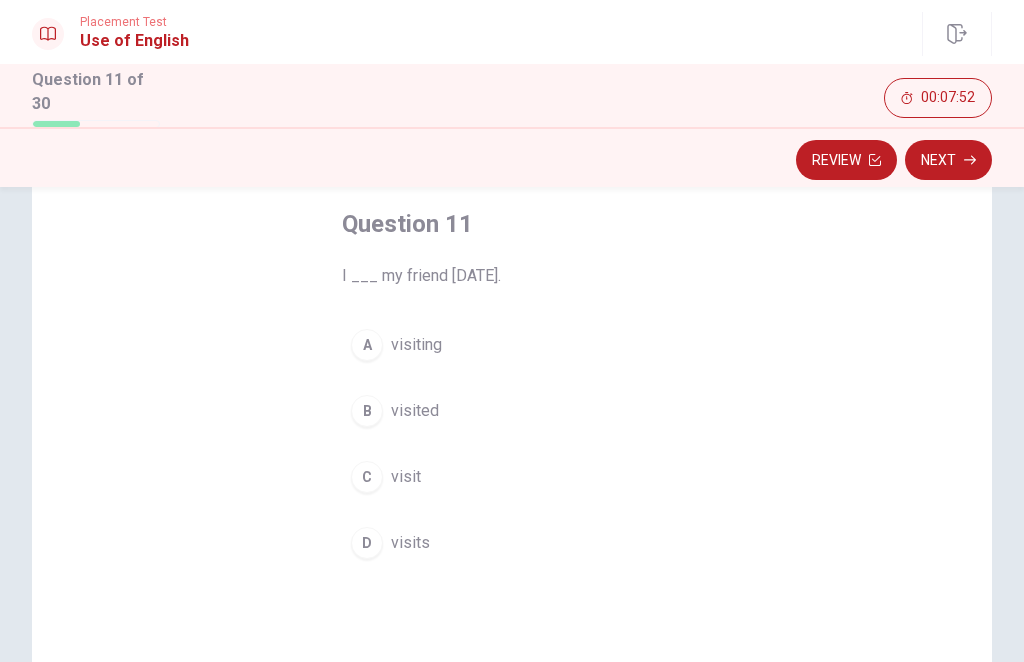 click on "B visited" at bounding box center [512, 411] 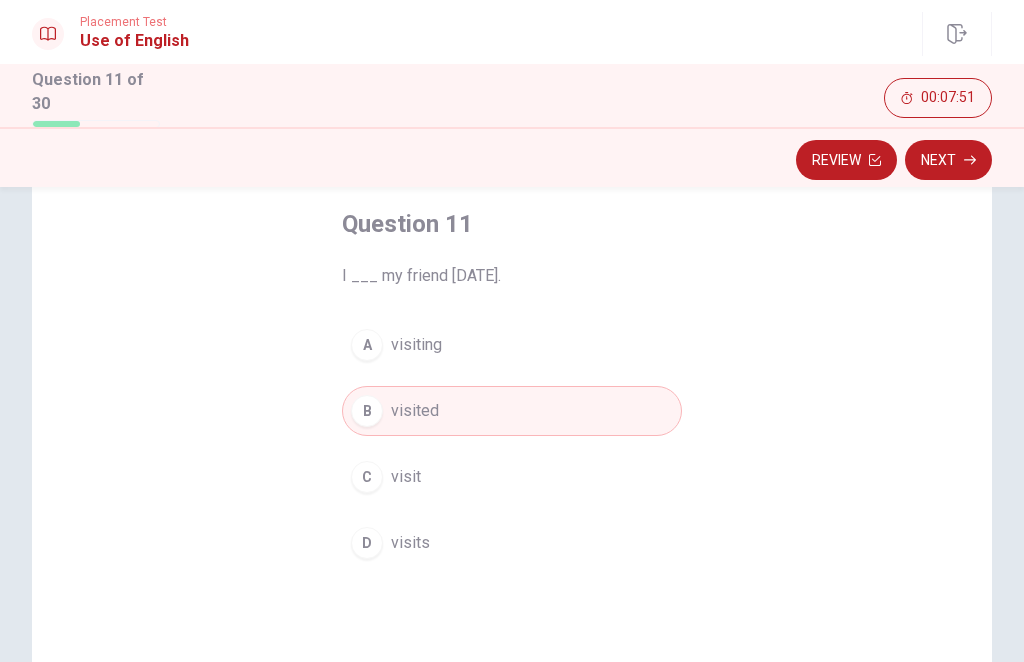 click on "Next" at bounding box center [948, 160] 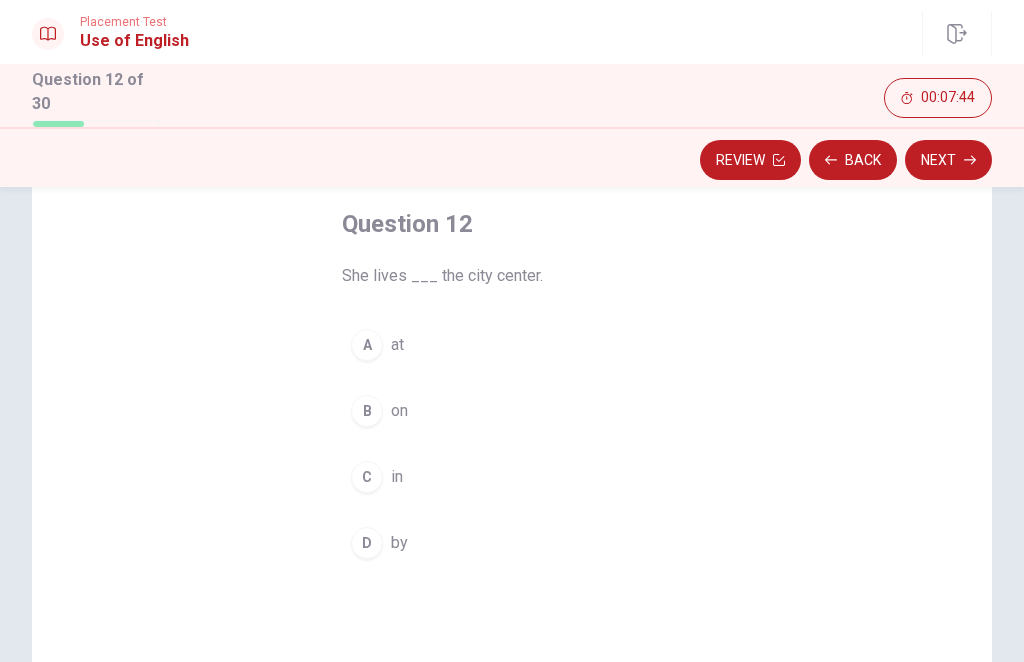 click on "C in" at bounding box center (512, 477) 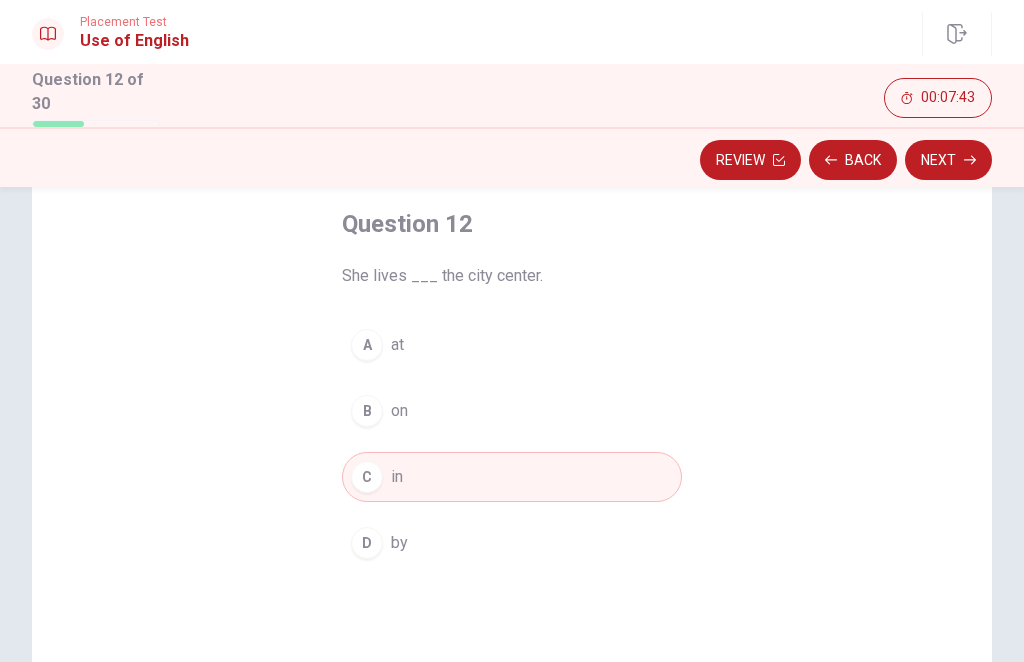 click on "Next" at bounding box center (948, 160) 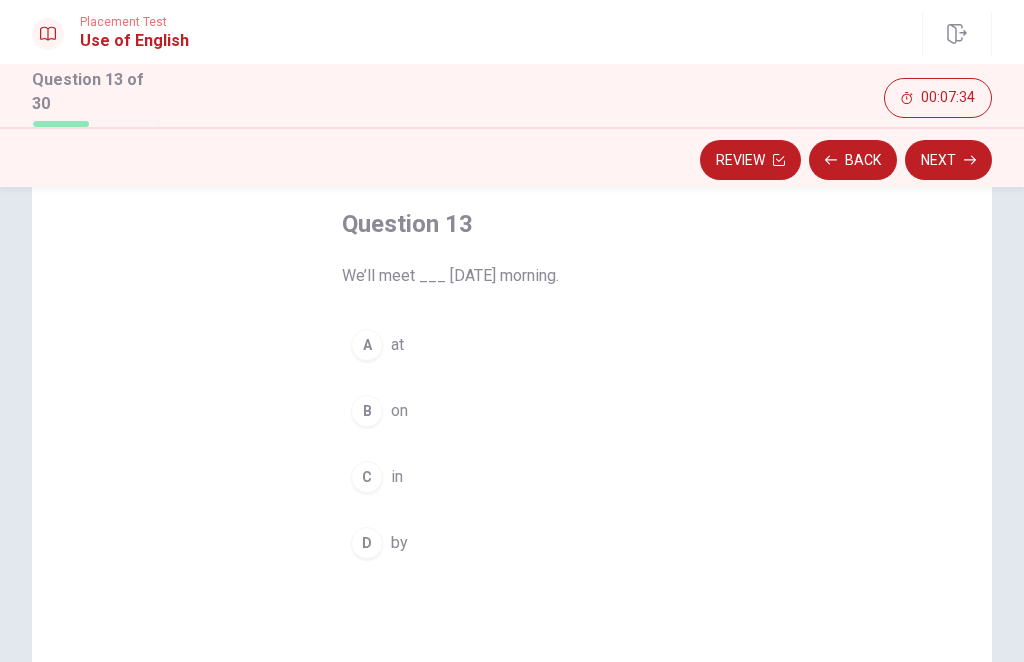 click on "B on" at bounding box center [512, 411] 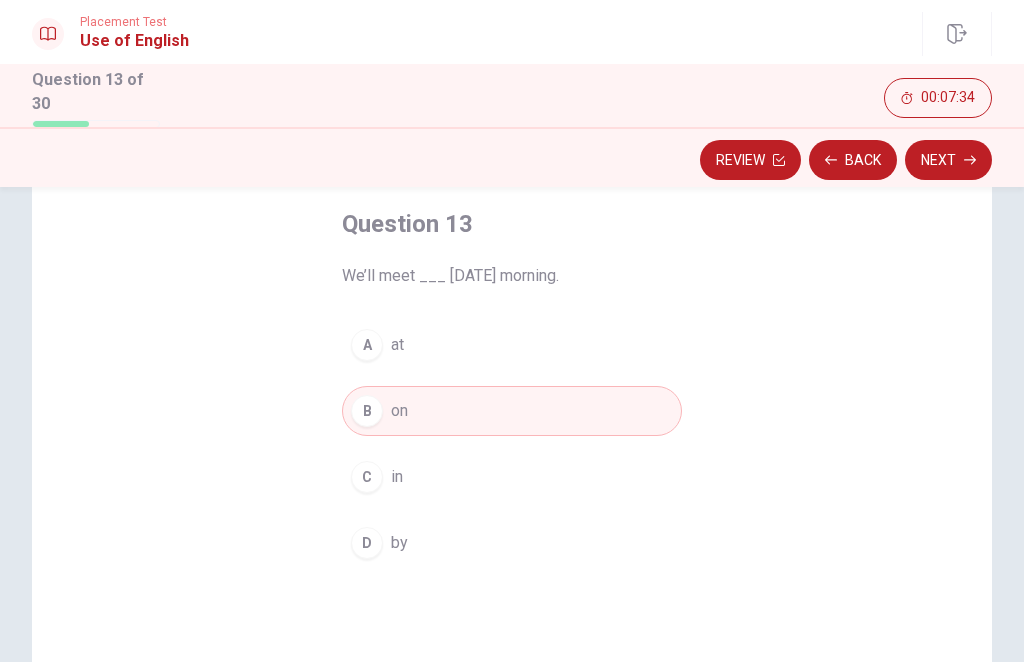 click on "Next" at bounding box center [948, 160] 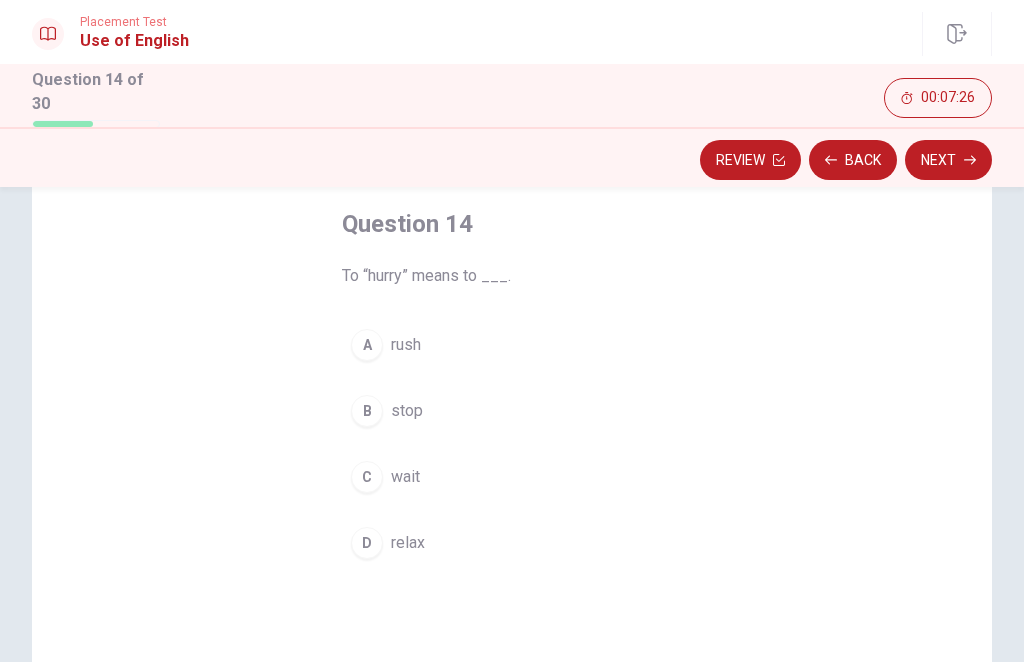 click on "A rush" at bounding box center (512, 345) 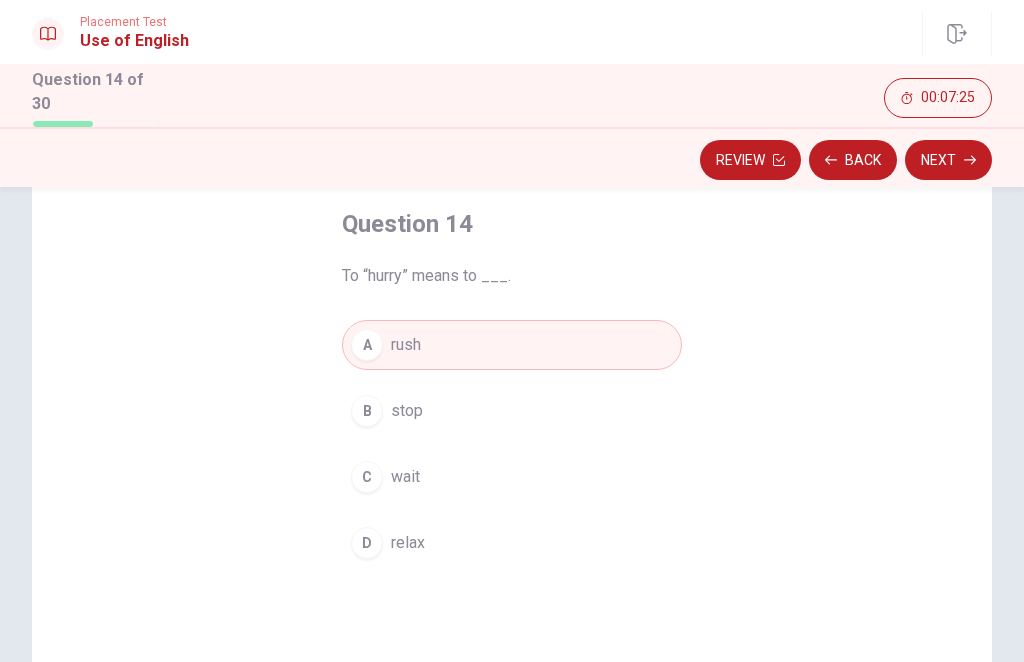 click on "Next" at bounding box center (948, 160) 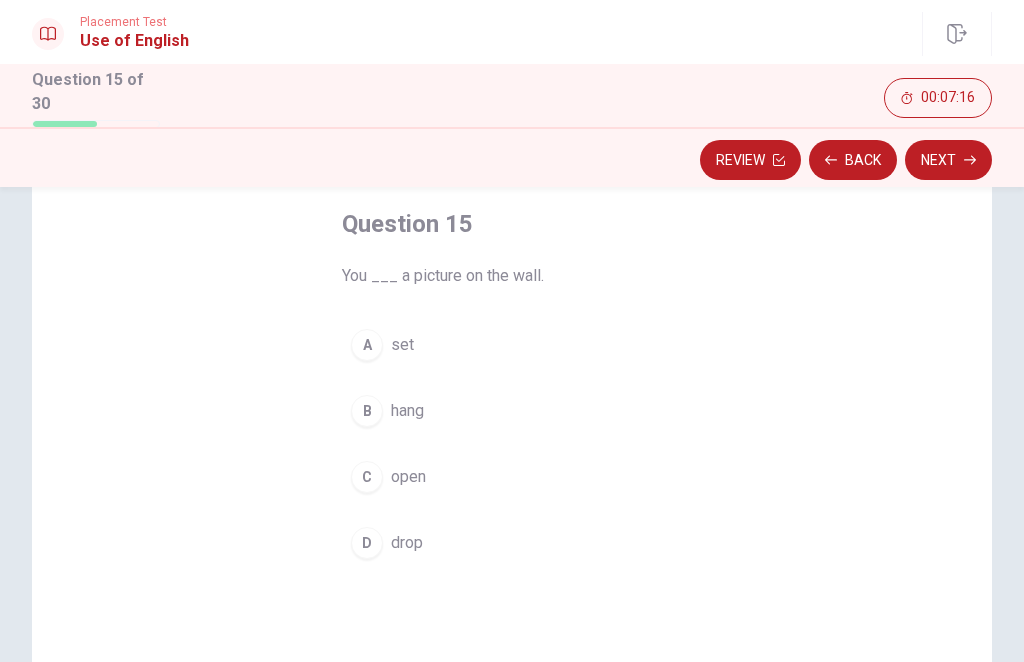 click on "A set" at bounding box center (512, 345) 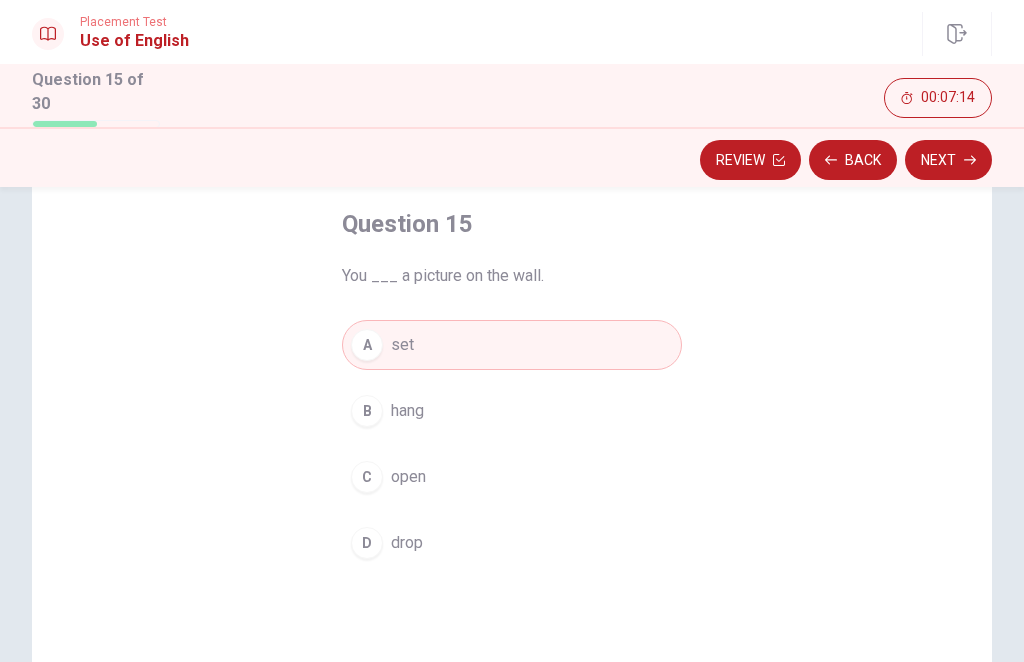 click on "Next" at bounding box center (948, 160) 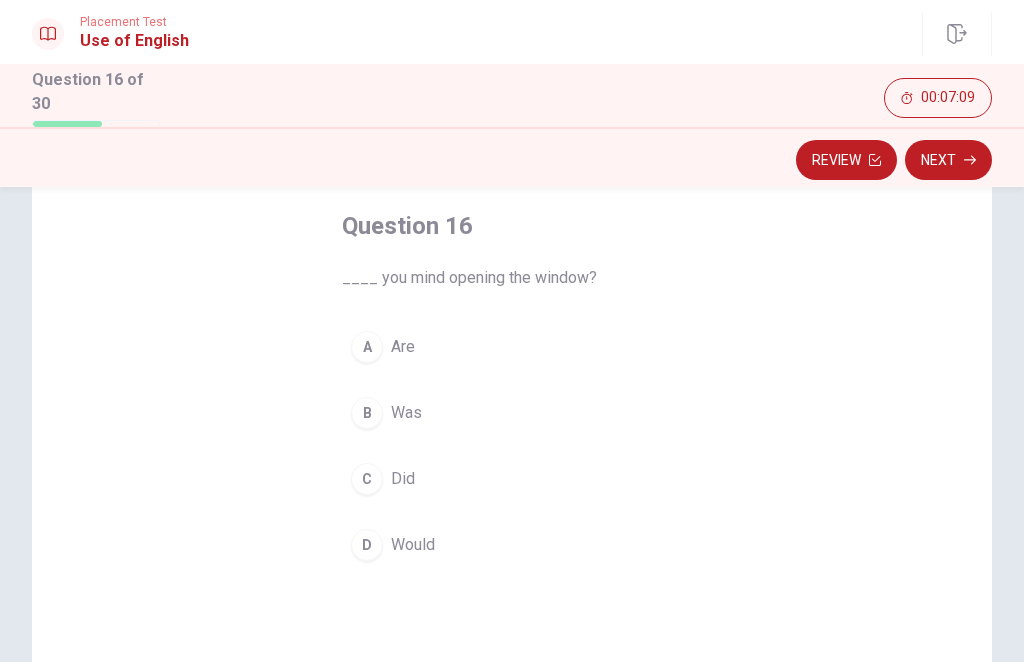 scroll, scrollTop: 100, scrollLeft: 0, axis: vertical 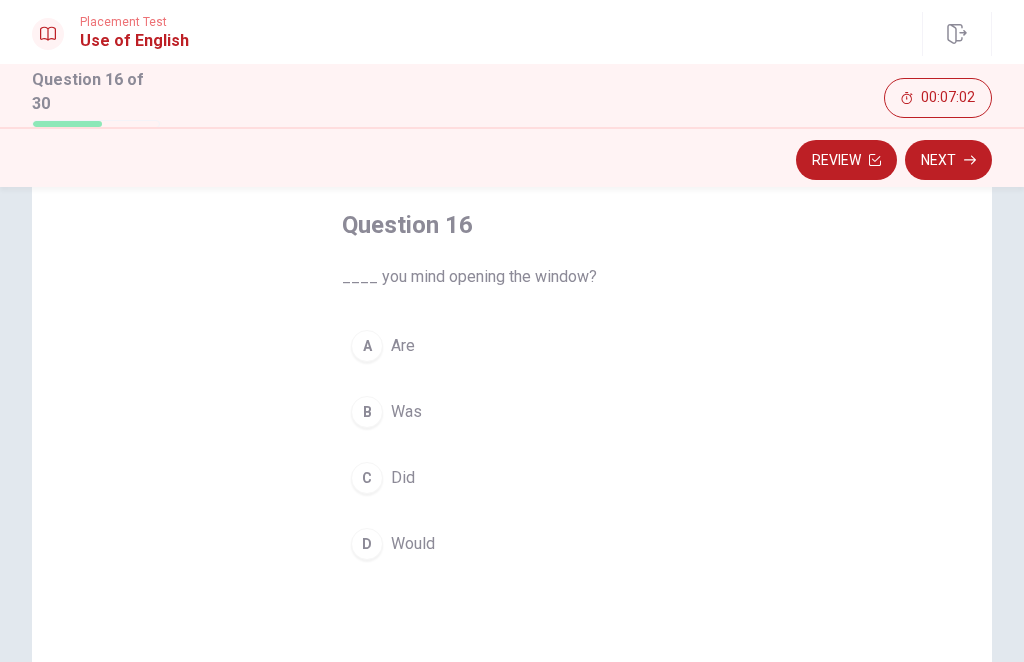 click on "C Did" at bounding box center [512, 478] 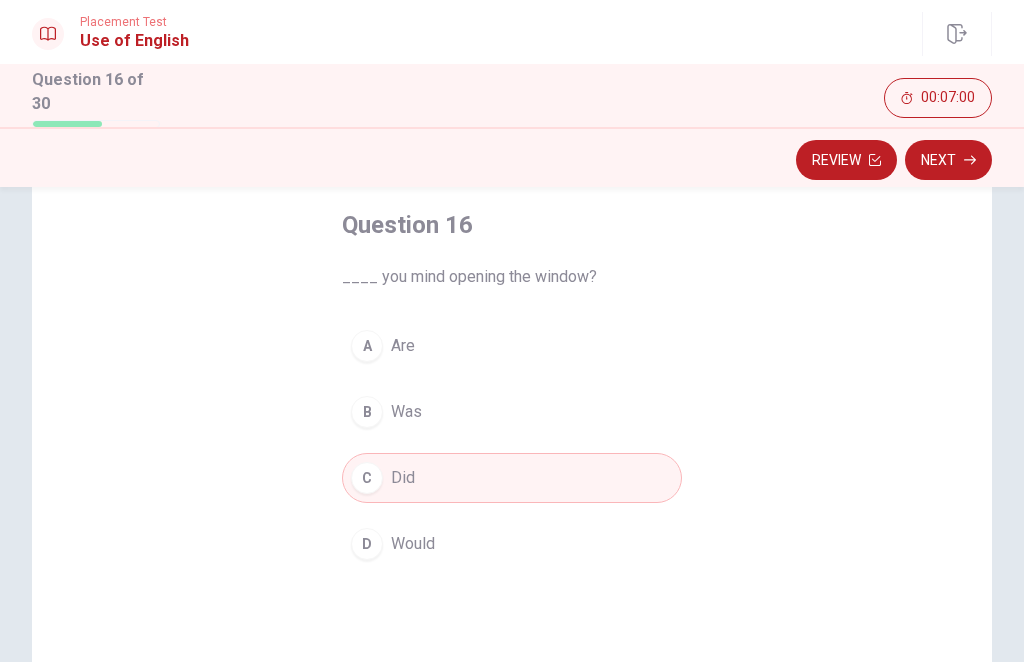 click on "Next" at bounding box center [948, 160] 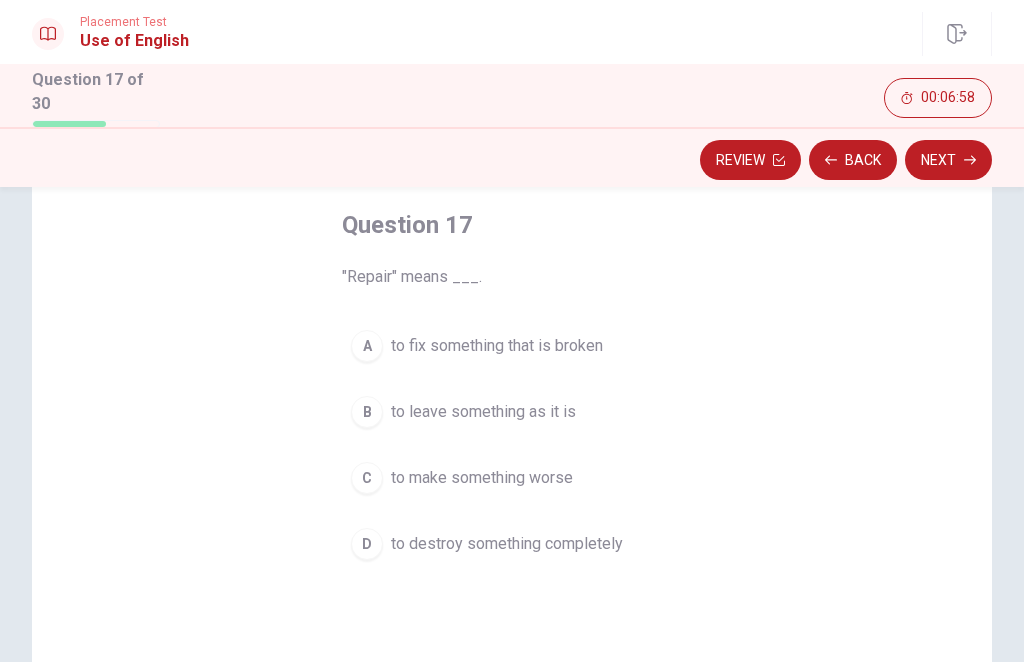 scroll, scrollTop: 124, scrollLeft: 0, axis: vertical 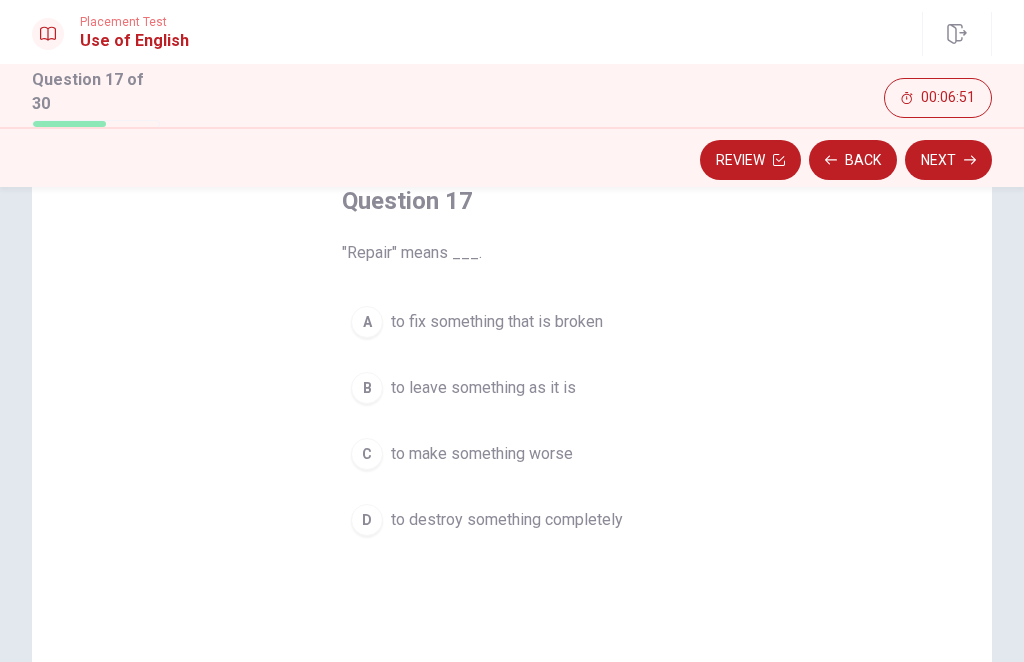 click on "to fix something that is broken" at bounding box center [497, 322] 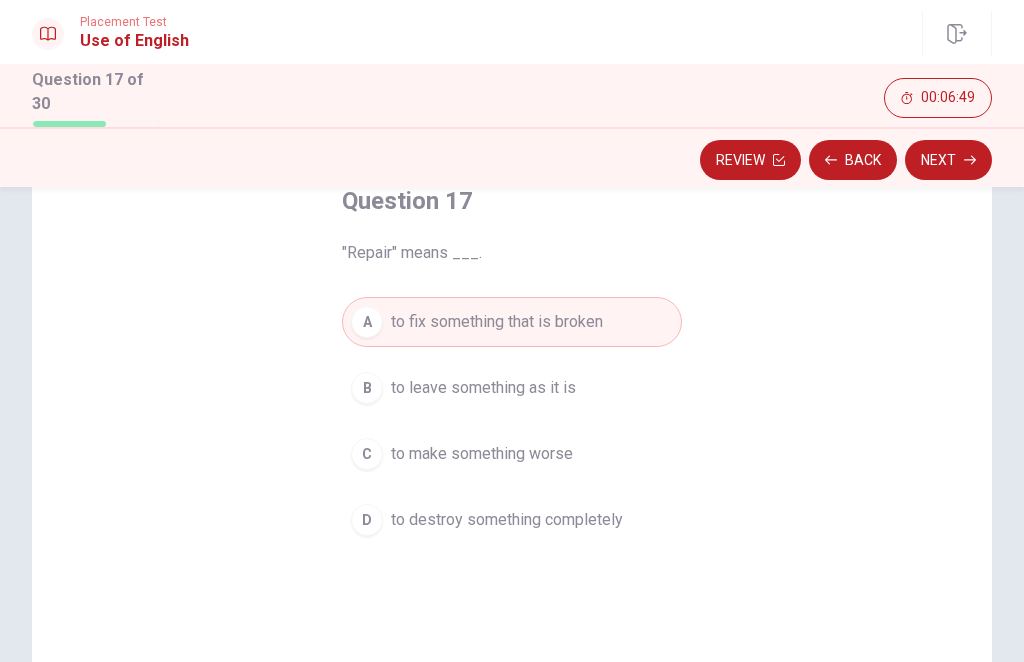 click on "Next" at bounding box center [948, 160] 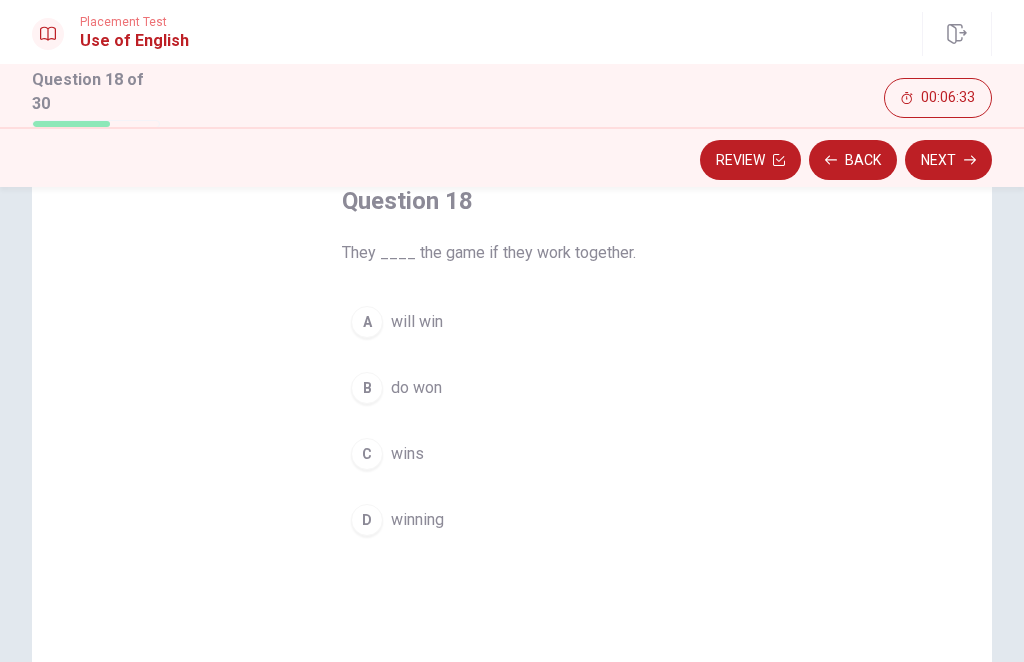 click on "A will win" at bounding box center [512, 322] 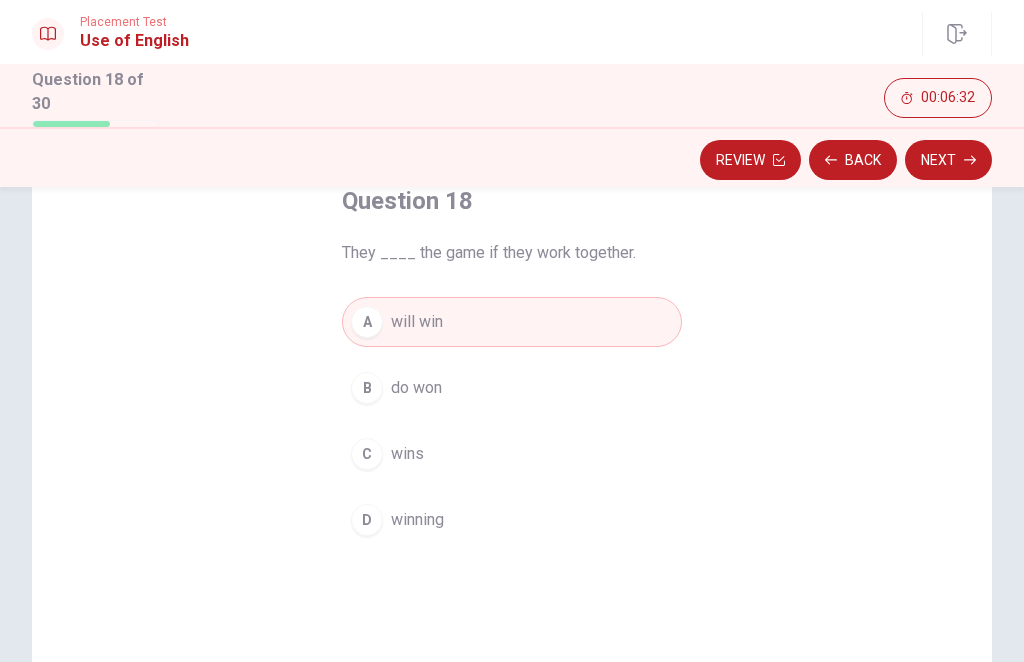 click on "Next" at bounding box center [948, 160] 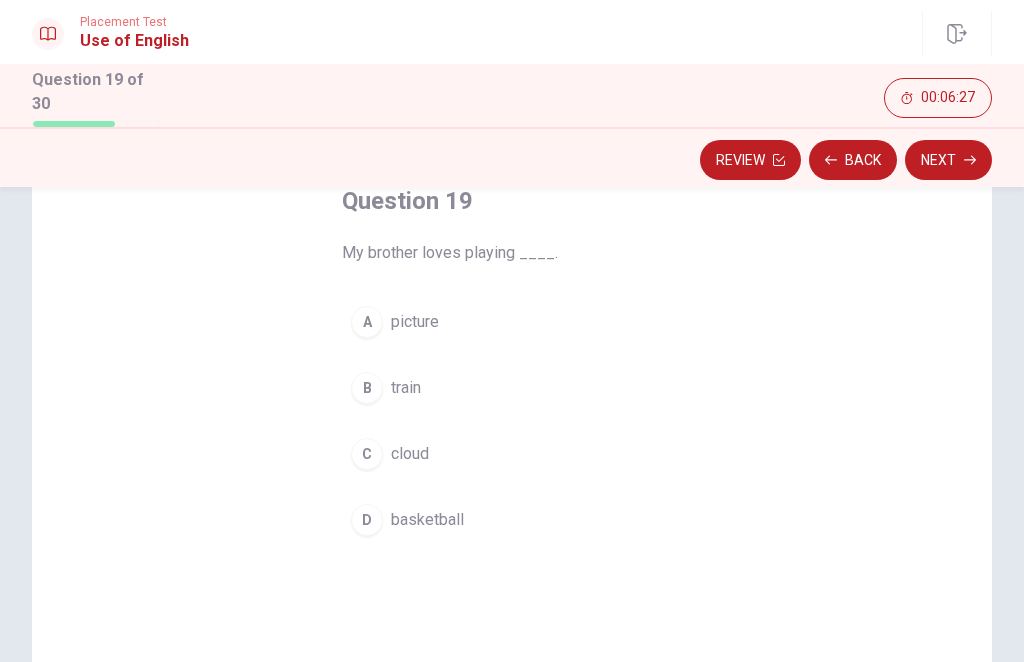 click on "D basketball" at bounding box center (512, 520) 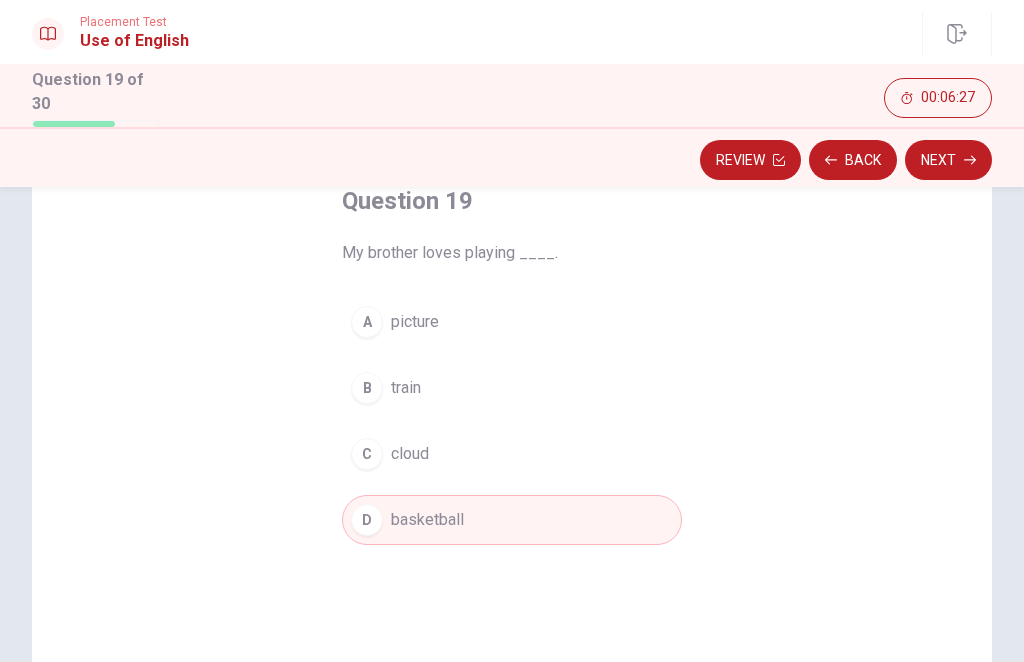 click on "Next" at bounding box center (948, 160) 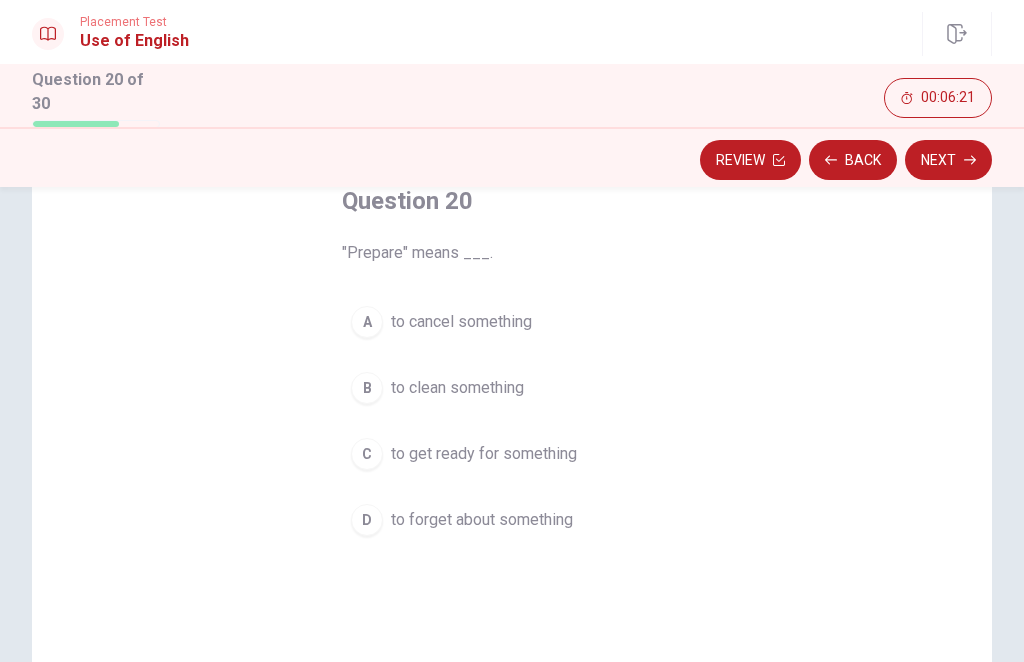 click on "C to get ready for something" at bounding box center (512, 454) 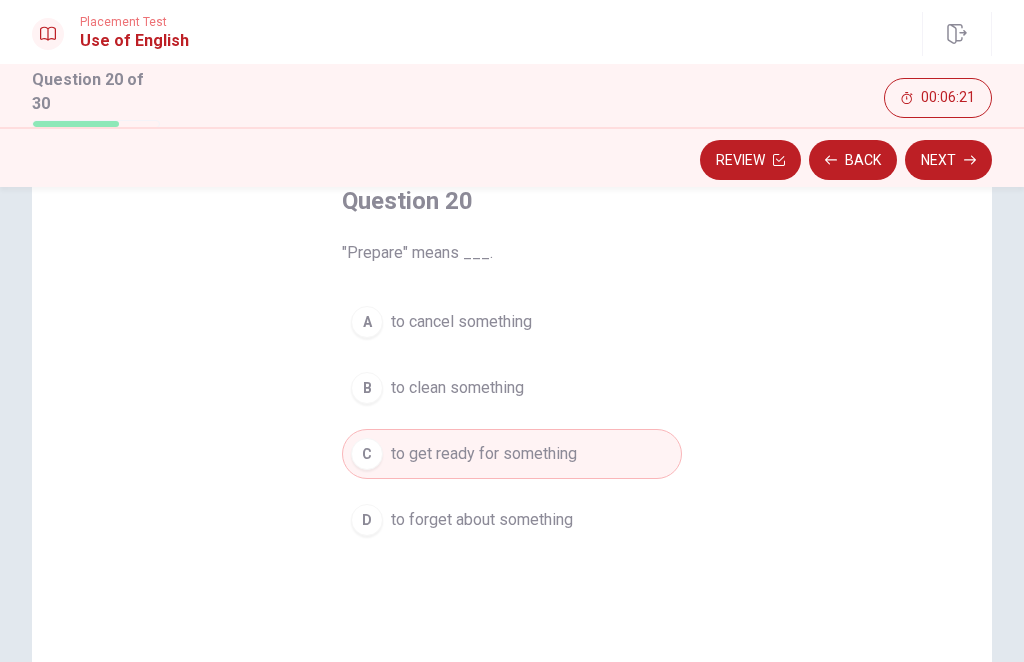 click on "Next" at bounding box center [948, 160] 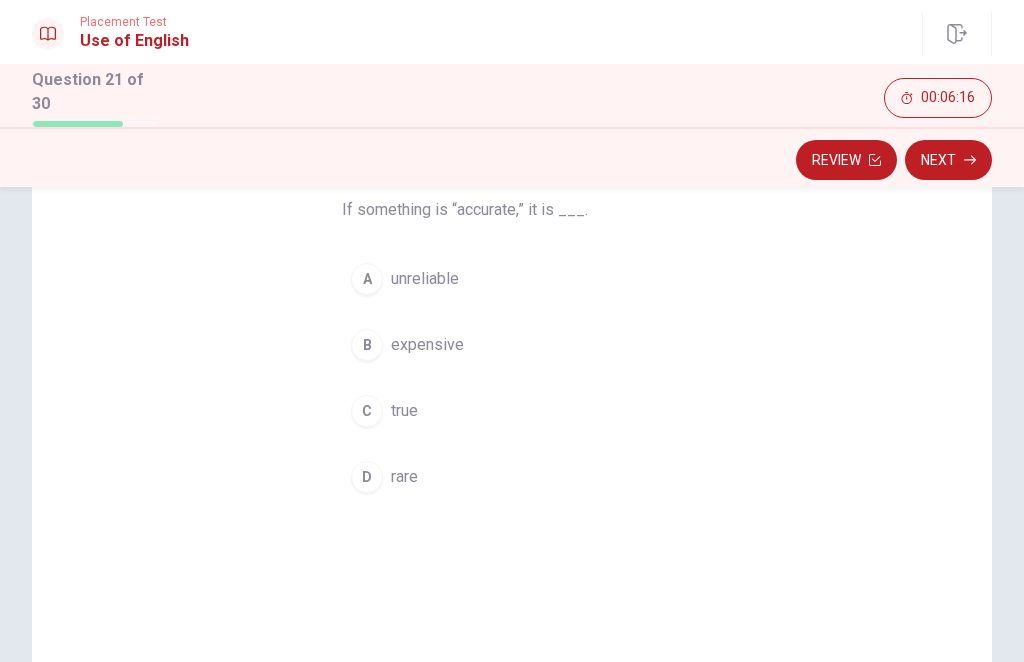 scroll, scrollTop: 164, scrollLeft: 0, axis: vertical 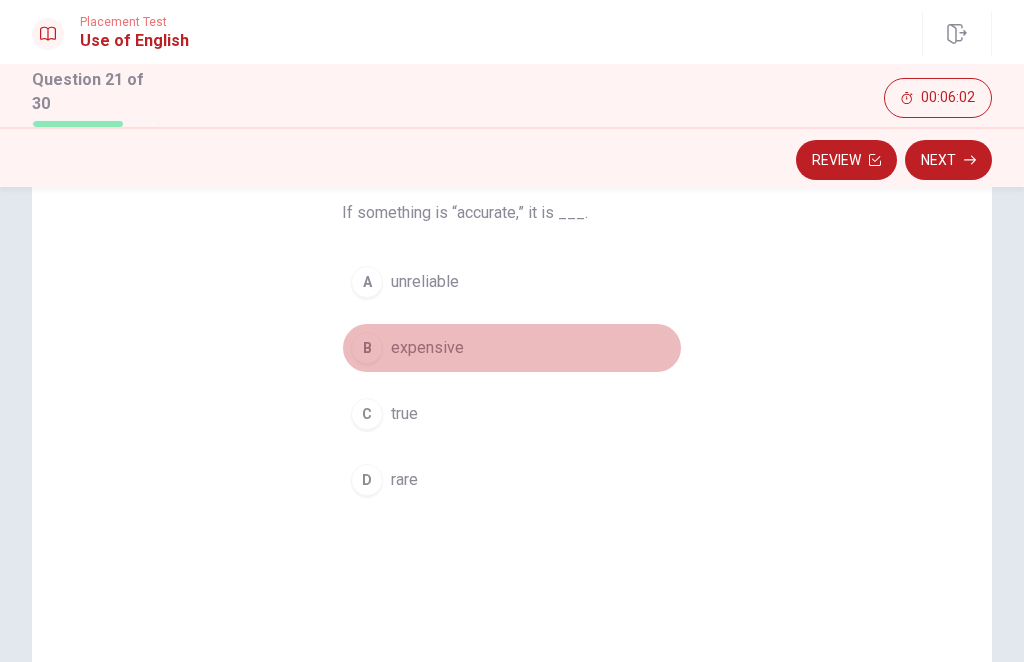 click on "expensive" at bounding box center (427, 348) 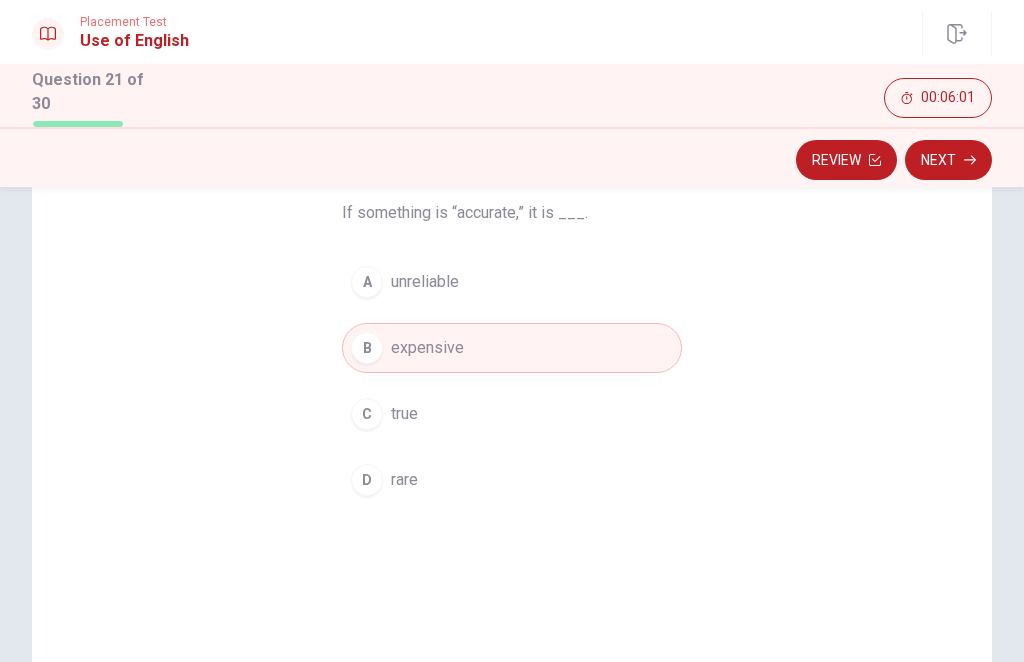 click on "Next" at bounding box center [948, 160] 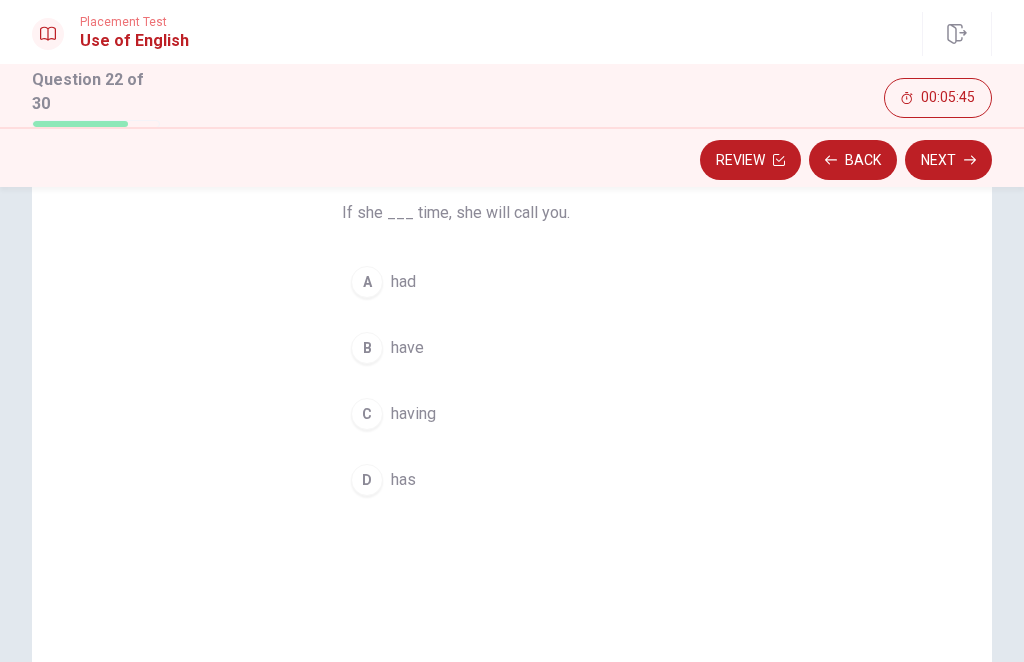 click on "D has" at bounding box center [512, 480] 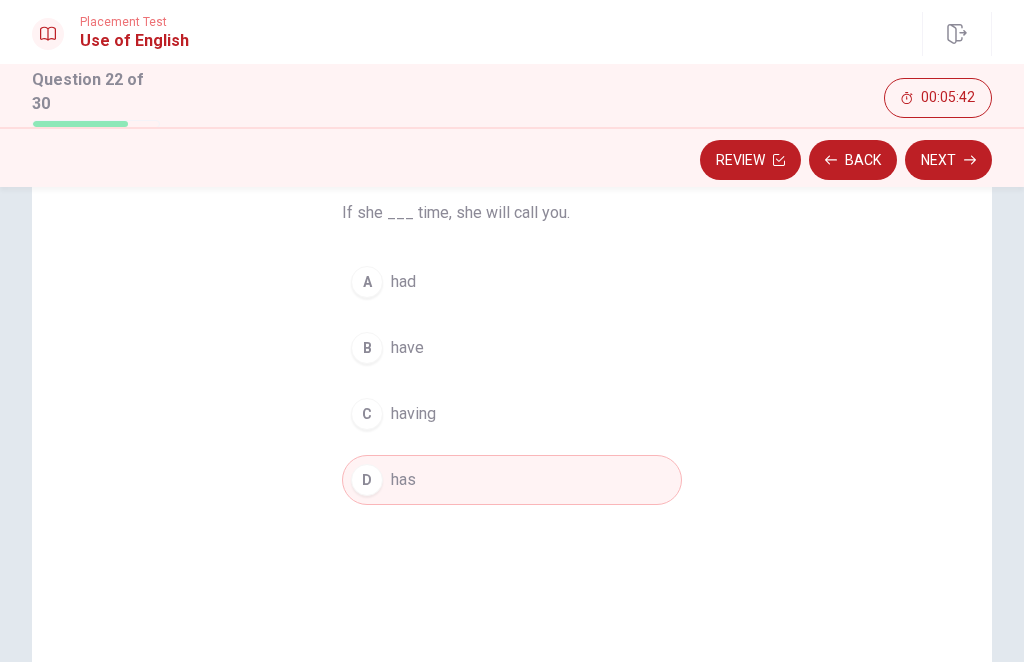 click on "Next" at bounding box center [948, 160] 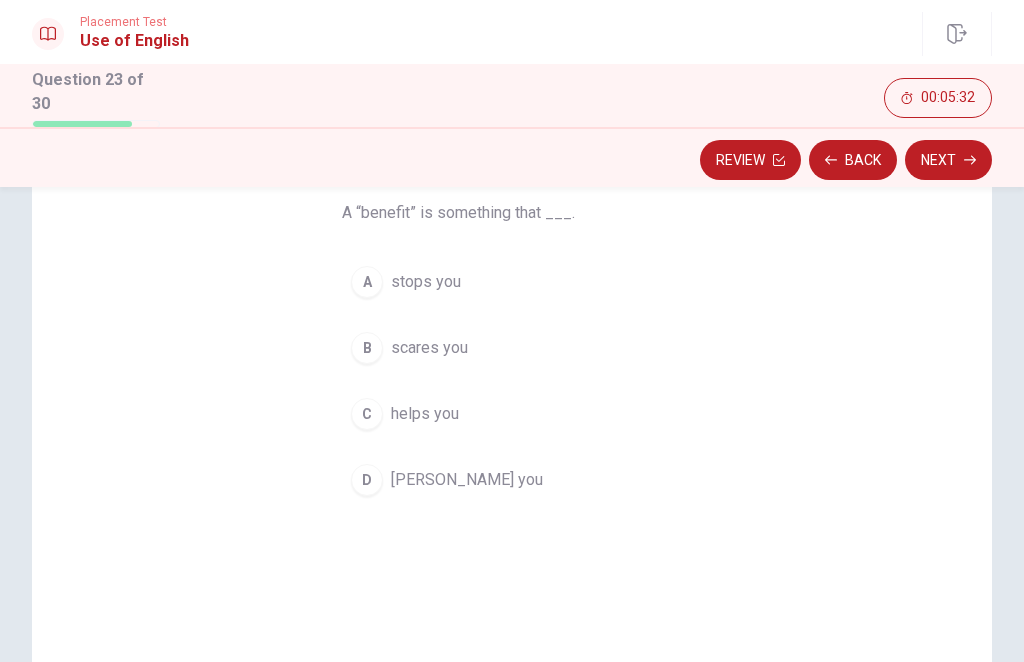 click on "C helps you" at bounding box center (512, 414) 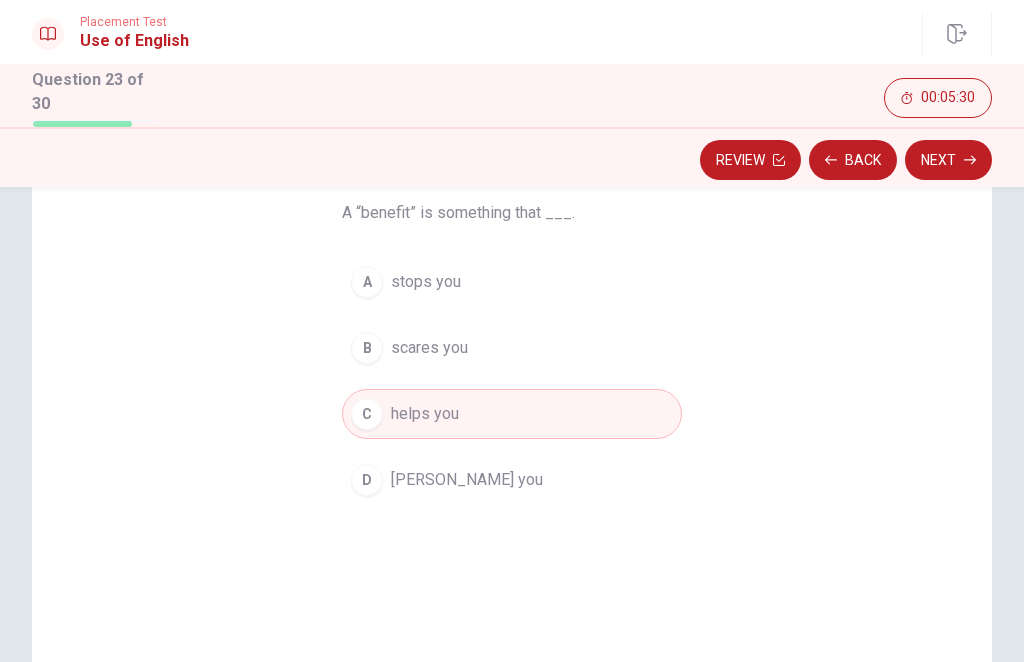 click on "Next" at bounding box center (948, 160) 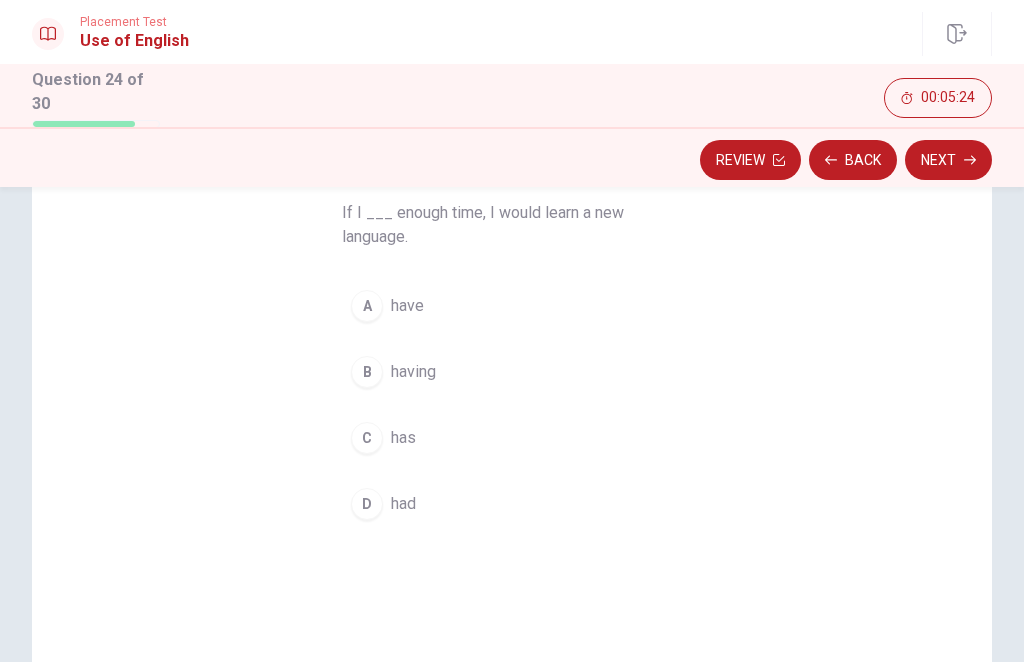 click on "A have" at bounding box center (512, 306) 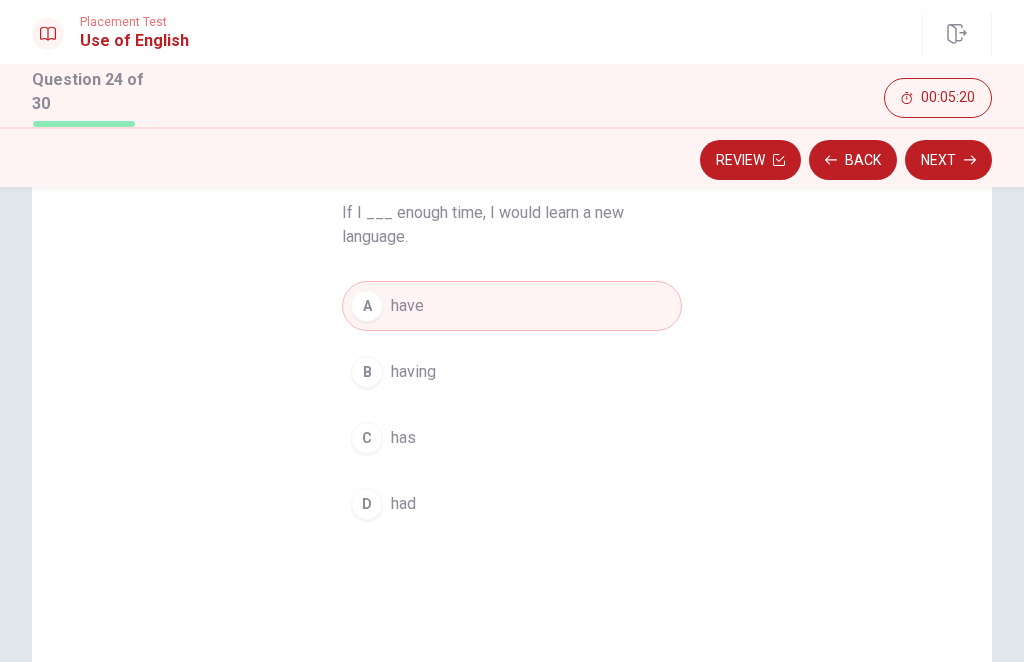 click on "Next" at bounding box center [948, 160] 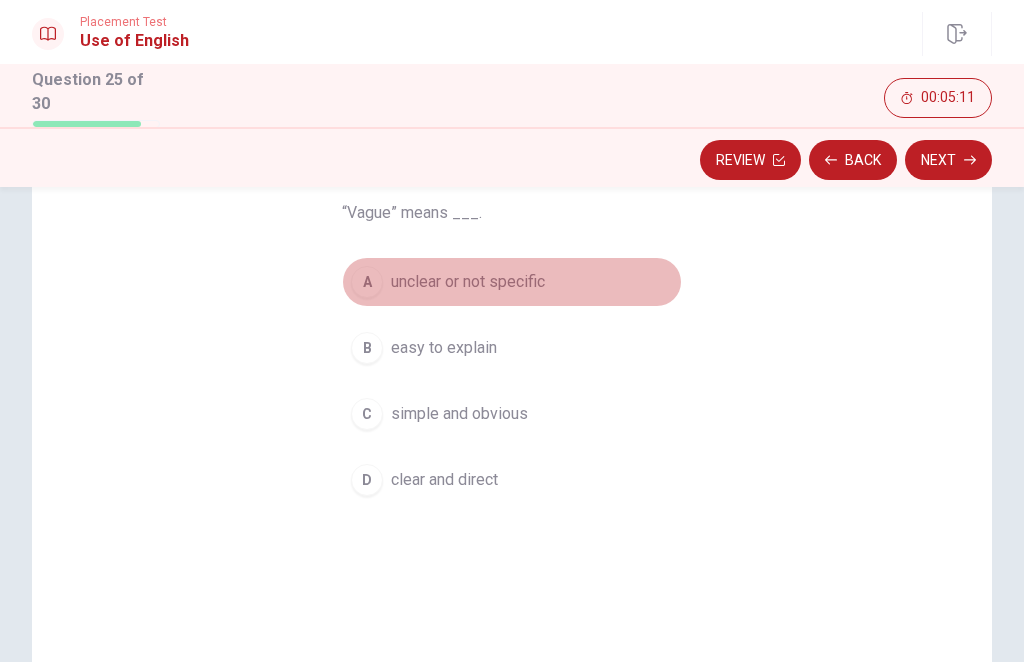 click on "unclear or not specific" at bounding box center (468, 282) 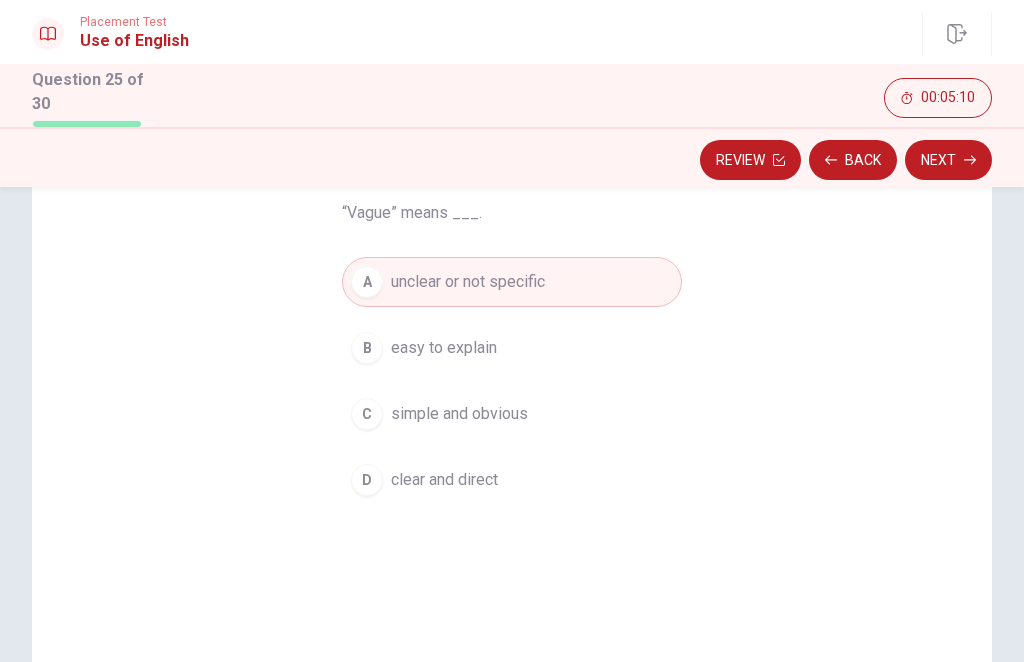 click on "Next" at bounding box center (948, 160) 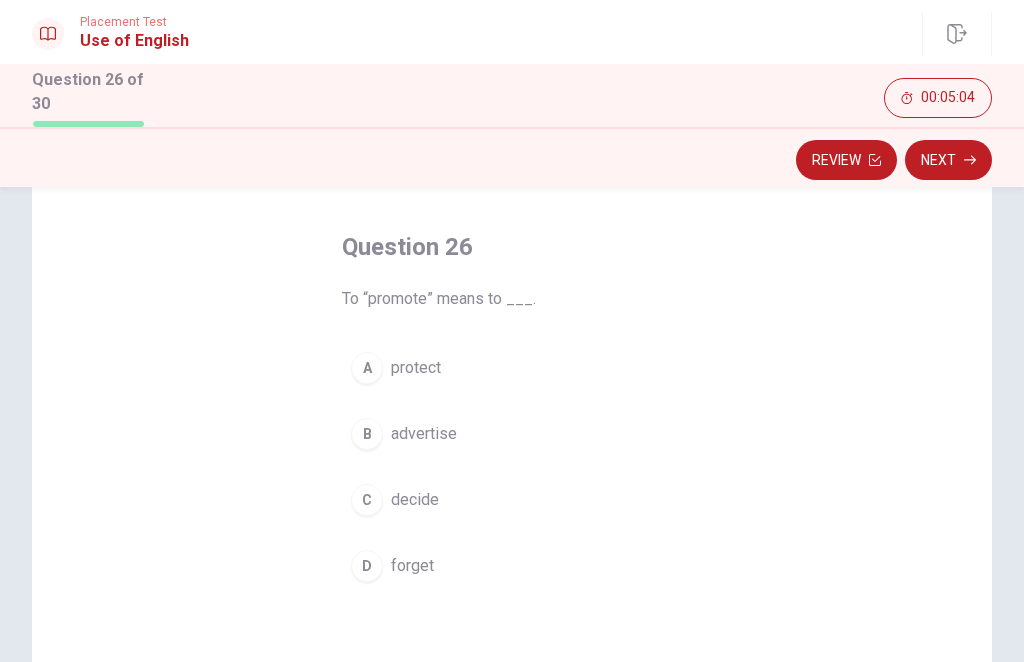 scroll, scrollTop: 89, scrollLeft: 0, axis: vertical 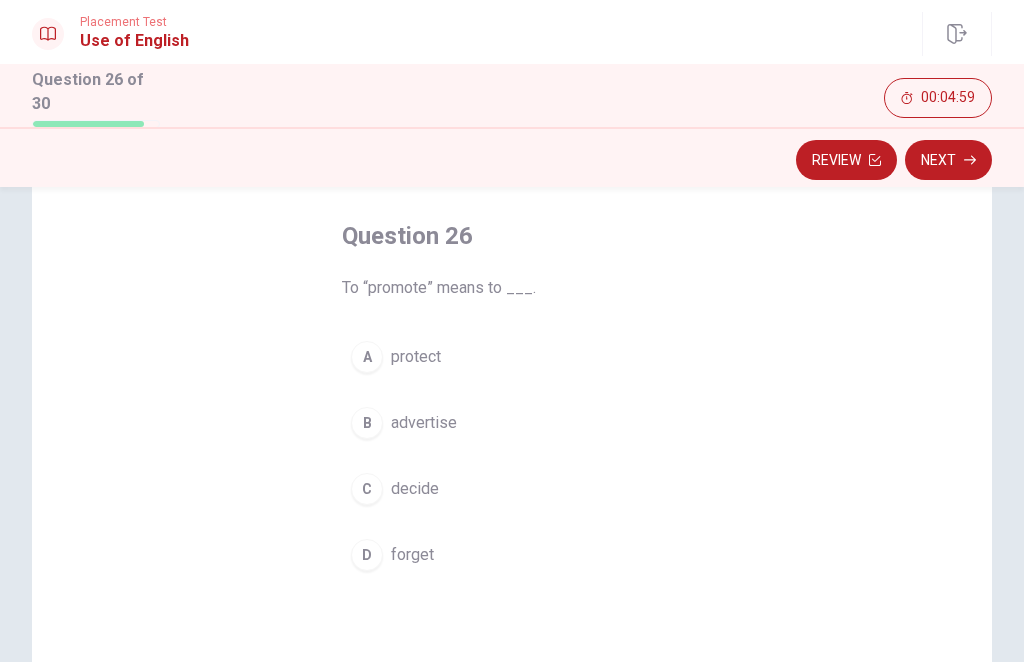 click on "B advertise" at bounding box center [512, 423] 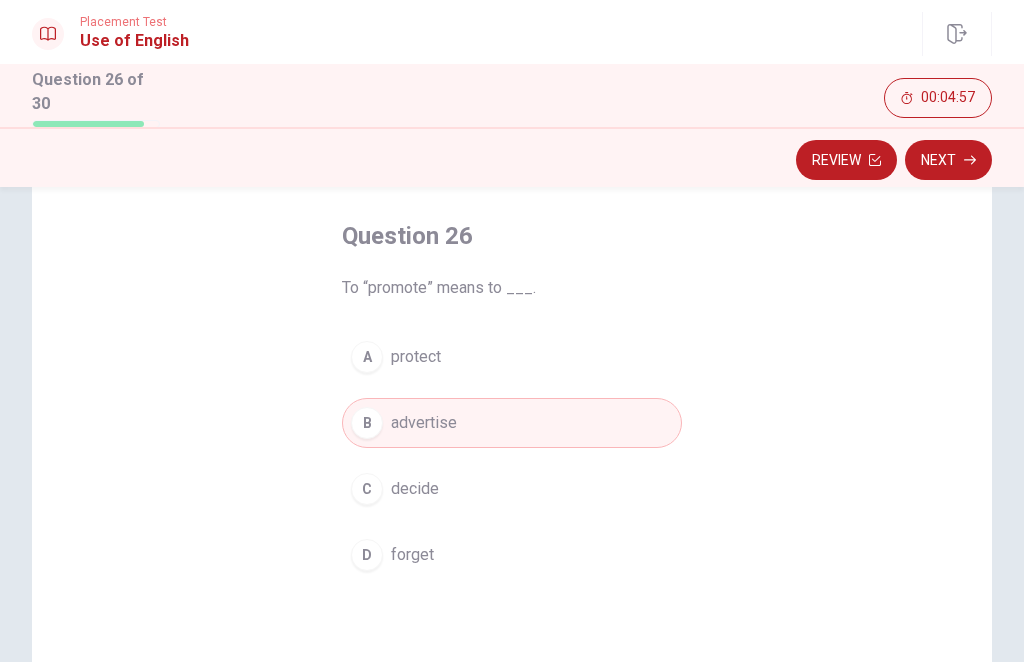click on "Next" at bounding box center [948, 160] 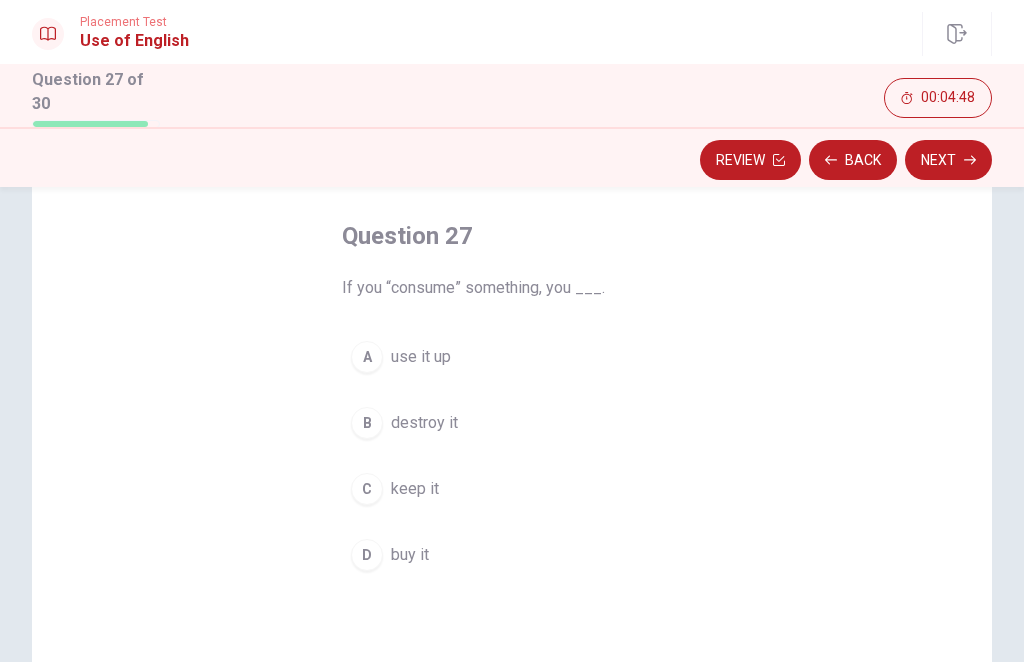 click on "use it up" at bounding box center (421, 357) 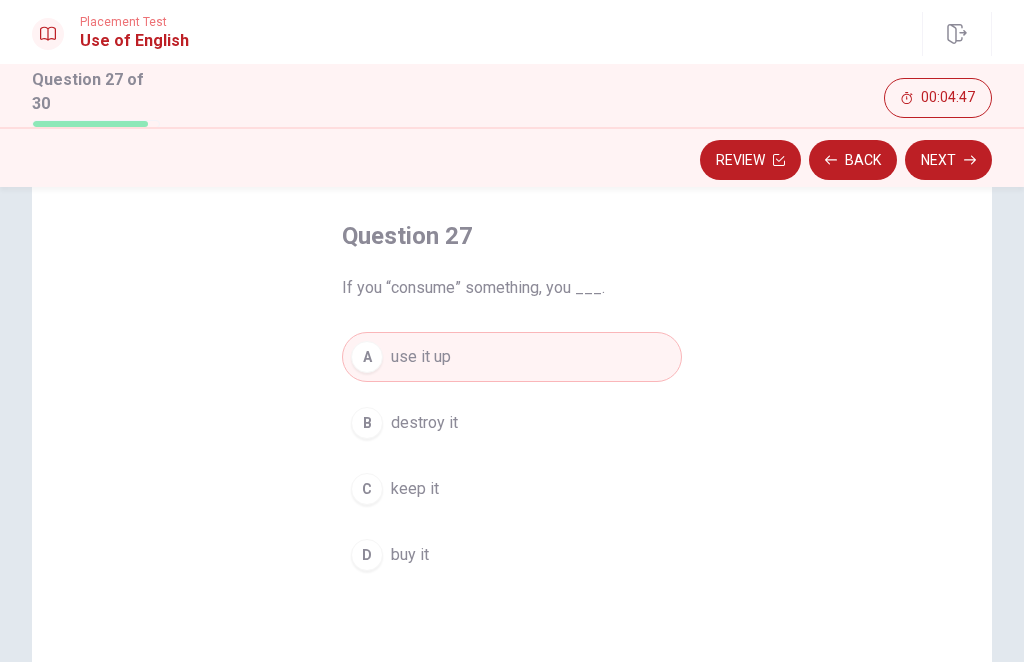 click on "Next" at bounding box center (948, 160) 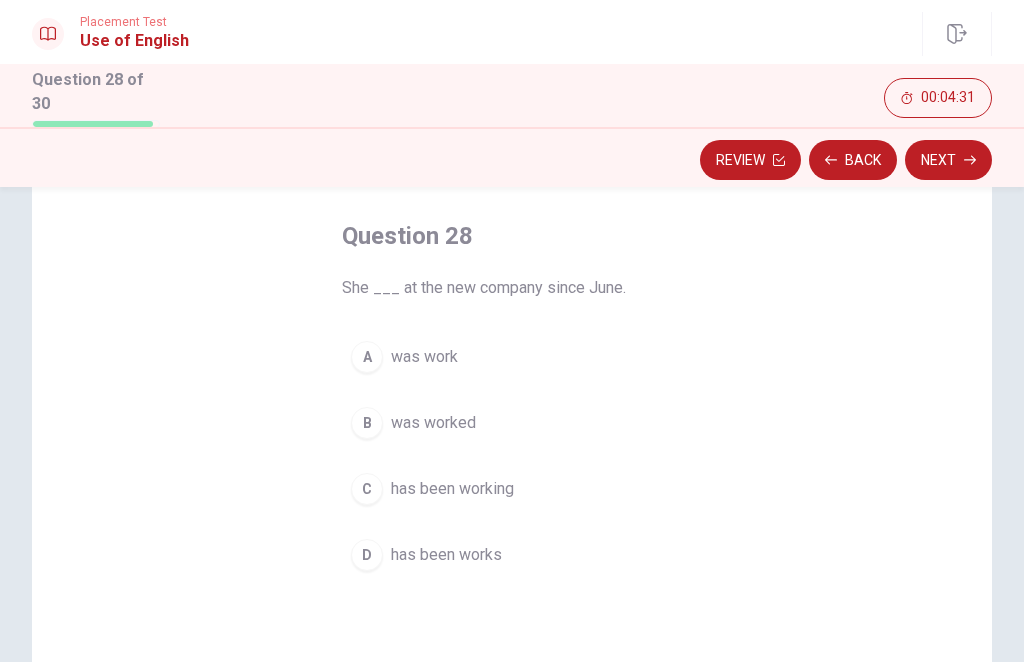 click on "has been working" at bounding box center (452, 489) 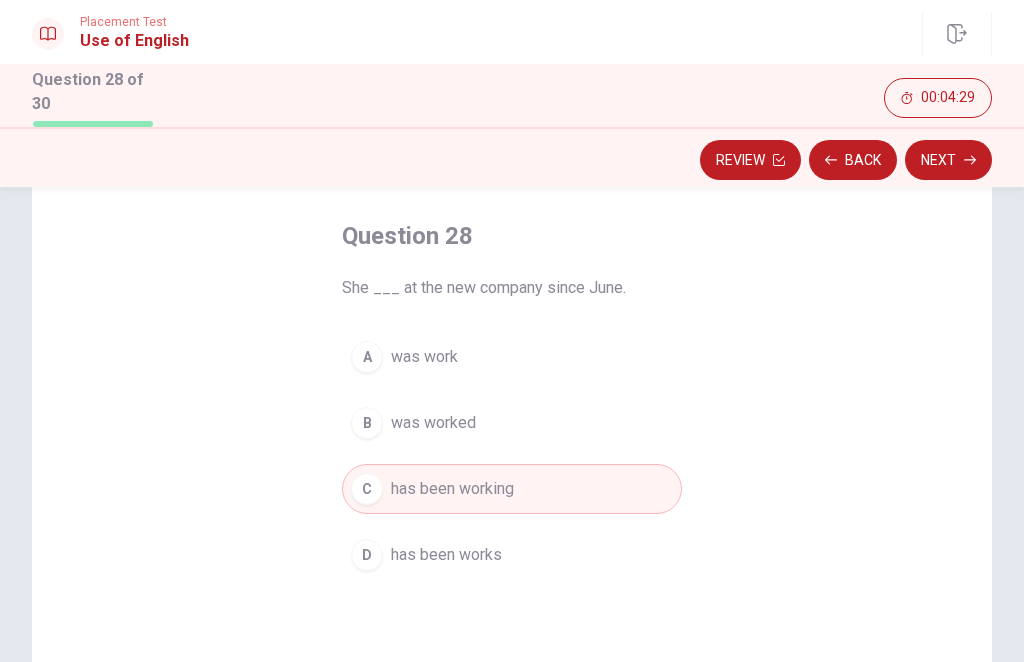 click on "C has been working" at bounding box center [512, 489] 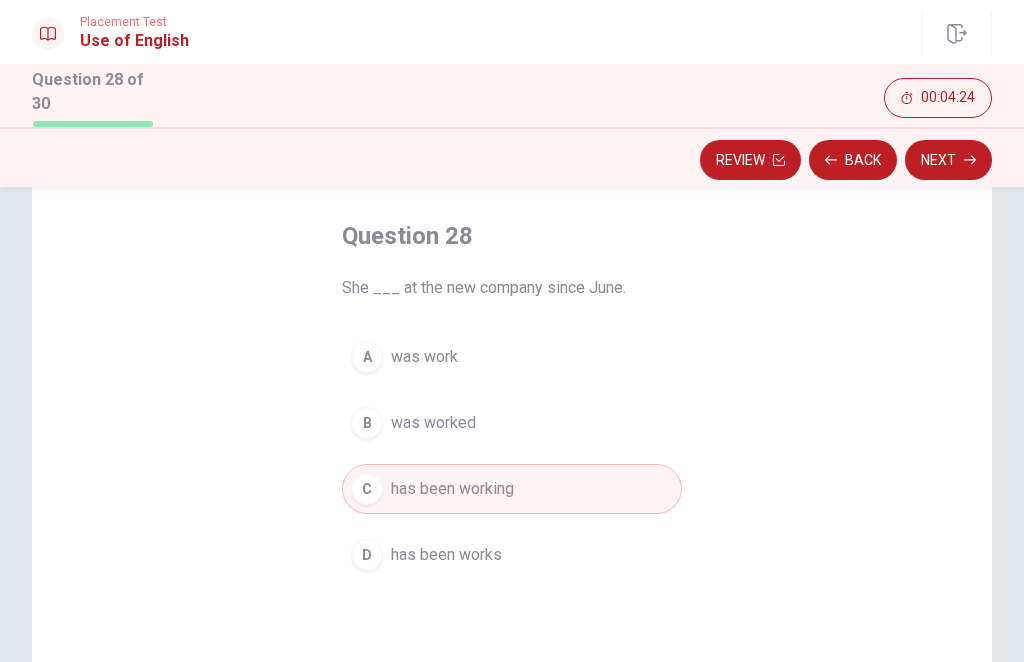 click on "Next" at bounding box center [948, 160] 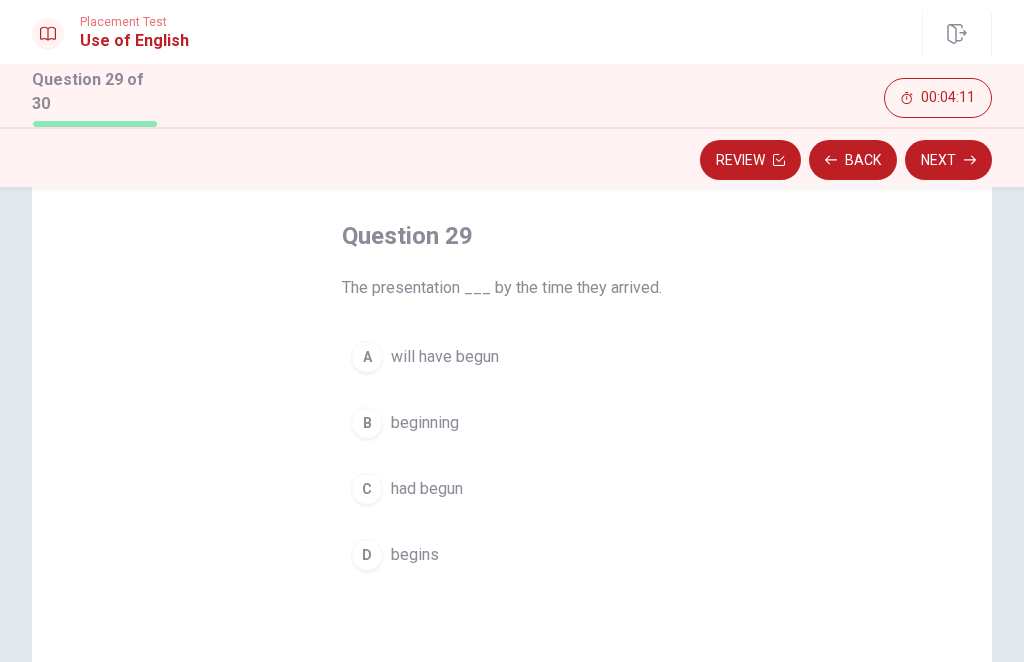 click on "will have begun" at bounding box center [445, 357] 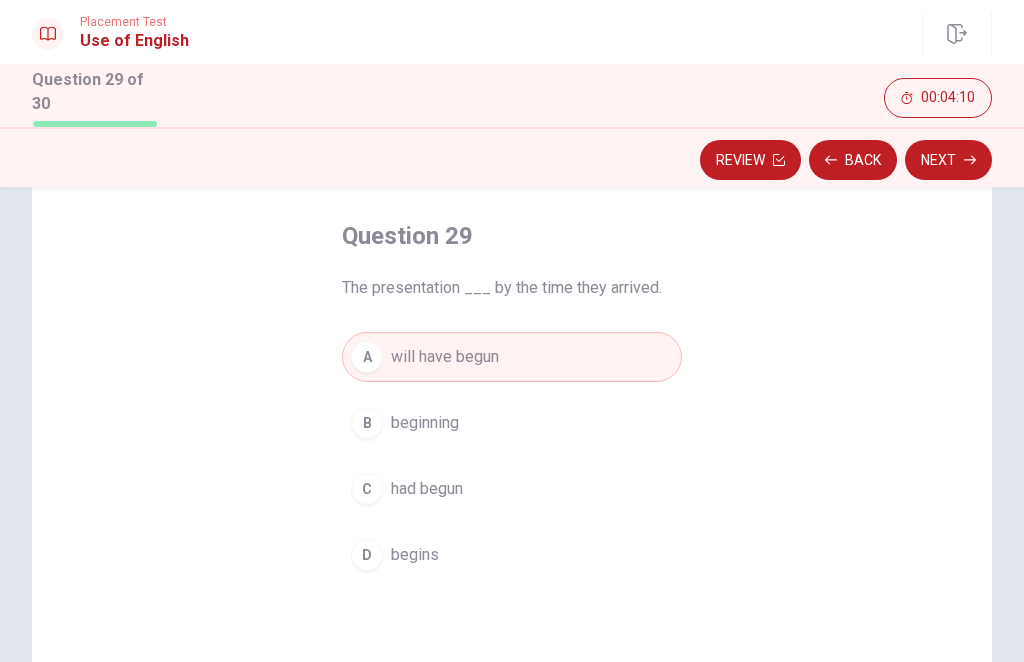 click on "Next" at bounding box center (948, 160) 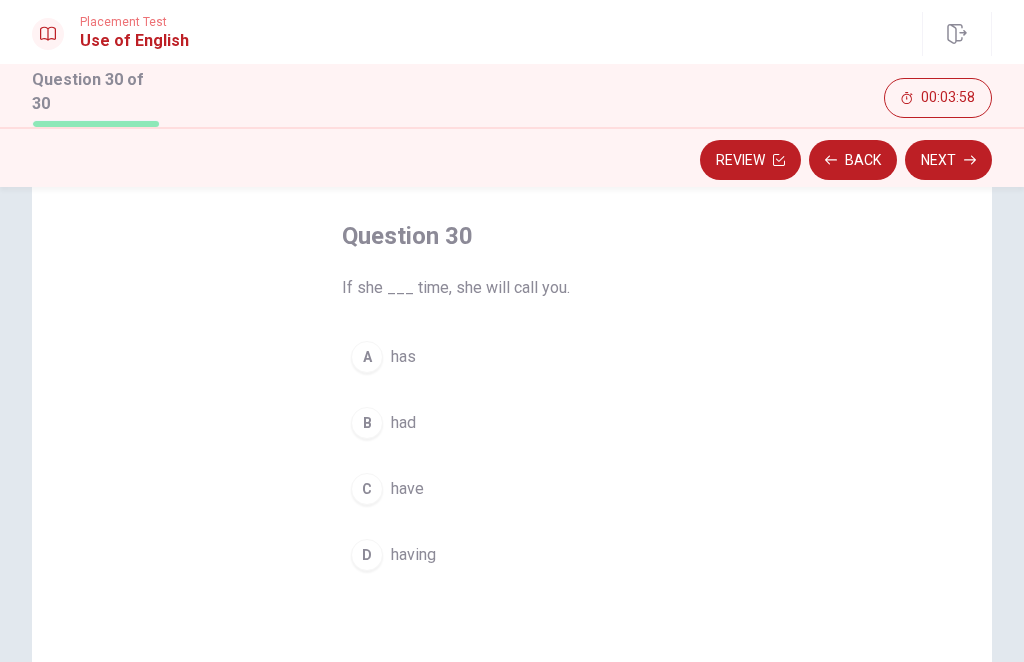 click on "has" at bounding box center (403, 357) 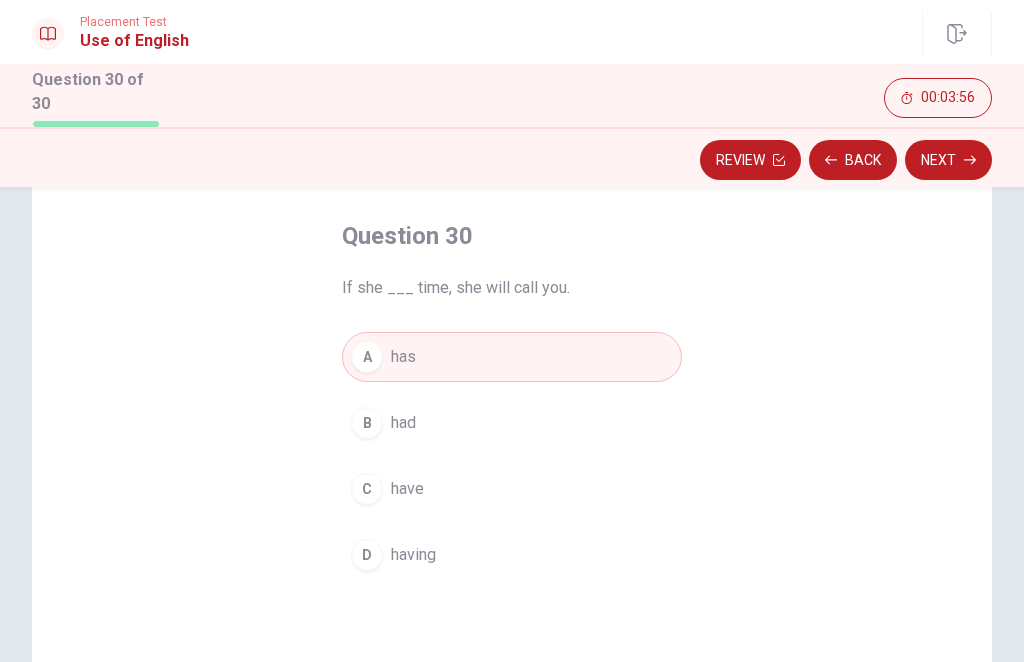 click on "Next" at bounding box center (948, 160) 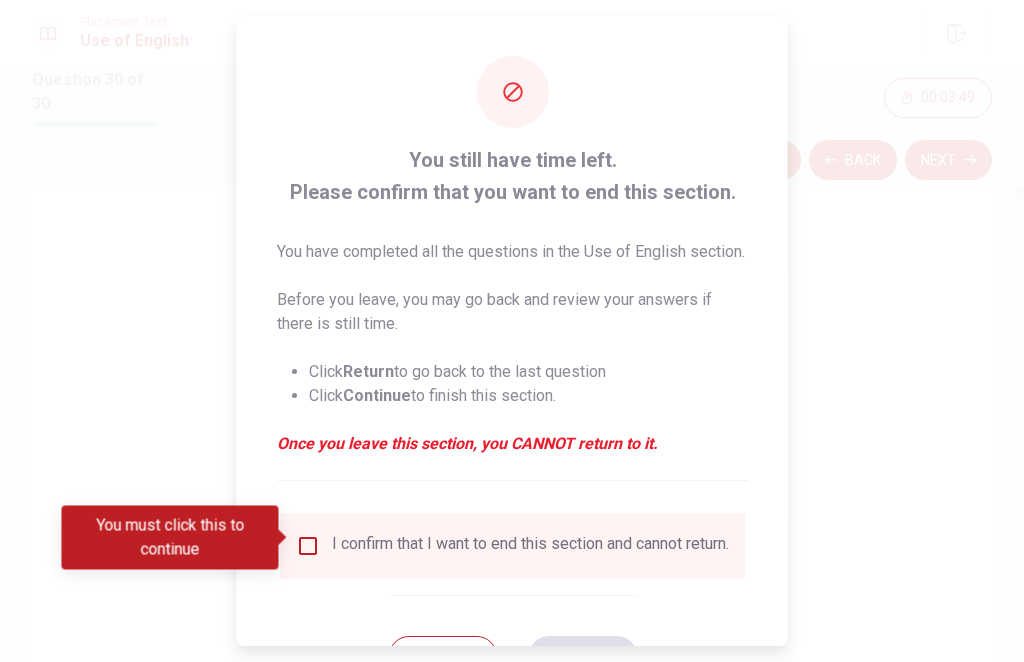 click on "I confirm that I want to end this section and cannot return." at bounding box center (530, 546) 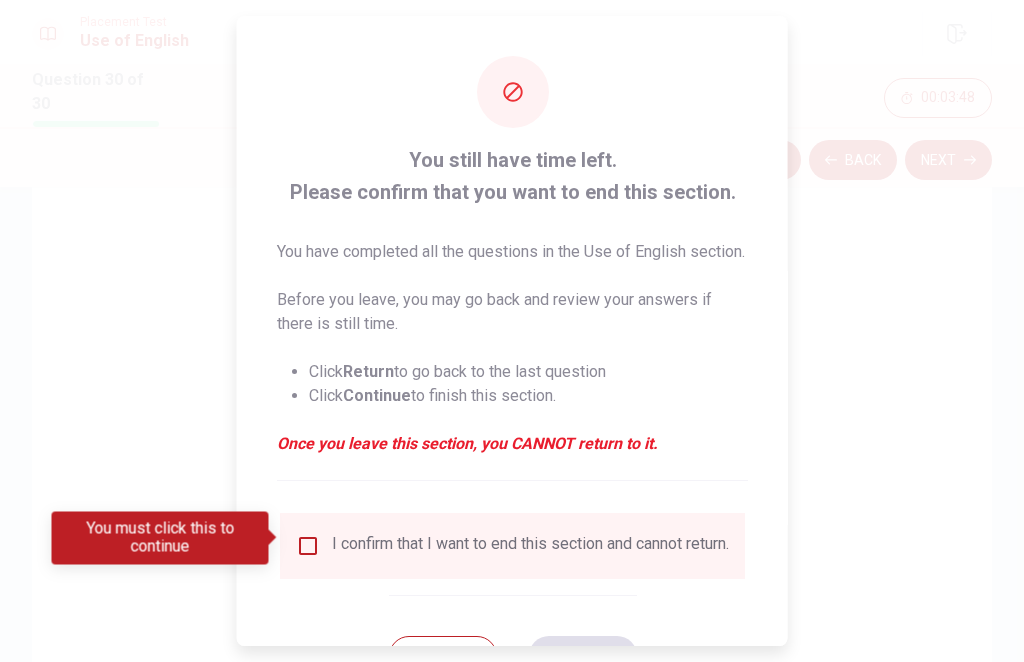 click 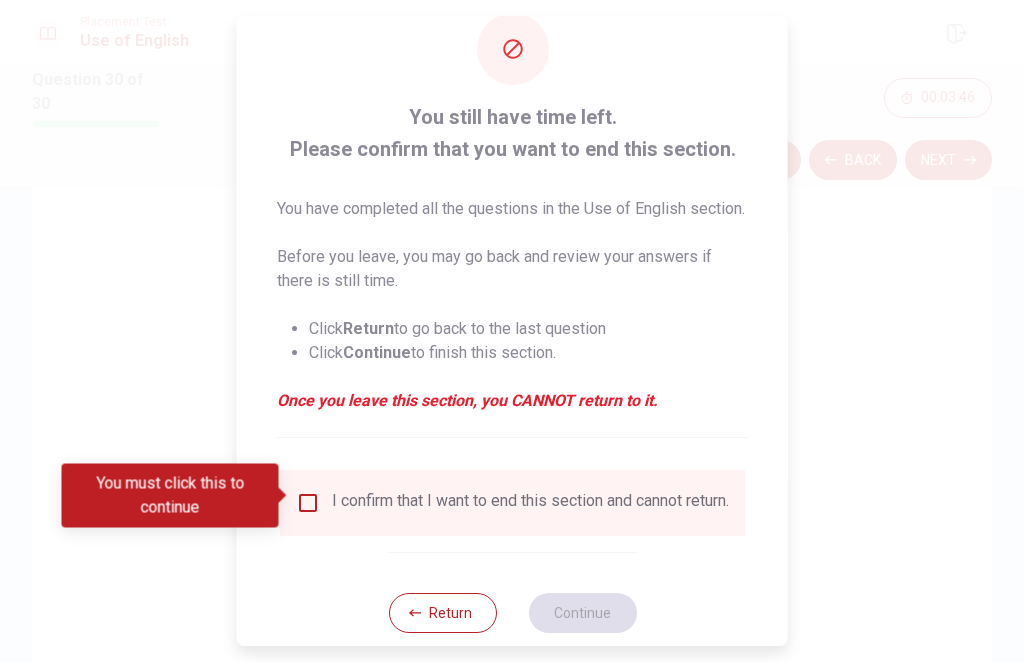 scroll, scrollTop: 42, scrollLeft: 0, axis: vertical 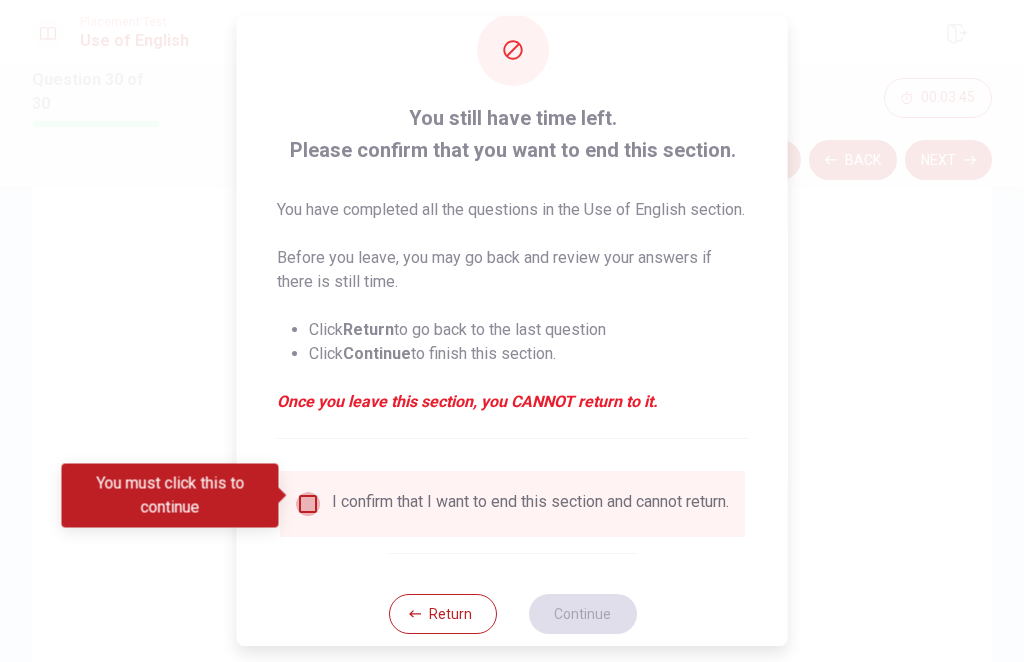 click at bounding box center (308, 504) 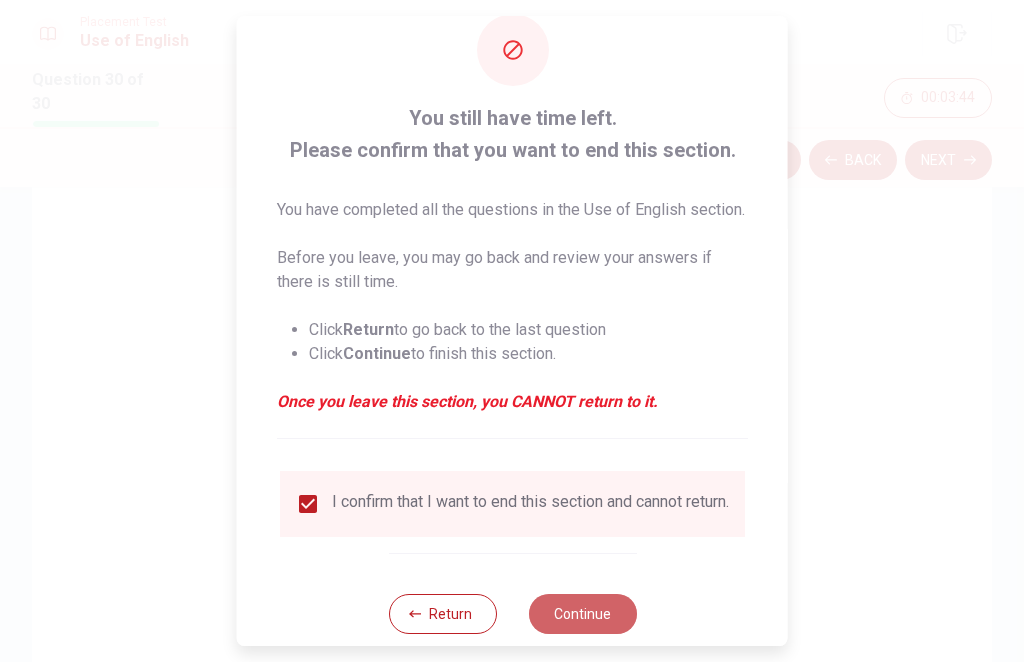 click on "Continue" at bounding box center (582, 614) 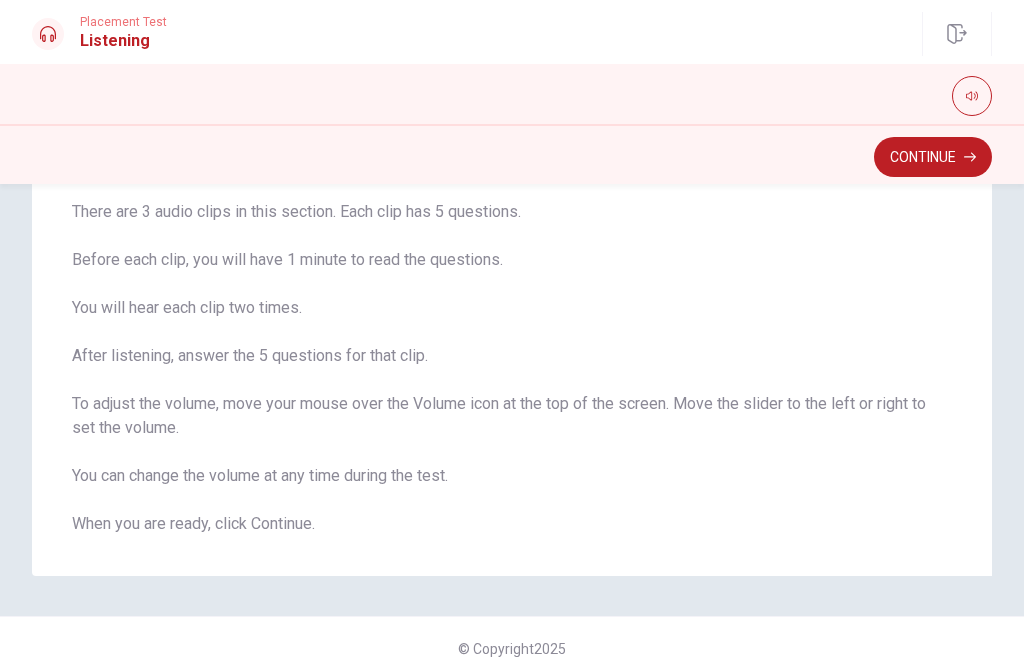 scroll, scrollTop: 129, scrollLeft: 0, axis: vertical 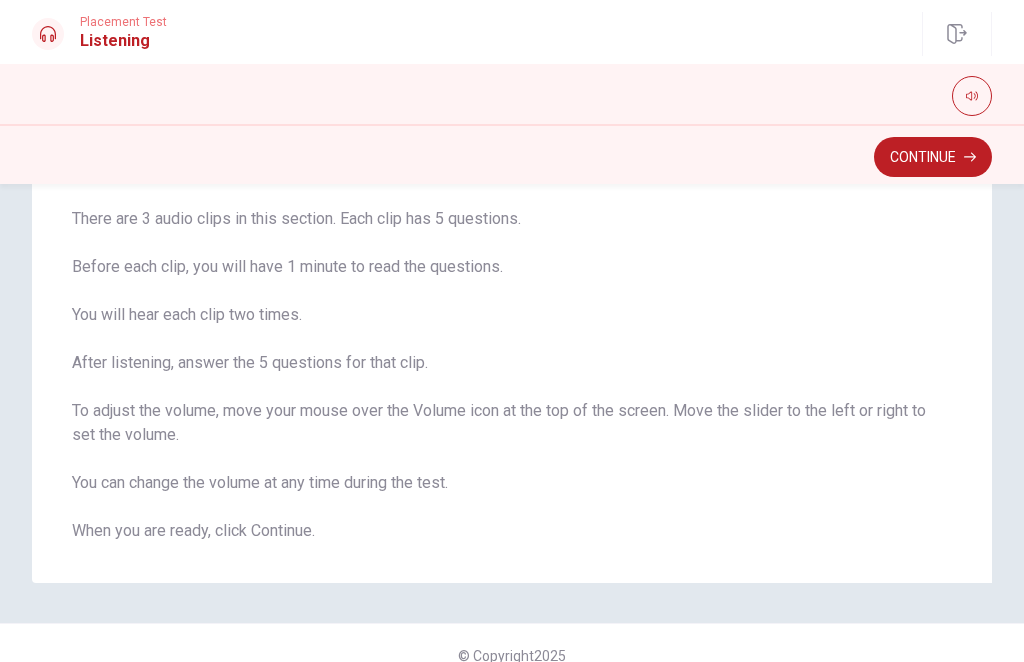 click on "Continue" at bounding box center (933, 157) 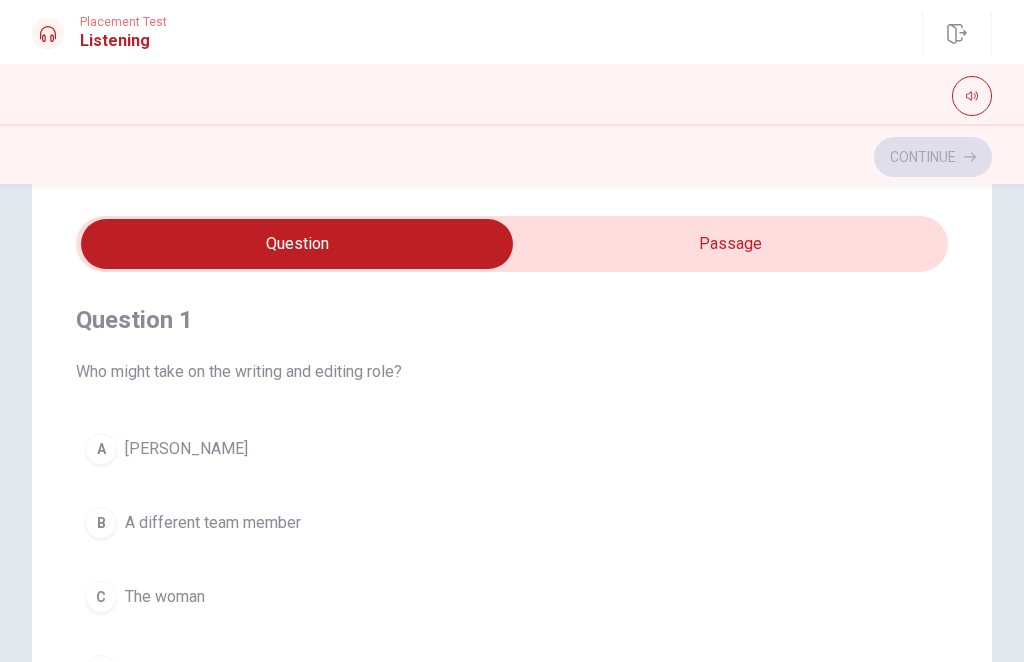 scroll, scrollTop: 62, scrollLeft: 0, axis: vertical 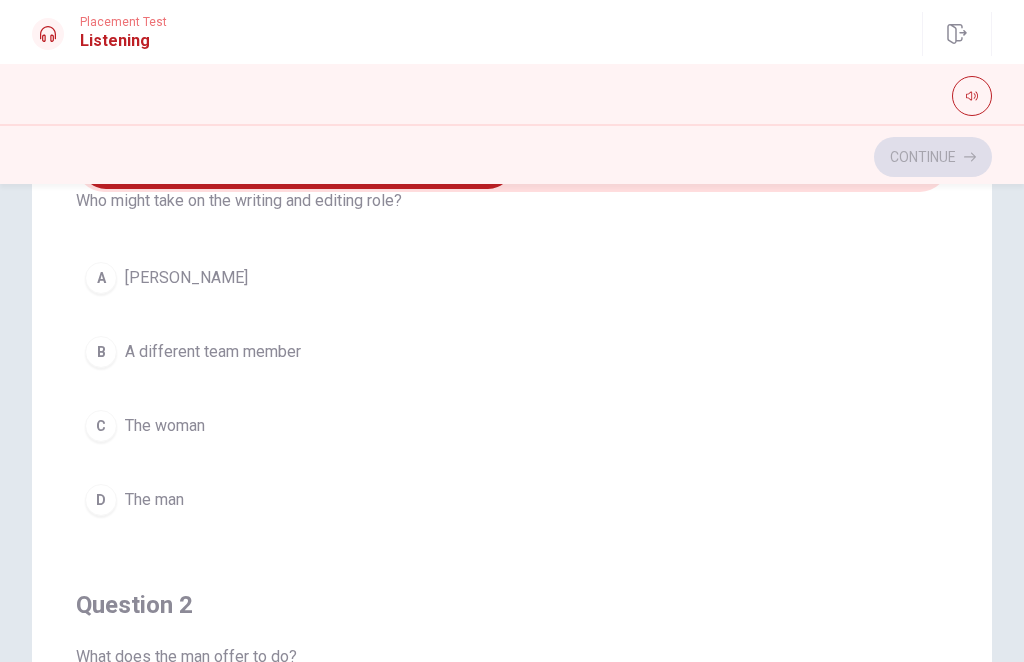 click on "C The woman" at bounding box center (512, 426) 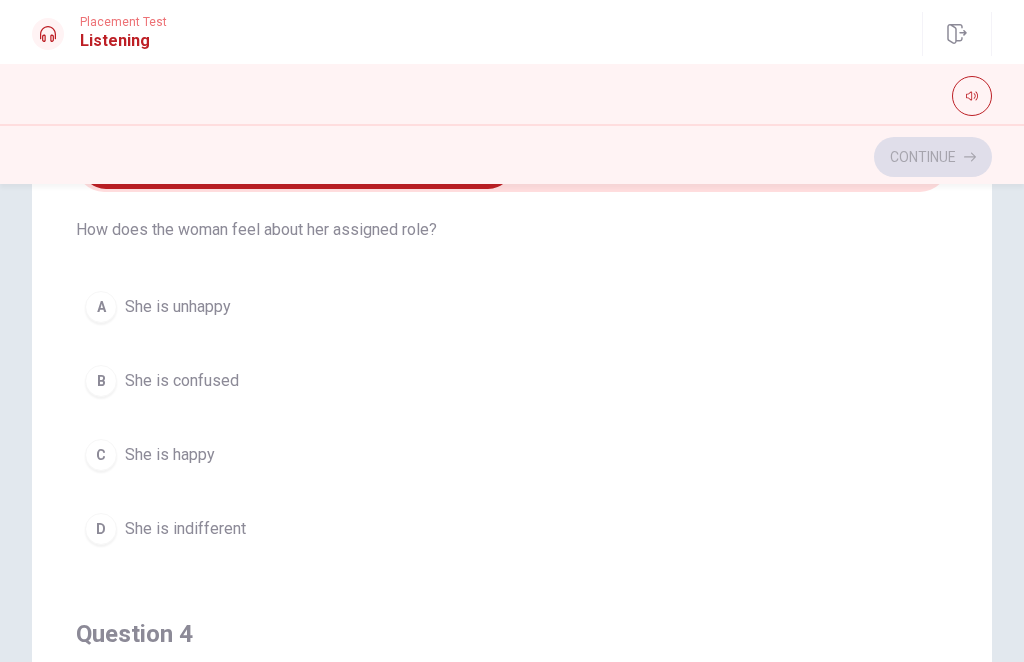 scroll, scrollTop: 975, scrollLeft: 0, axis: vertical 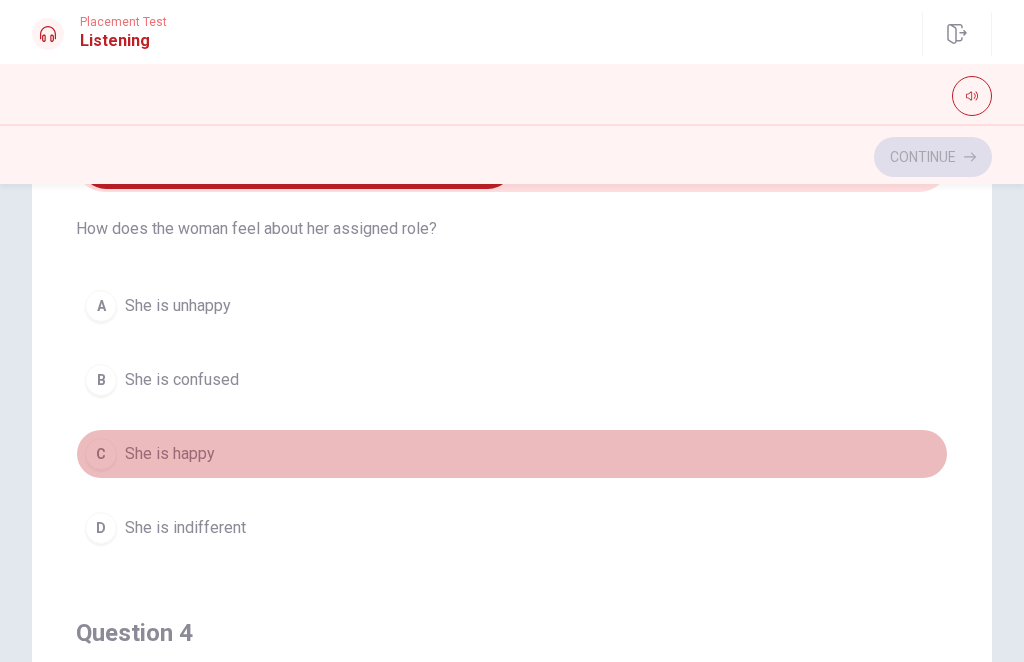 click on "She is happy" at bounding box center (170, 454) 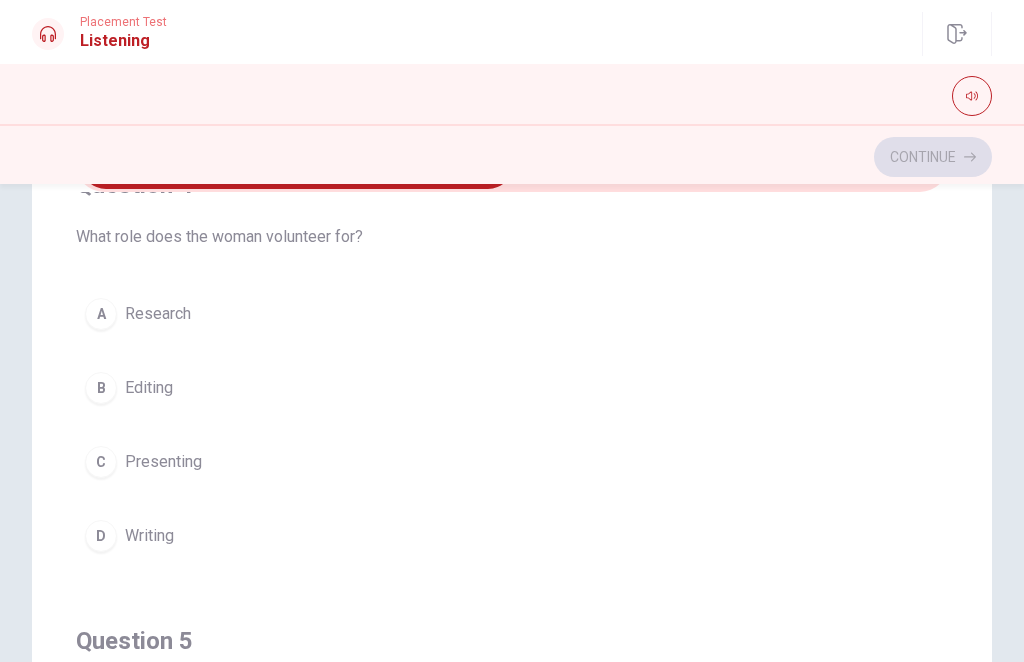 scroll, scrollTop: 1424, scrollLeft: 0, axis: vertical 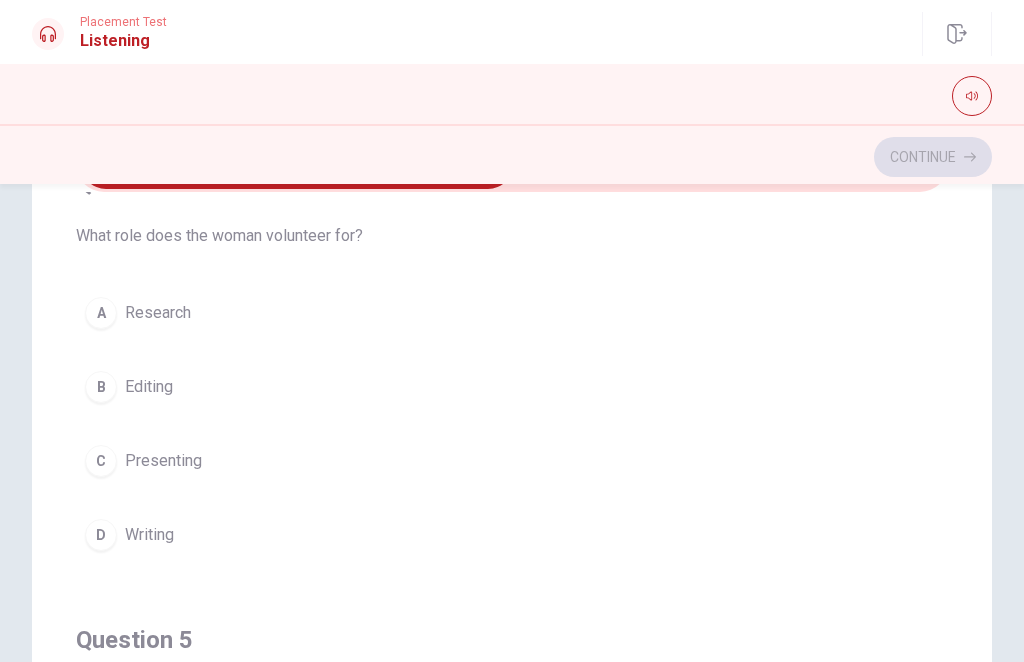 click on "B Editing" at bounding box center (512, 387) 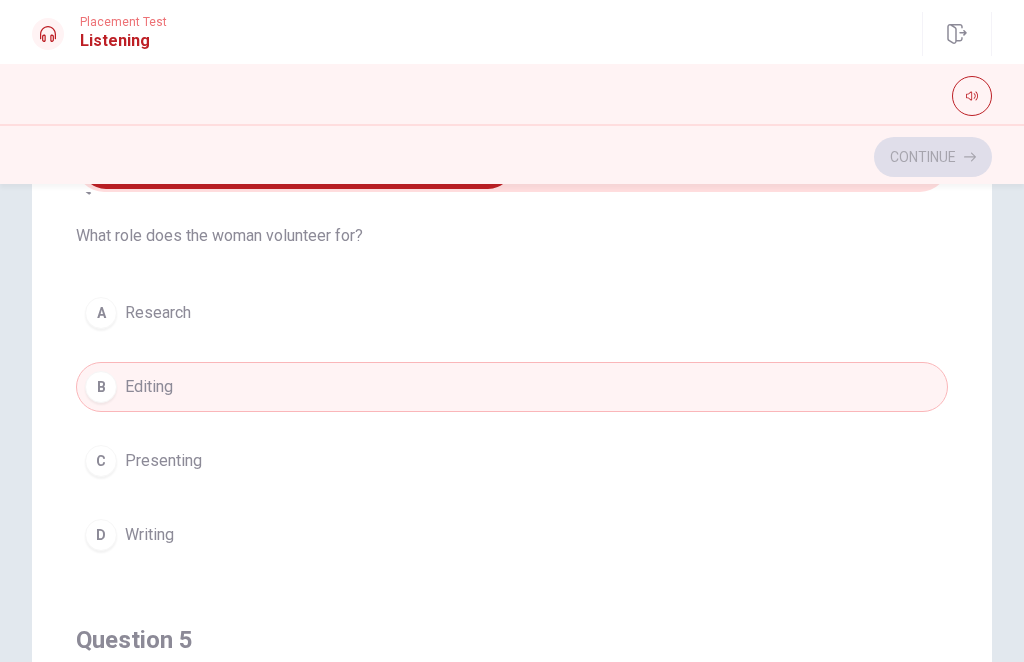 click on "A Research" at bounding box center (512, 313) 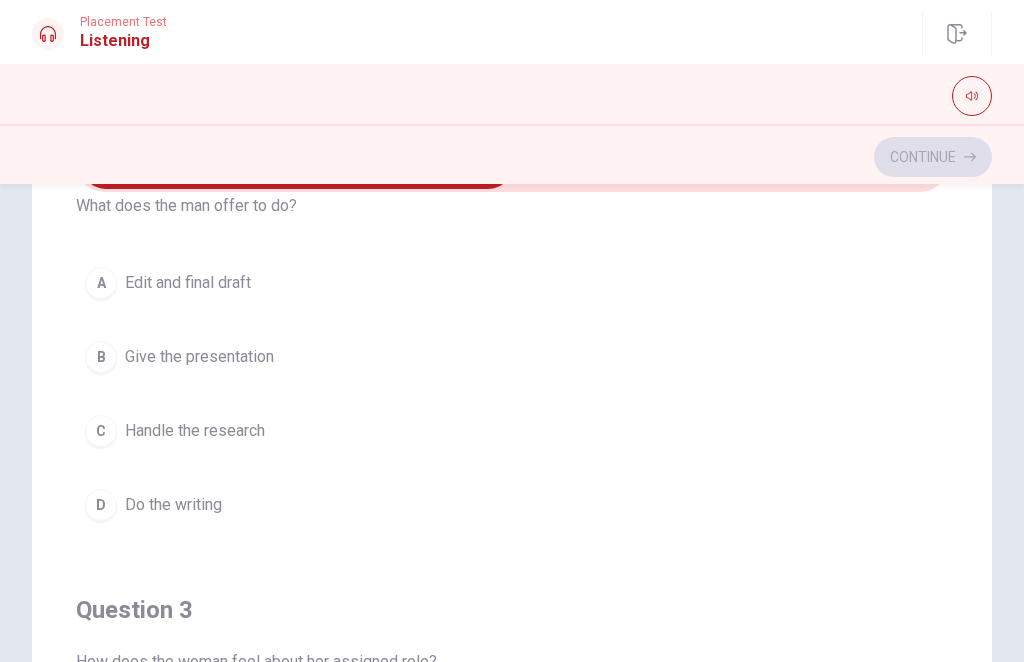 scroll, scrollTop: 540, scrollLeft: 0, axis: vertical 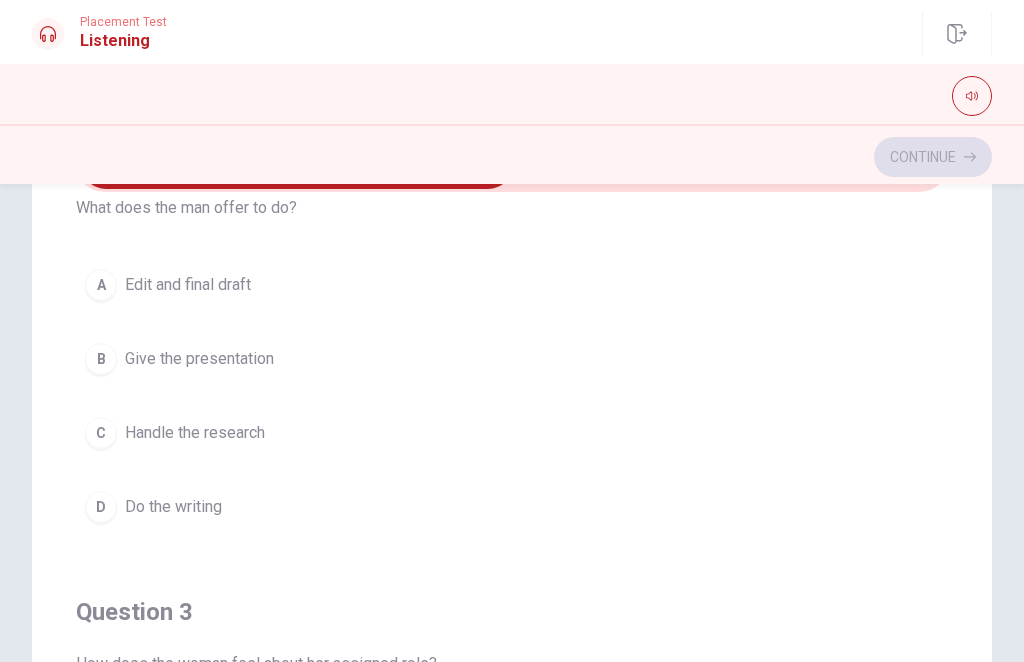click on "B Give the presentation" at bounding box center (512, 359) 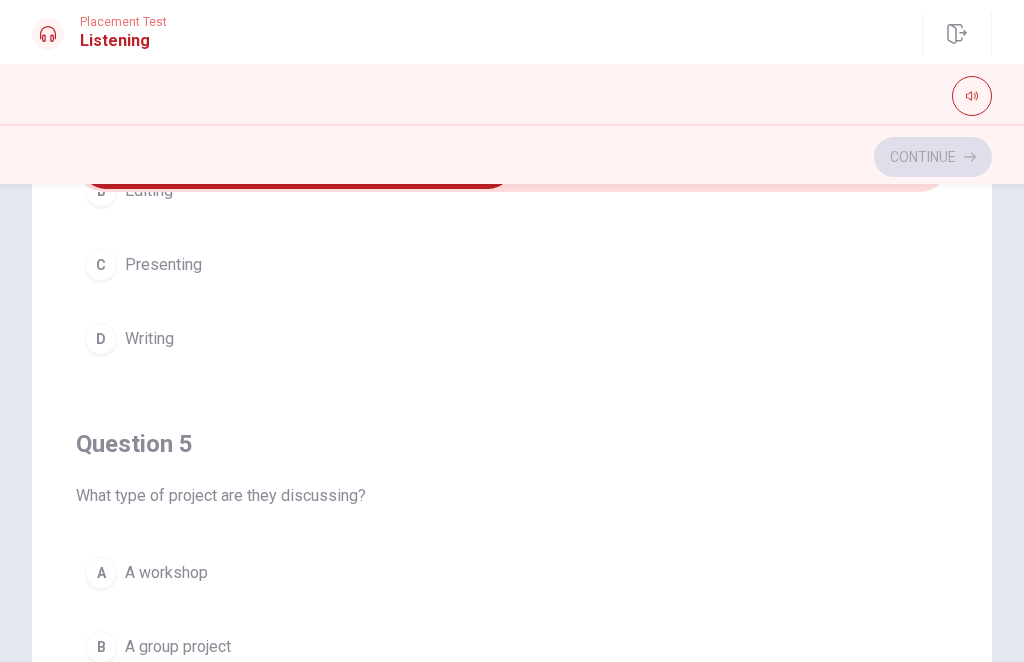 scroll, scrollTop: 1620, scrollLeft: 0, axis: vertical 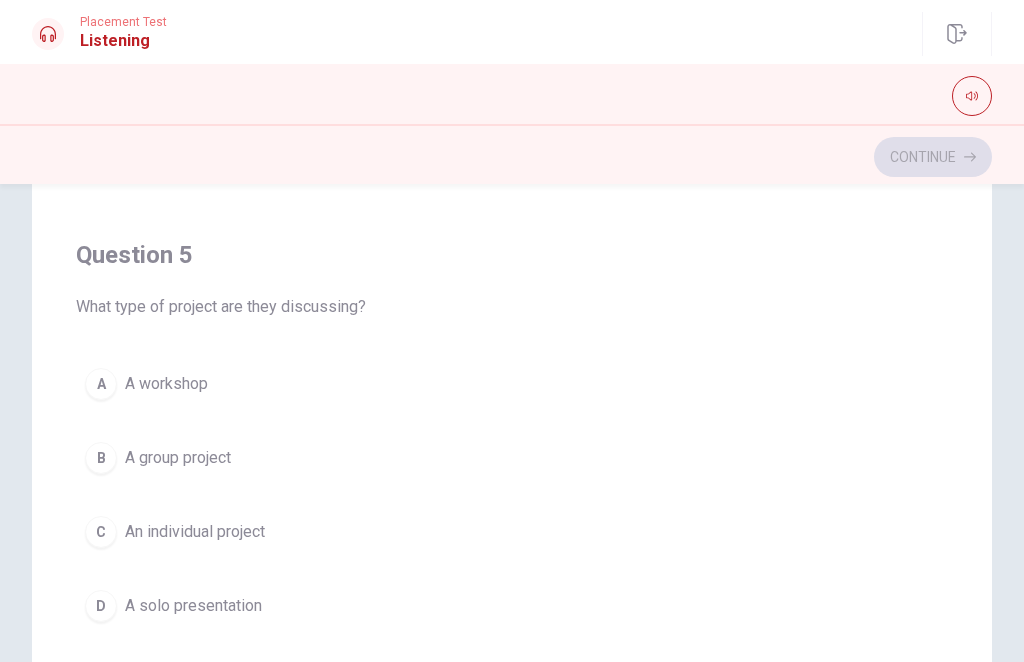 click on "B A group project" at bounding box center (512, 458) 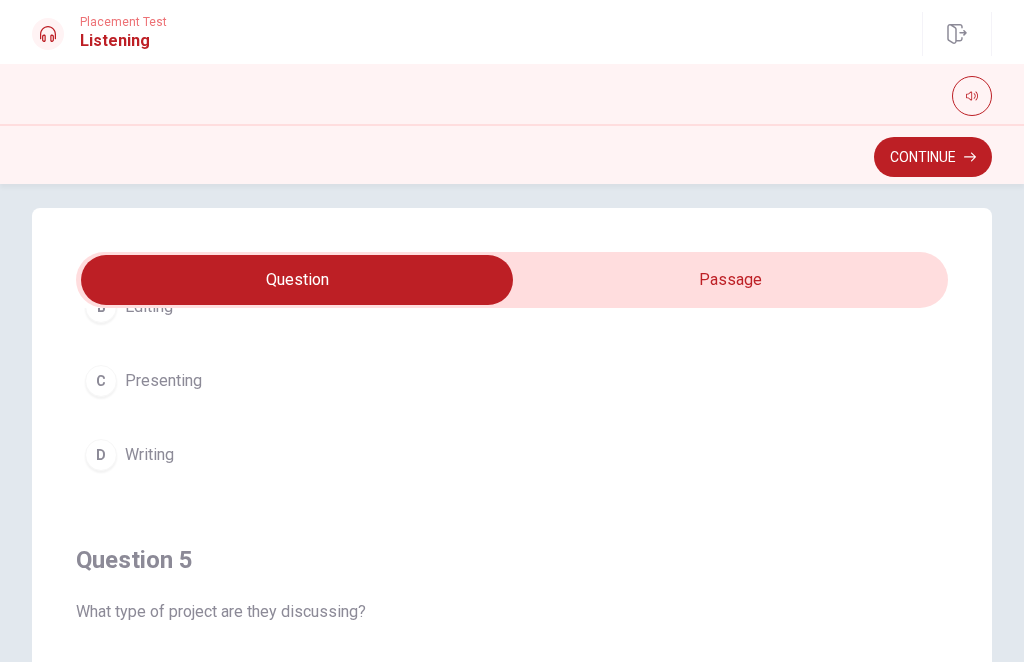 scroll, scrollTop: 22, scrollLeft: 0, axis: vertical 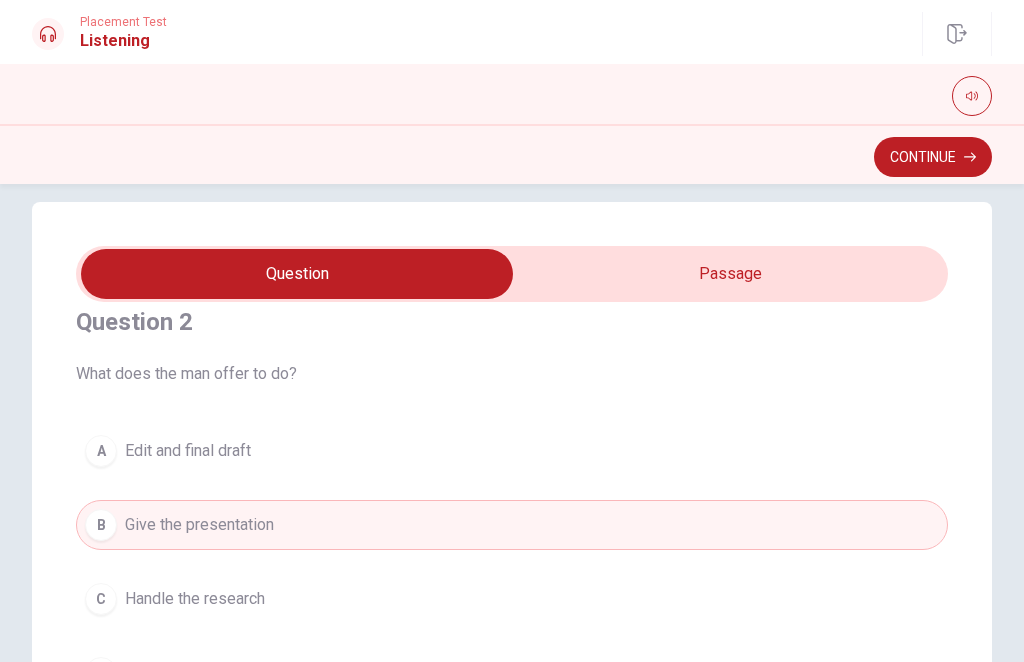 click on "A Edit and final draft" at bounding box center [512, 451] 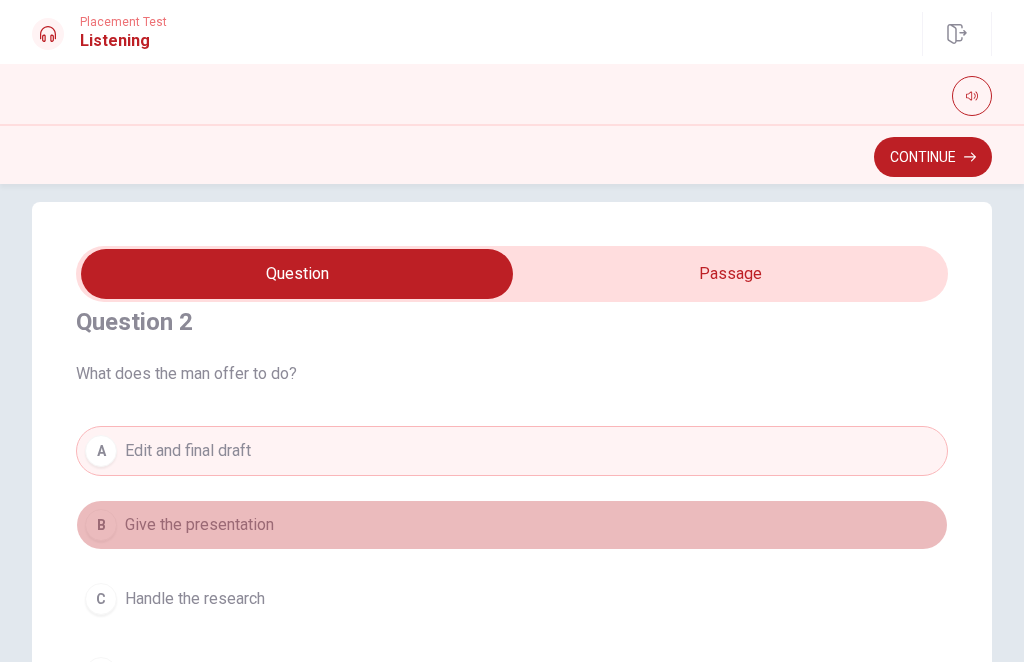 click on "B Give the presentation" at bounding box center (512, 525) 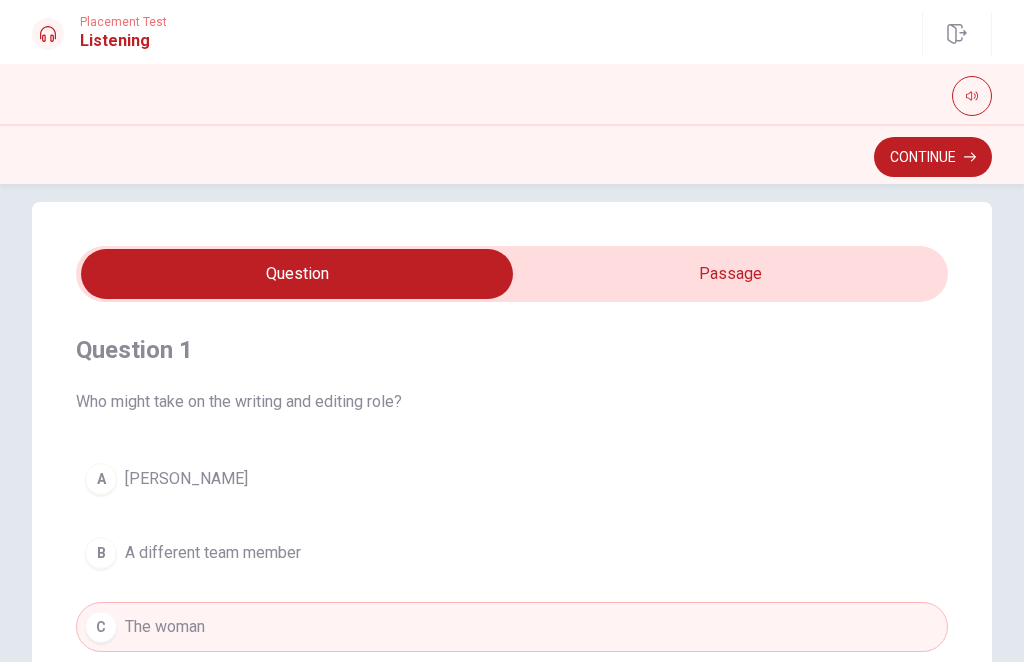 scroll, scrollTop: 0, scrollLeft: 0, axis: both 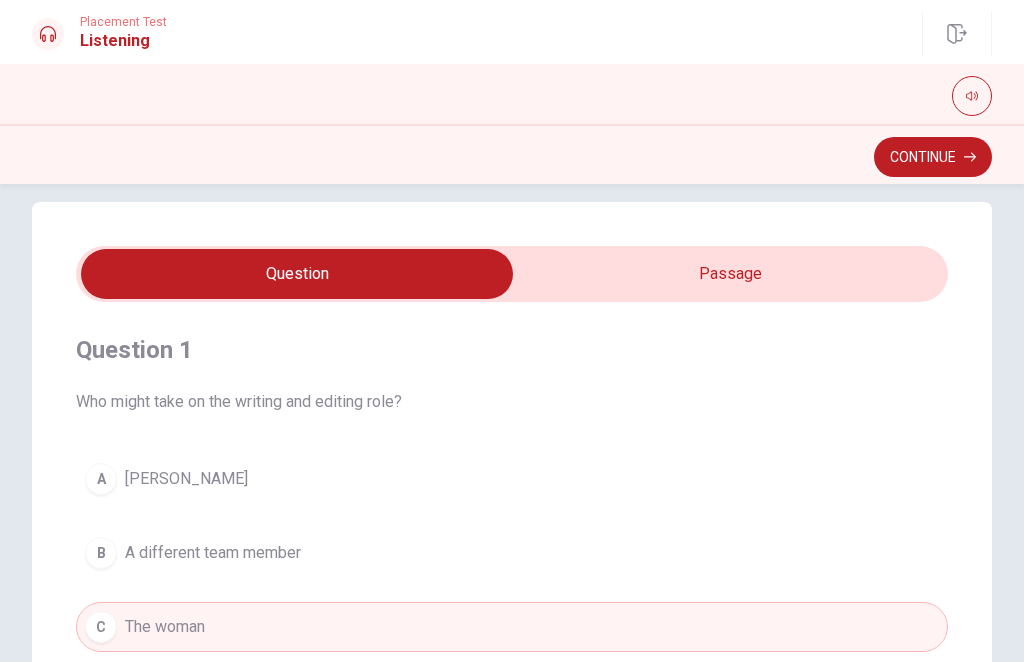 click on "Continue" at bounding box center [933, 157] 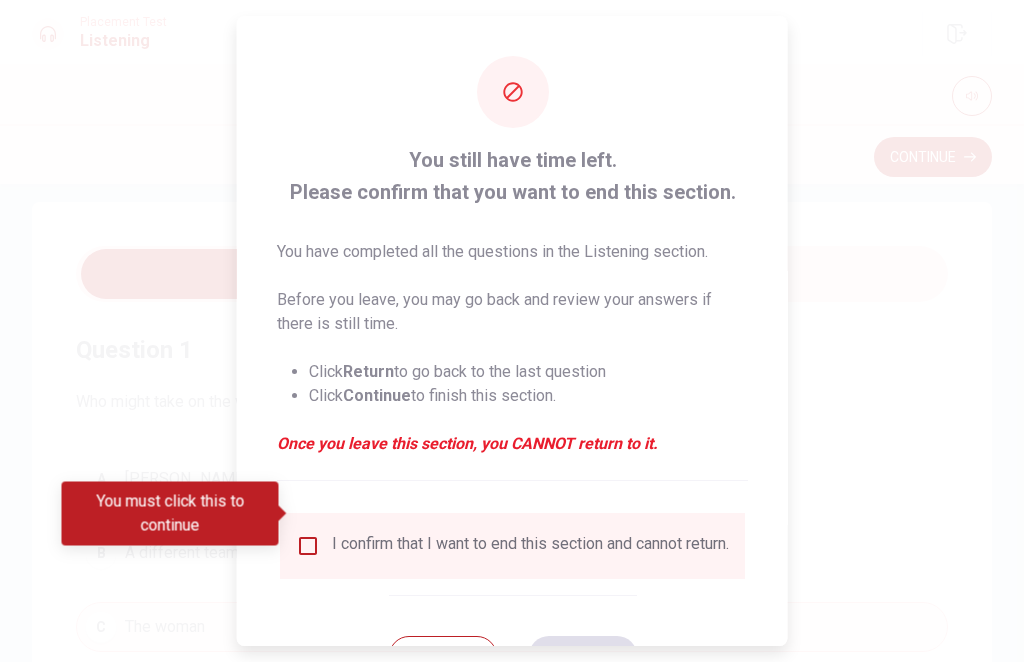 click at bounding box center [308, 546] 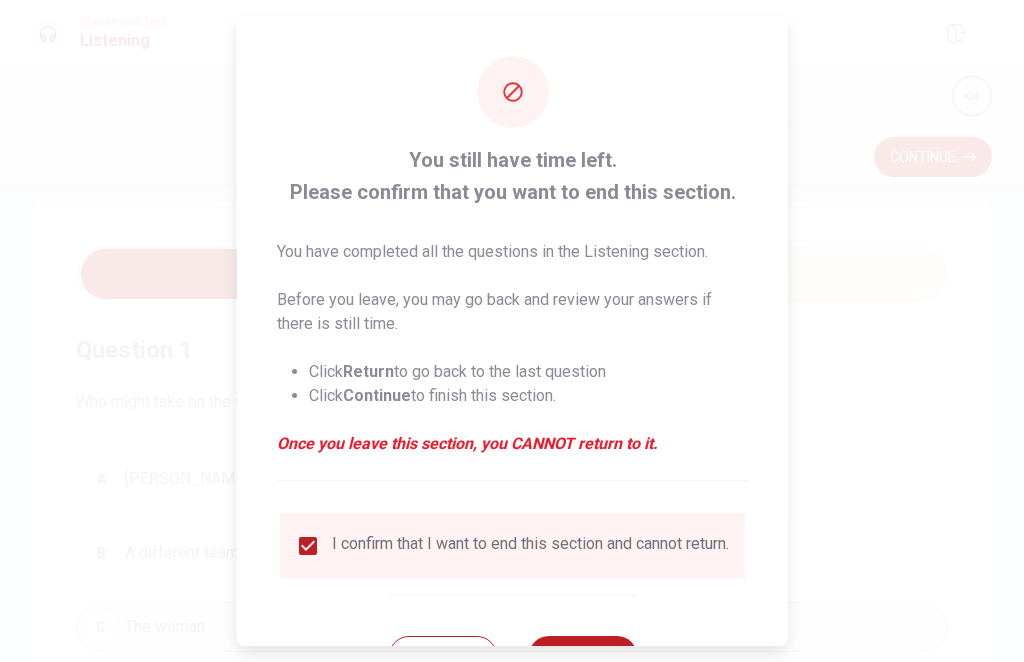 click on "Continue" at bounding box center [582, 656] 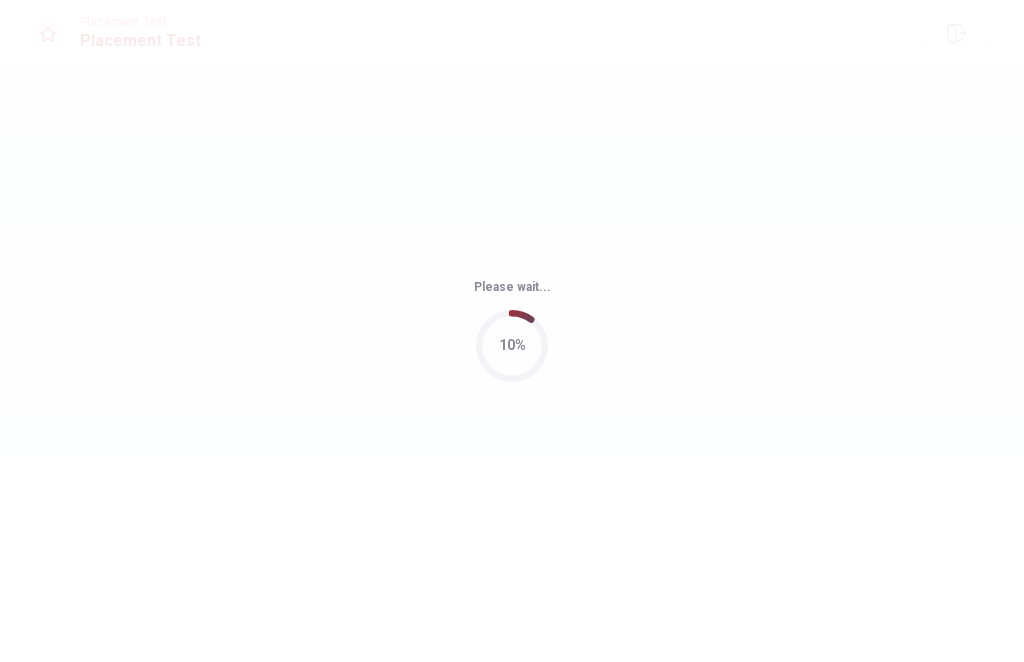 scroll, scrollTop: 0, scrollLeft: 0, axis: both 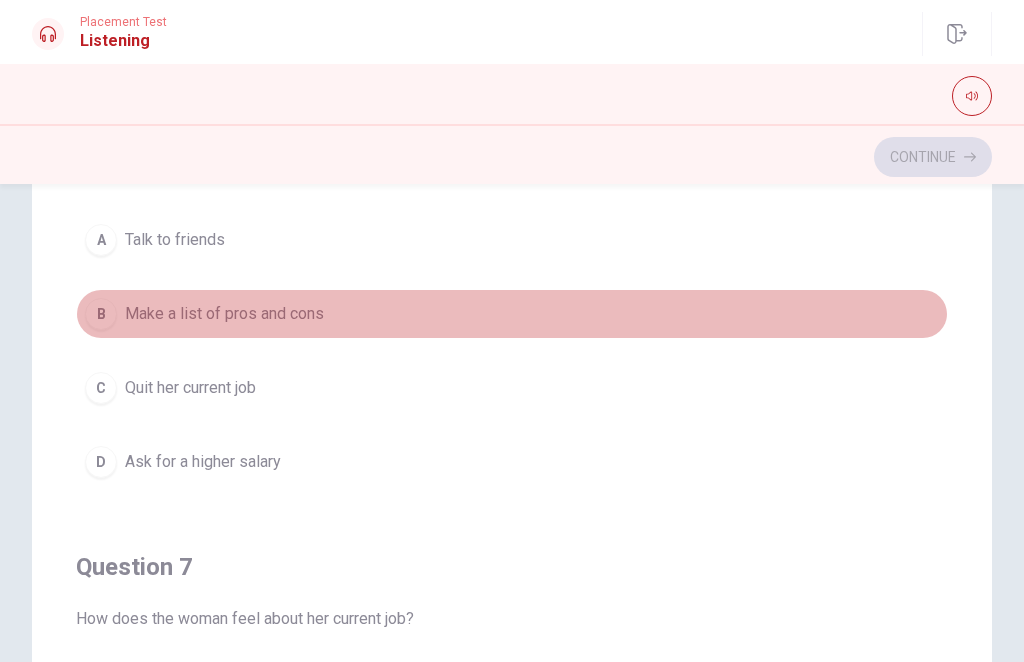 click on "B Make a list of pros and cons" at bounding box center (512, 314) 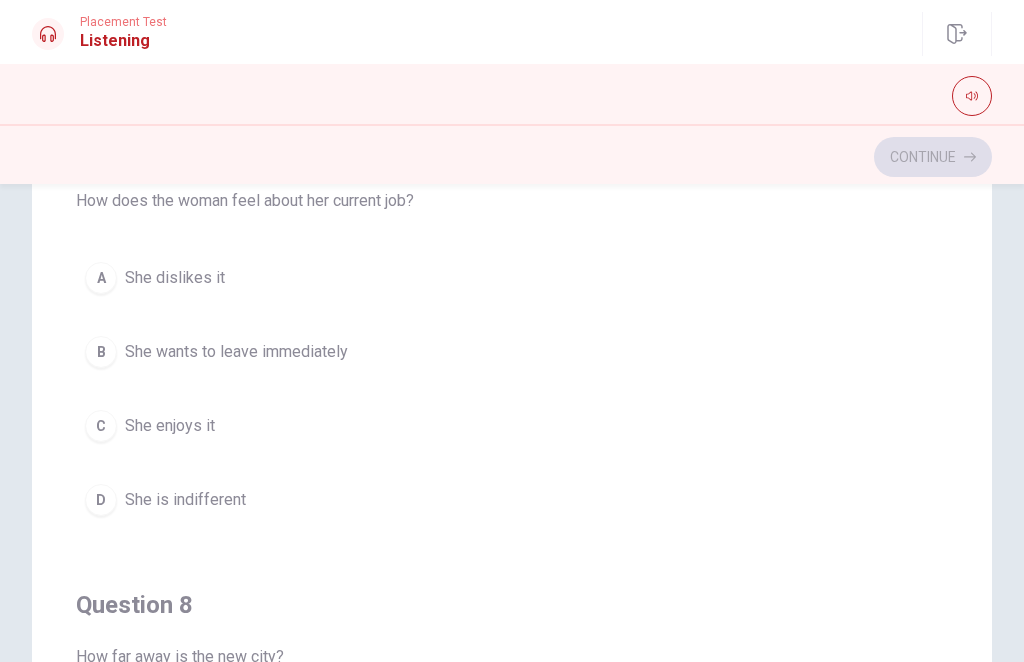 scroll, scrollTop: 517, scrollLeft: 0, axis: vertical 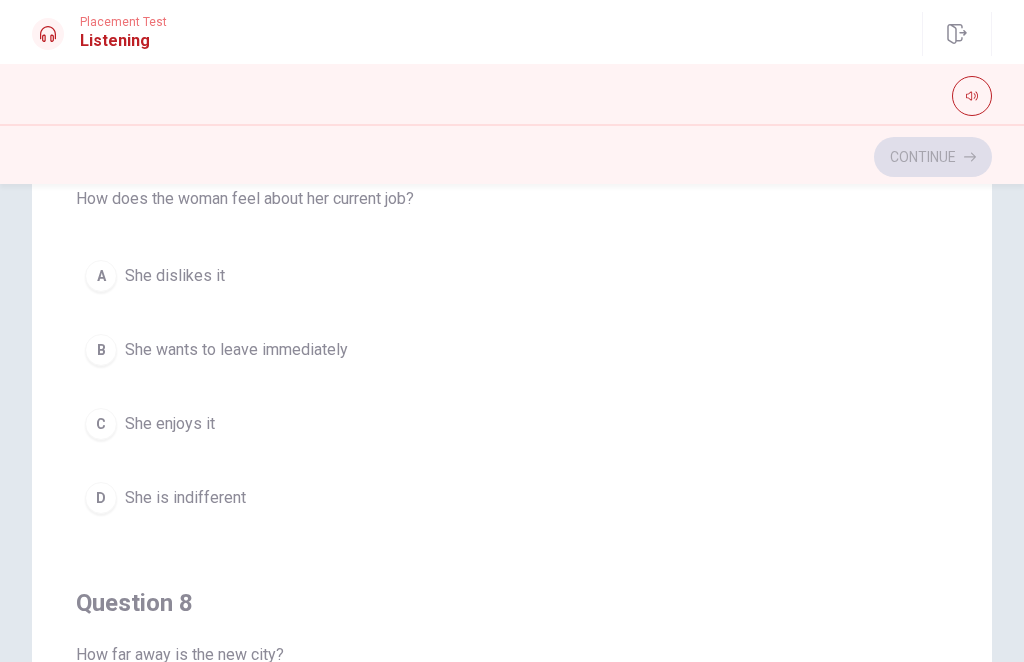 click on "C She enjoys it" at bounding box center (512, 424) 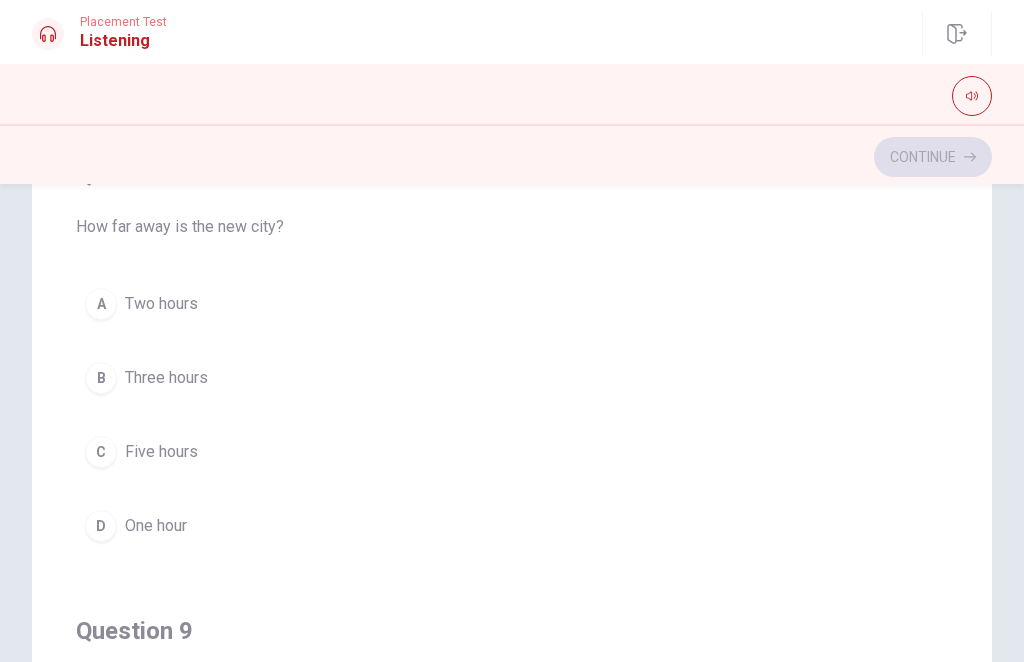 scroll, scrollTop: 946, scrollLeft: 0, axis: vertical 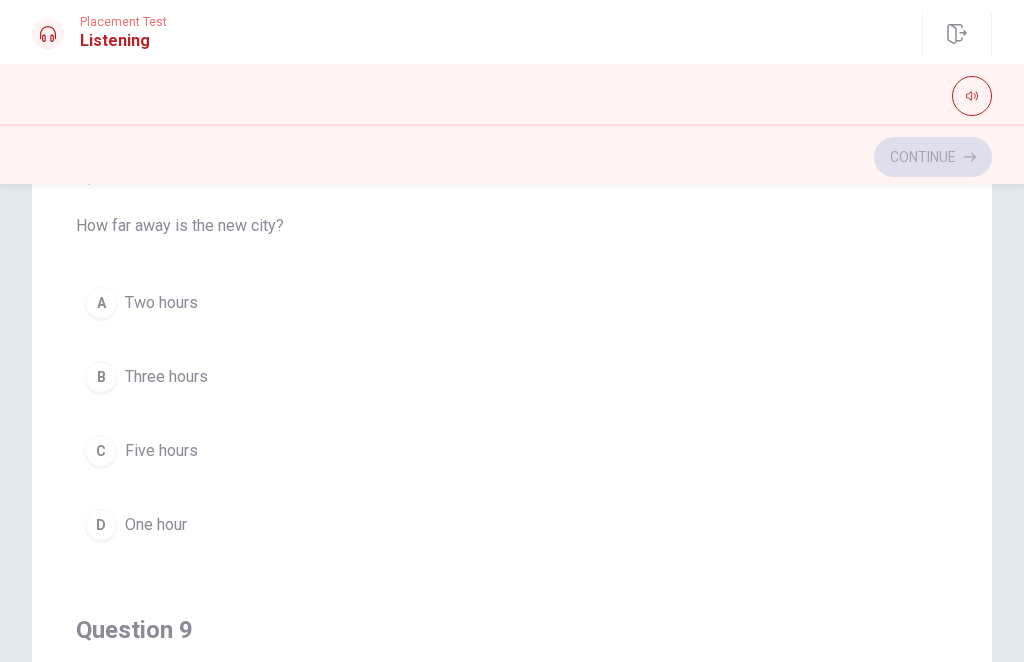 click on "B Three hours" at bounding box center (512, 377) 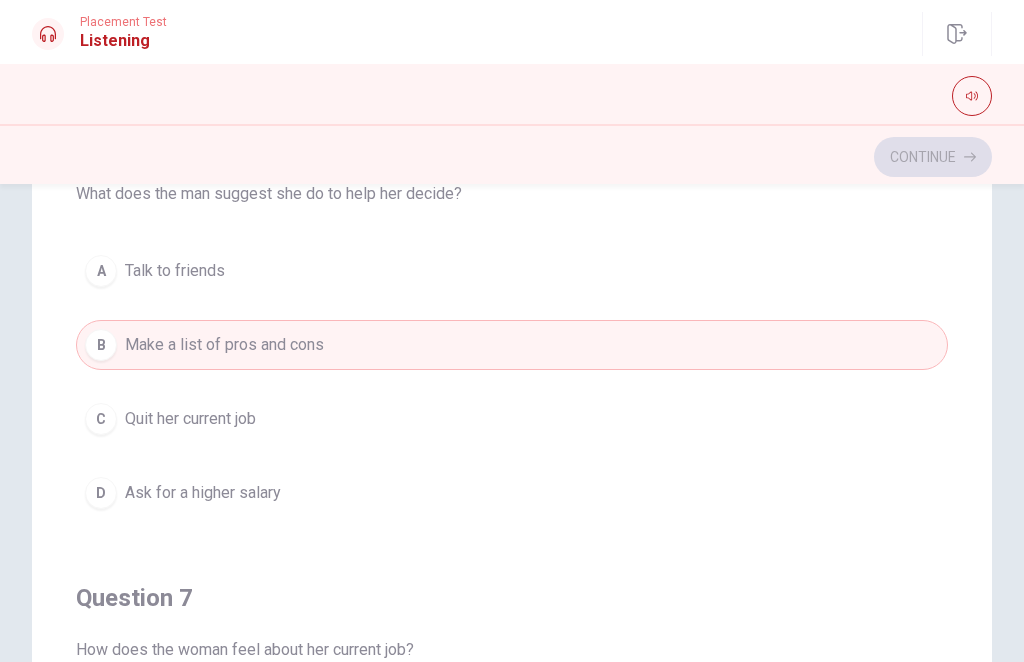 scroll, scrollTop: 69, scrollLeft: 0, axis: vertical 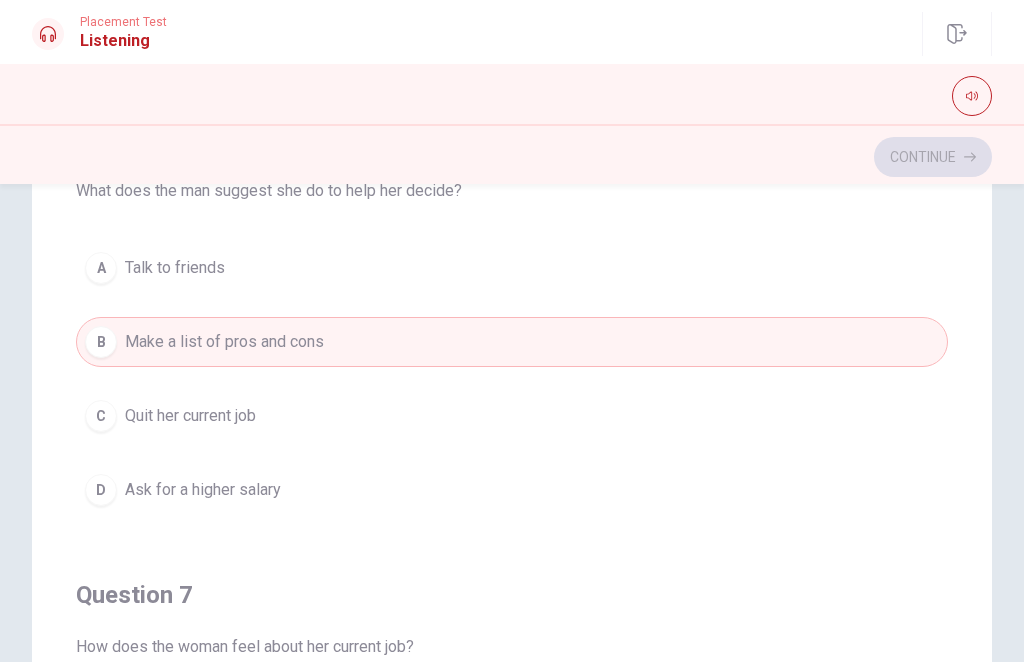 click on "D Ask for a higher salary" at bounding box center (512, 490) 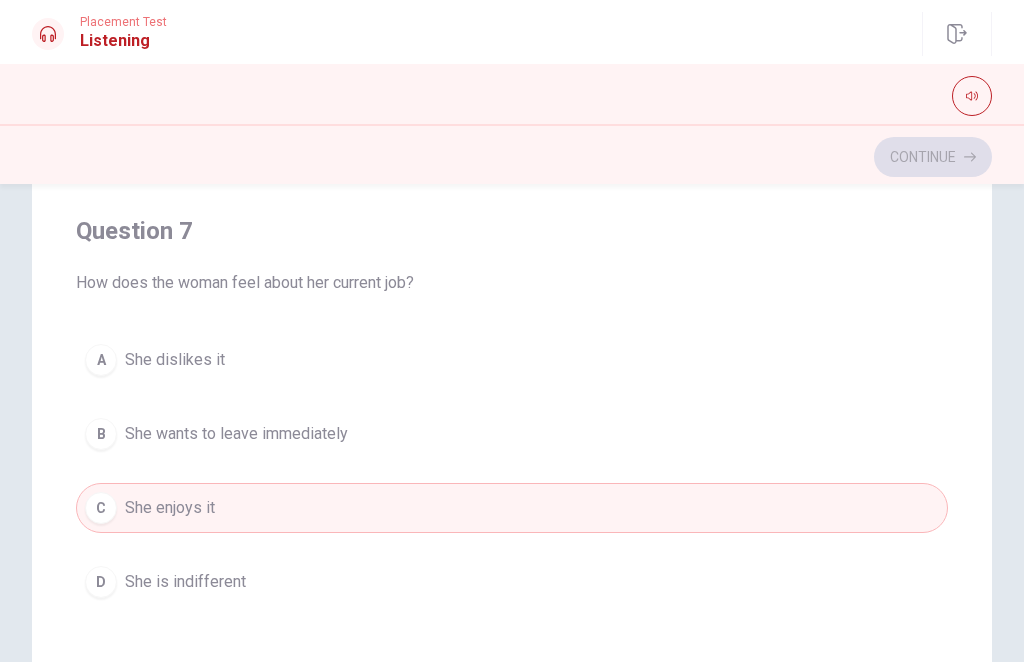 scroll, scrollTop: 425, scrollLeft: 0, axis: vertical 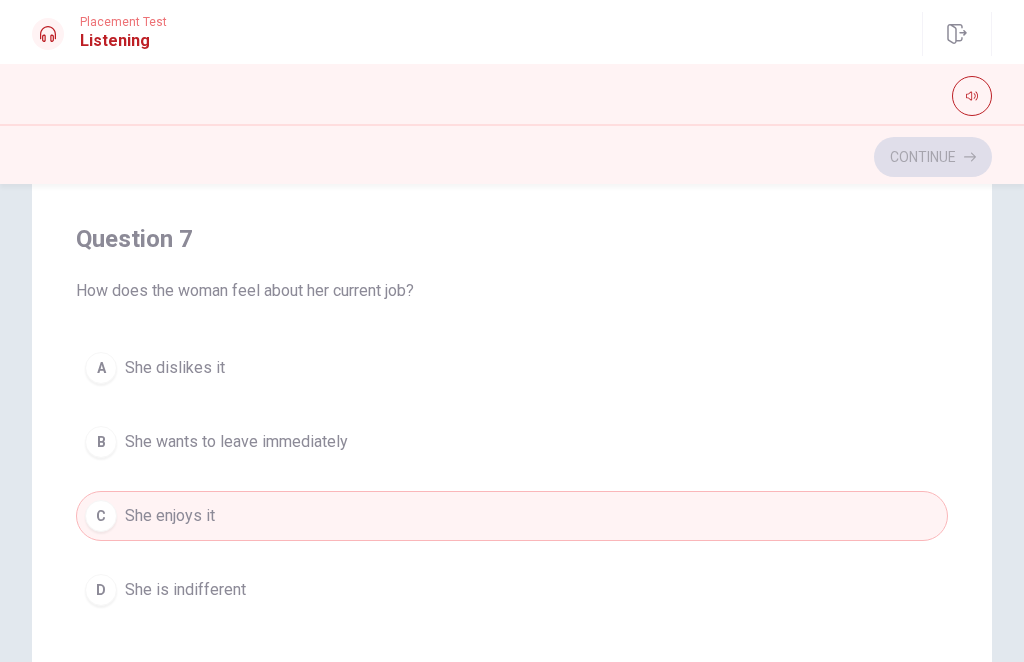 click on "B She wants to leave immediately" at bounding box center (512, 442) 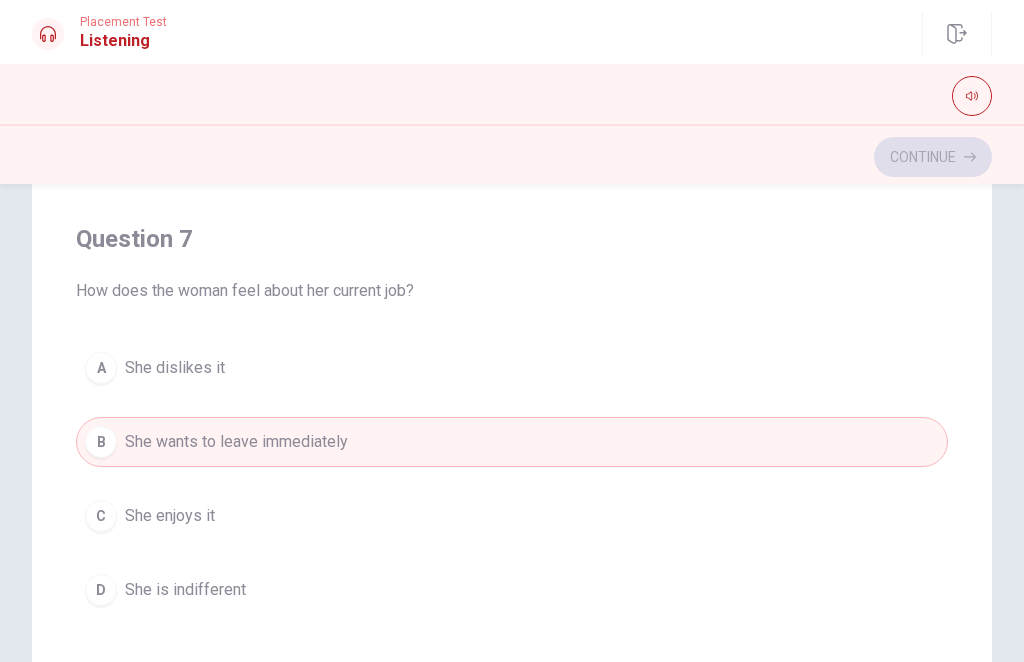 click on "A She dislikes it B She wants to leave immediately C She enjoys it D She is indifferent" at bounding box center (512, 479) 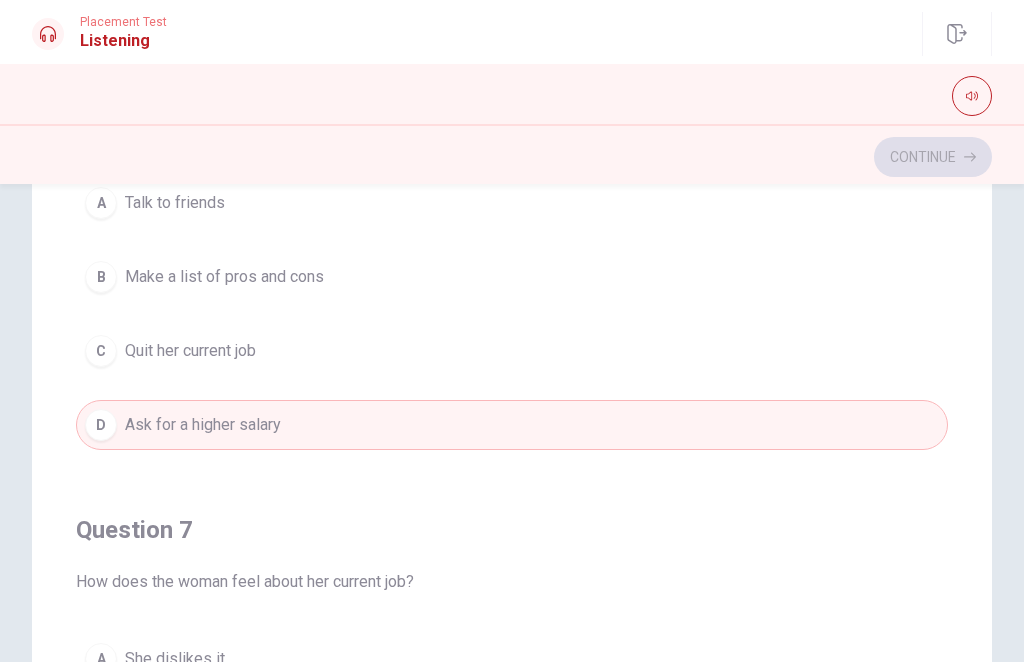scroll, scrollTop: 129, scrollLeft: 0, axis: vertical 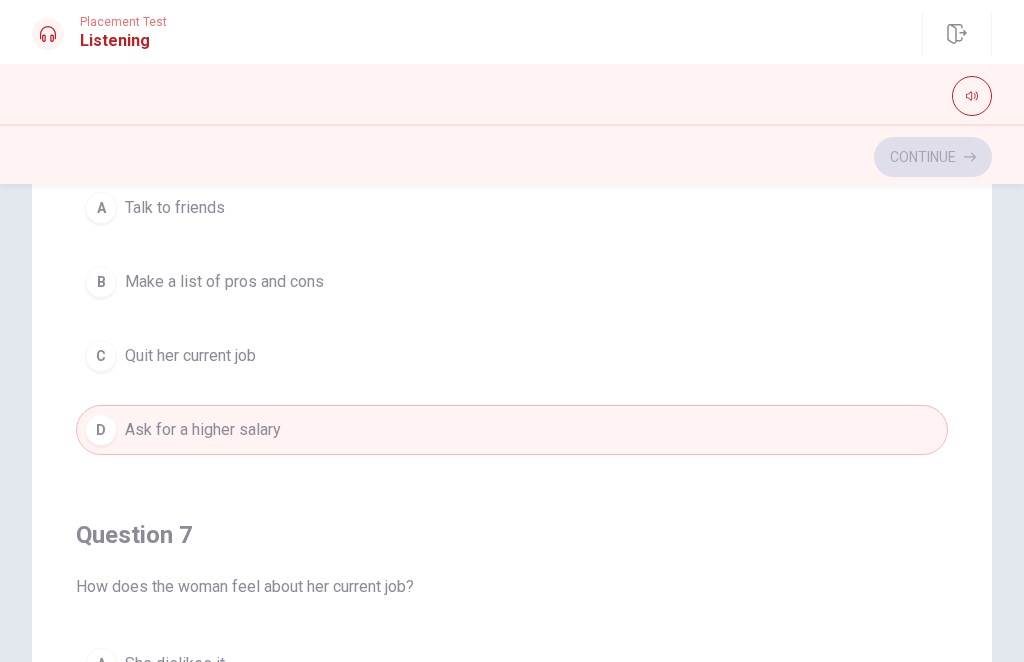 click on "B Make a list of pros and cons" at bounding box center [512, 282] 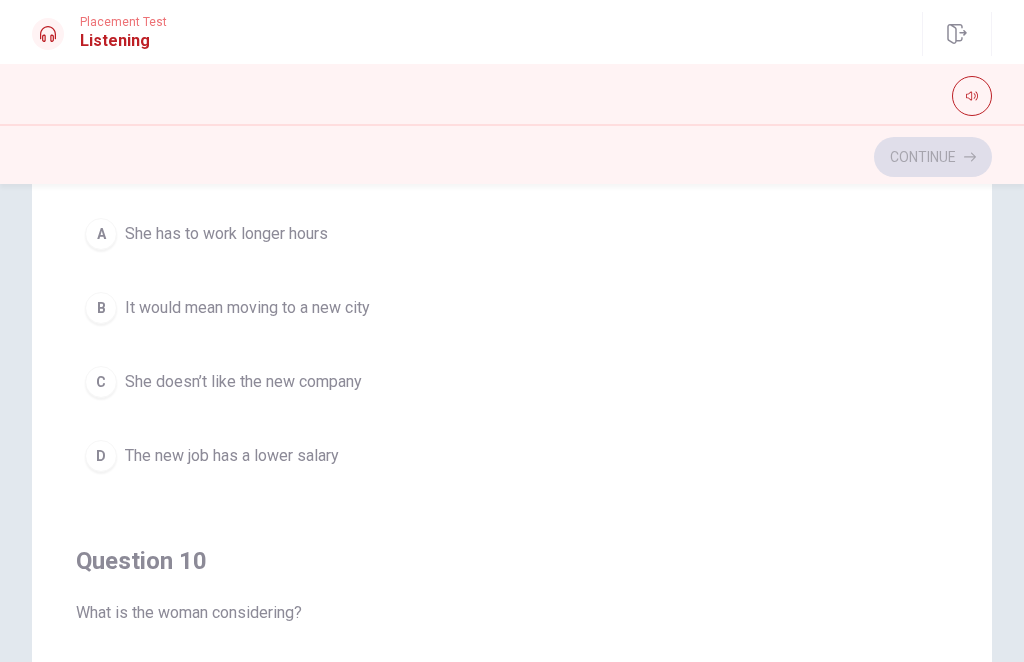 scroll, scrollTop: 1475, scrollLeft: 0, axis: vertical 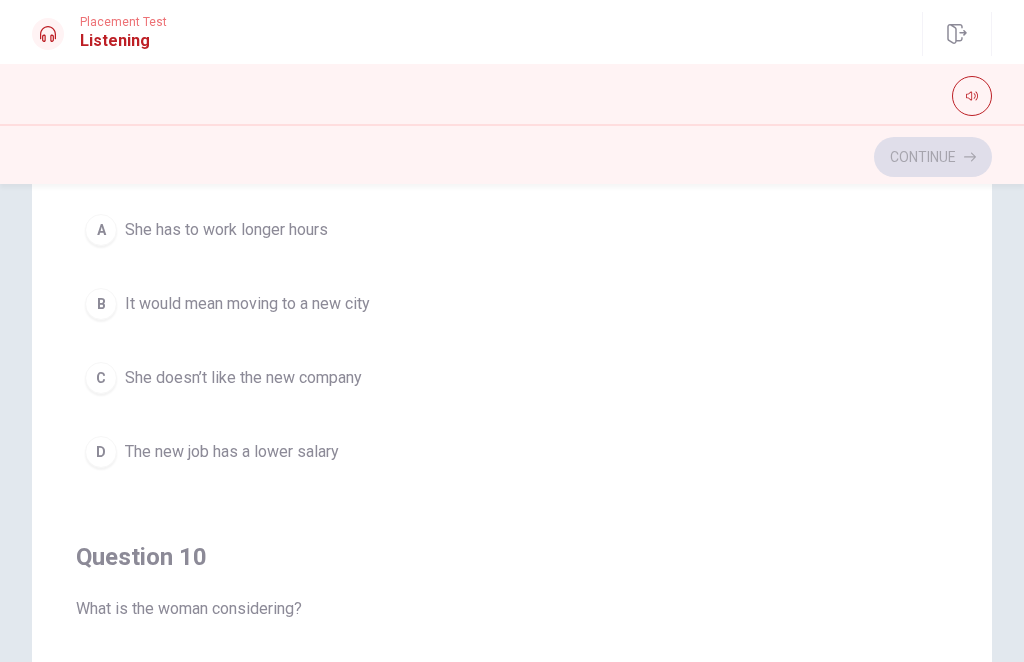 click on "It would mean moving to a new city" at bounding box center [247, 304] 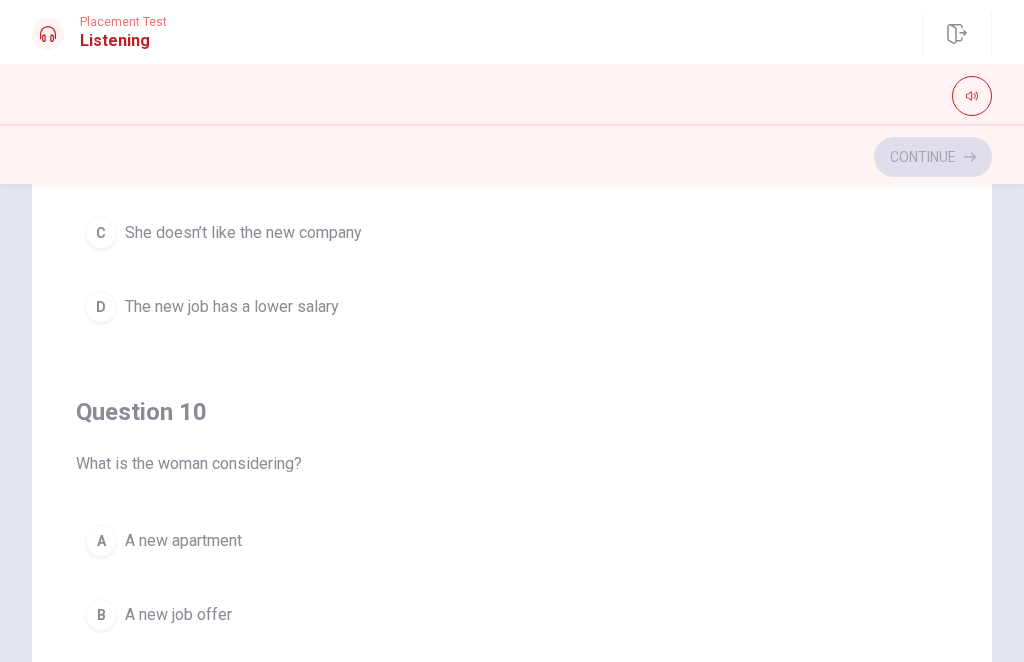 scroll, scrollTop: 1620, scrollLeft: 0, axis: vertical 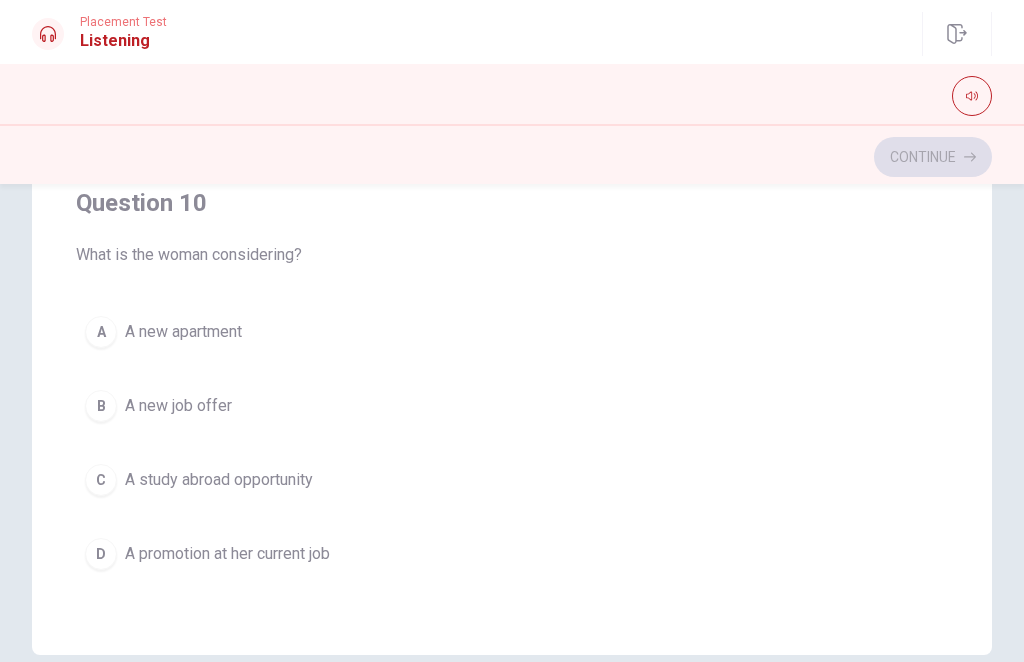 click on "D A promotion at her current job" at bounding box center [512, 554] 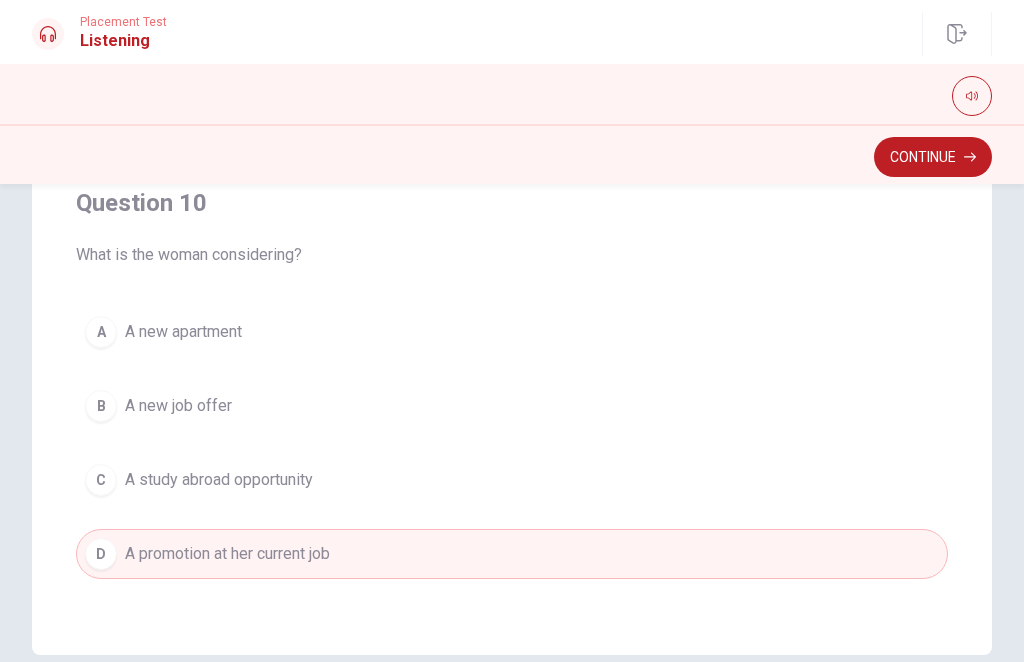 click on "Continue" at bounding box center [933, 157] 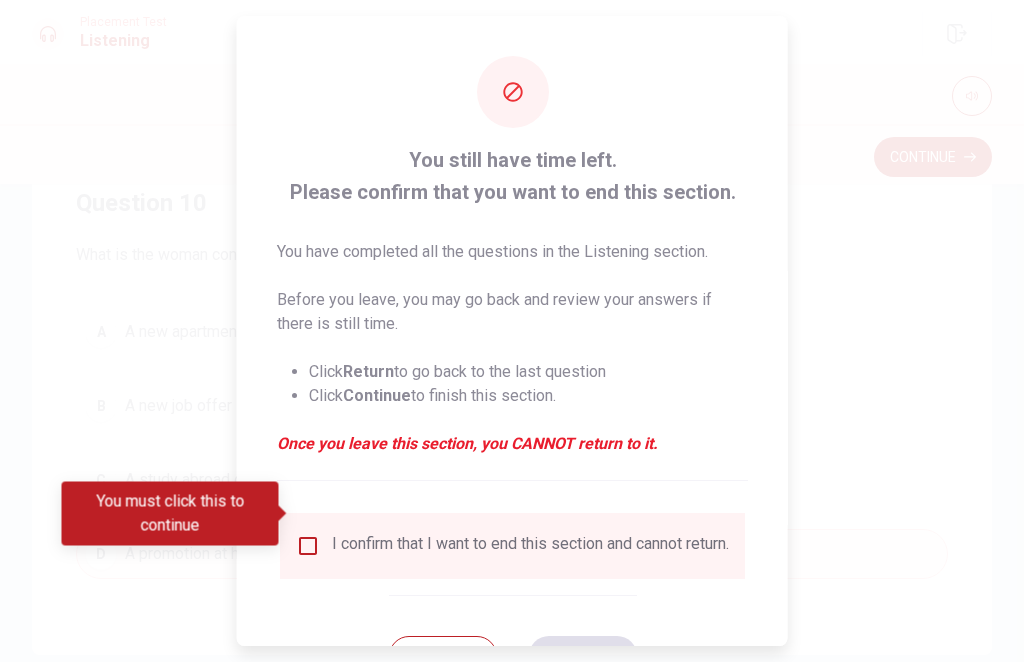 click on "I confirm that I want to end this section and cannot return." at bounding box center [512, 546] 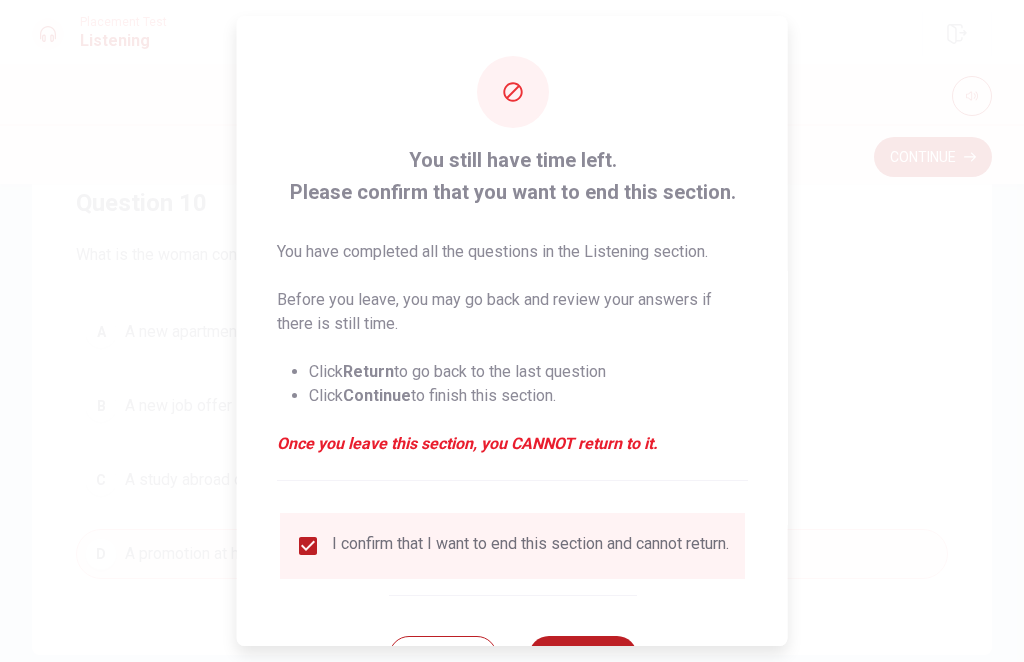 click on "Continue" at bounding box center (582, 656) 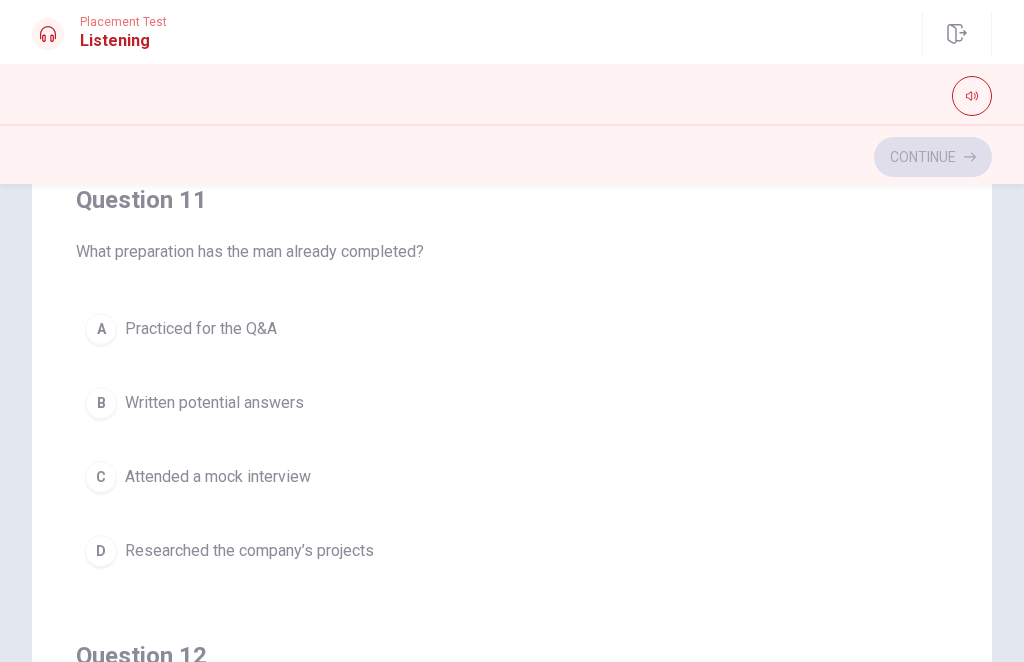 scroll, scrollTop: 173, scrollLeft: 0, axis: vertical 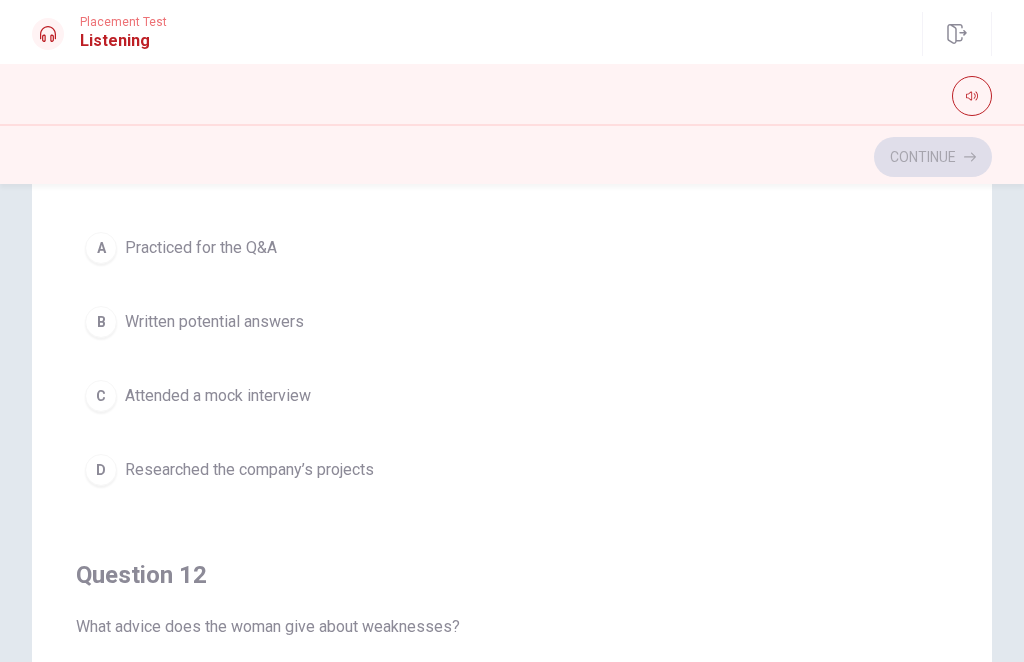 click on "A Practiced for the Q&A" at bounding box center [512, 248] 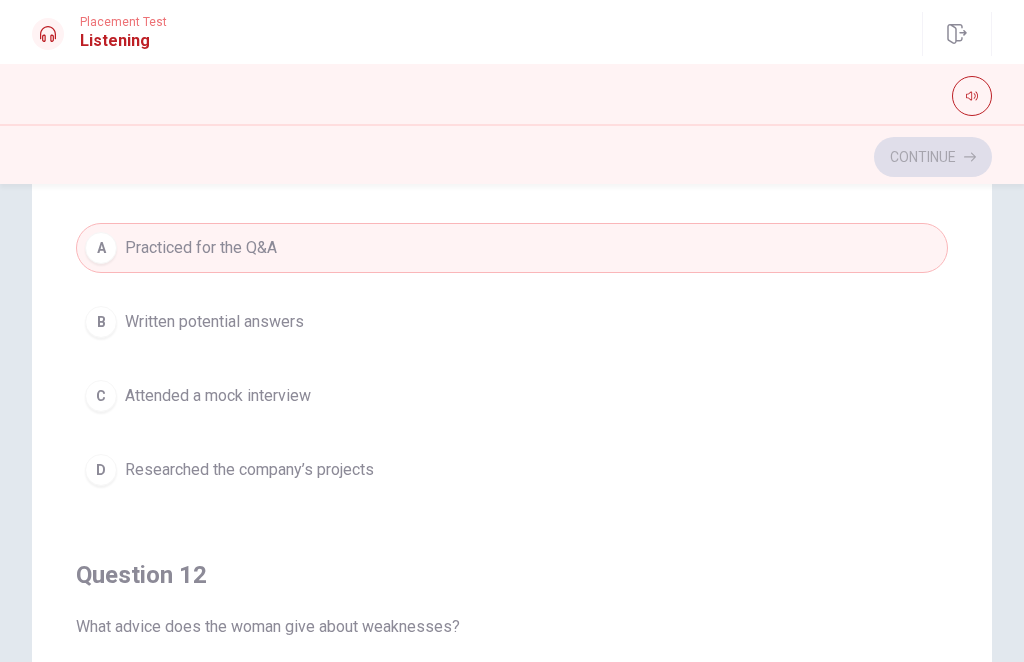 click on "D Researched the company’s projects" at bounding box center (512, 470) 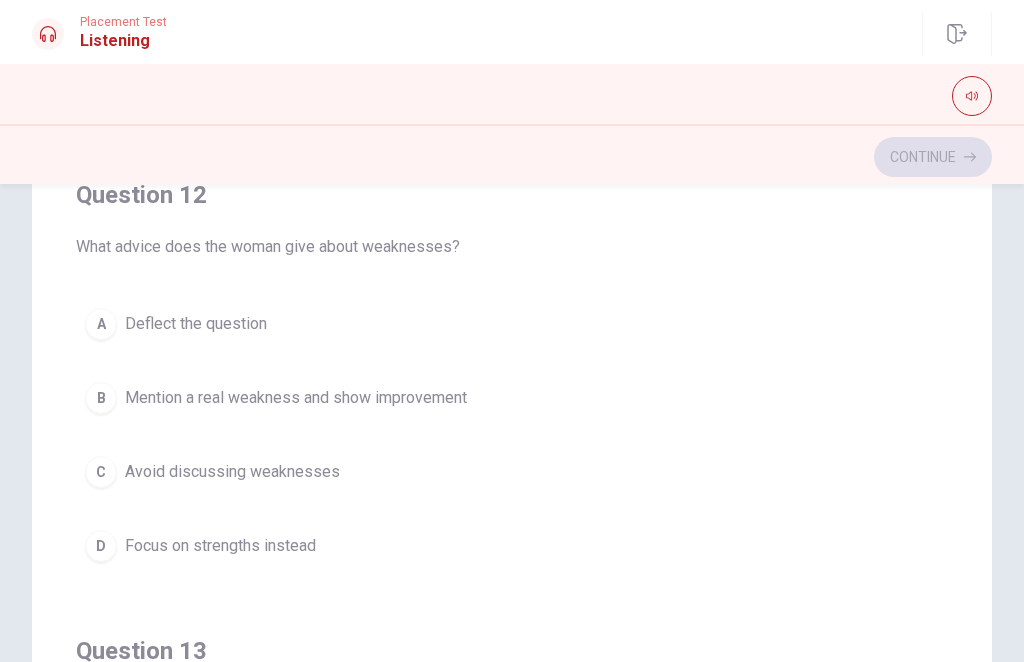 scroll, scrollTop: 415, scrollLeft: 0, axis: vertical 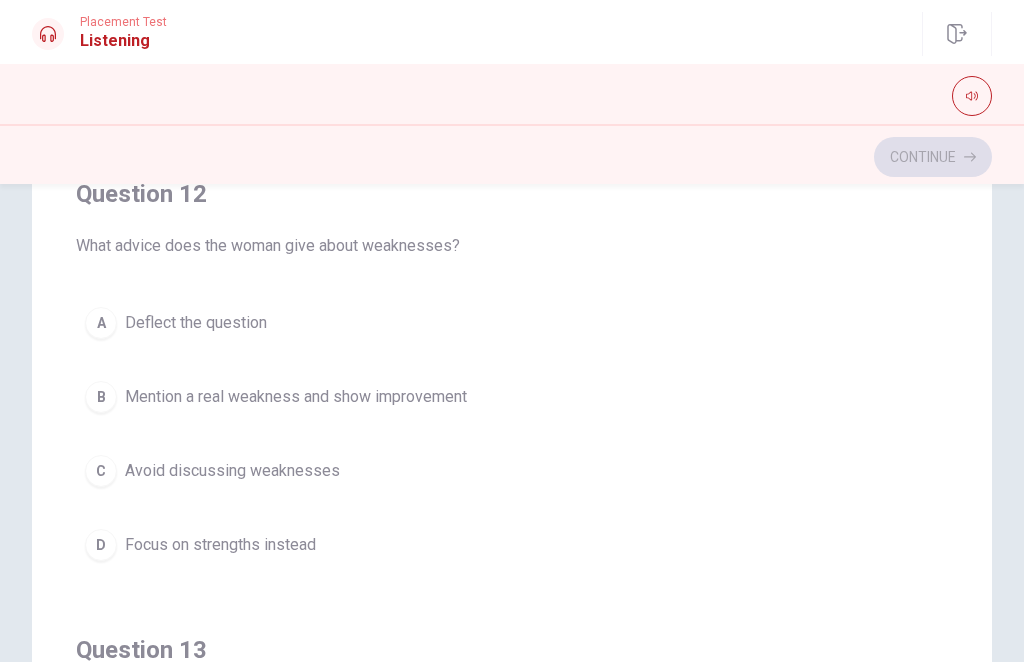 click on "Mention a real weakness and show improvement" at bounding box center (296, 397) 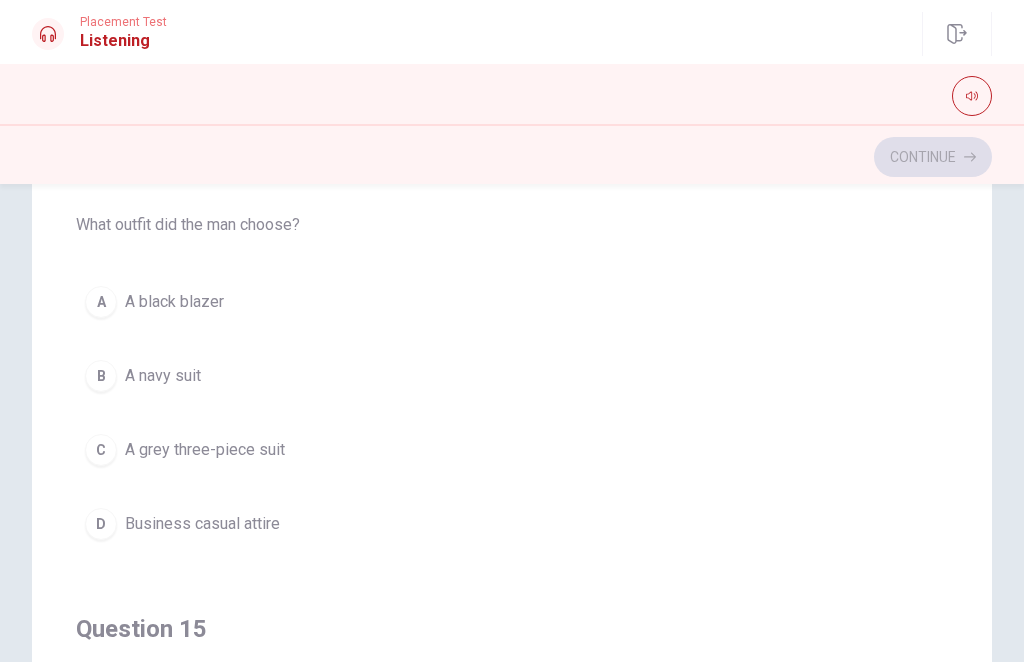 scroll, scrollTop: 1351, scrollLeft: 0, axis: vertical 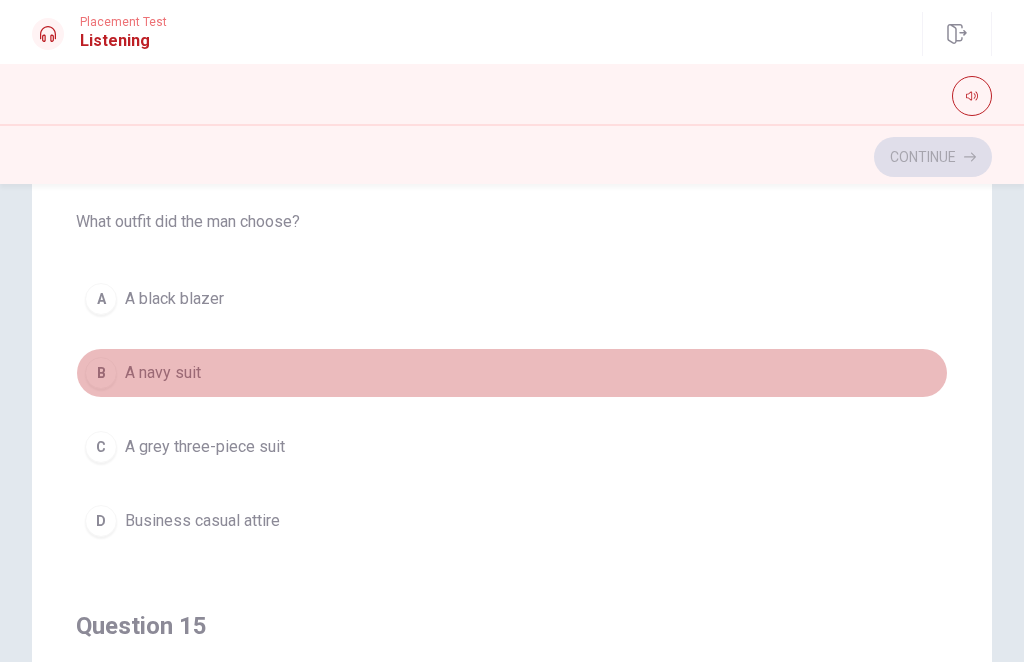 click on "B A navy suit" at bounding box center (512, 373) 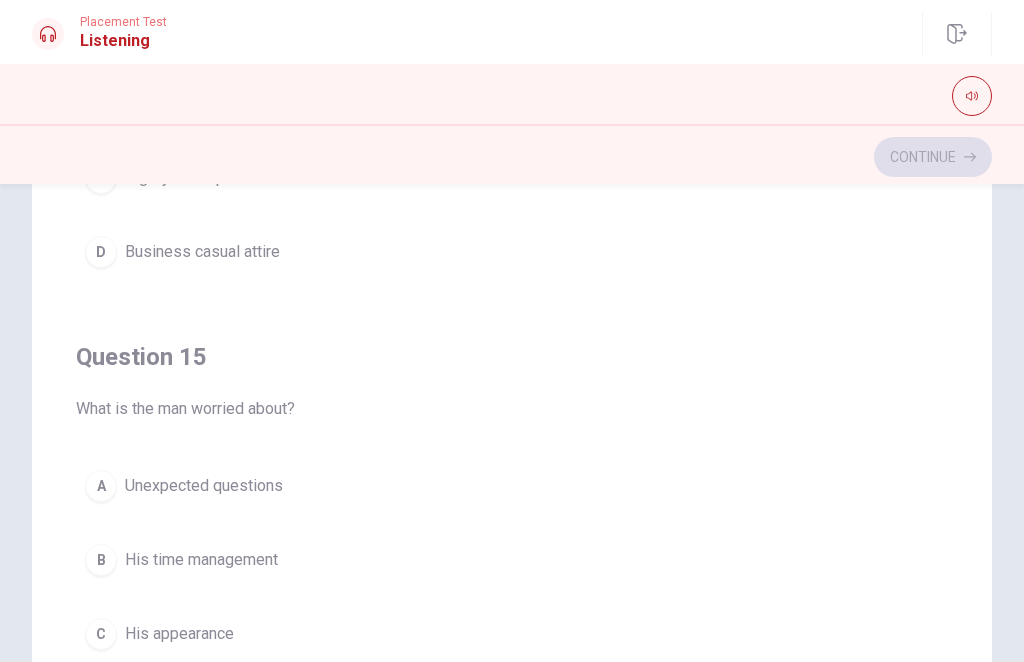 scroll, scrollTop: 1620, scrollLeft: 0, axis: vertical 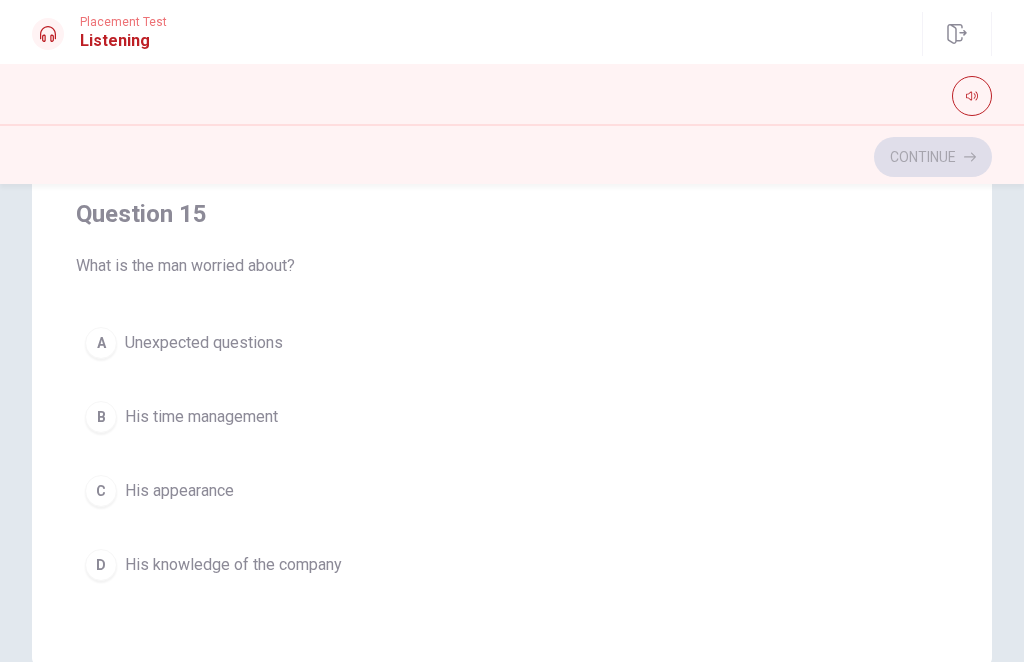 click on "A Unexpected questions" at bounding box center (512, 343) 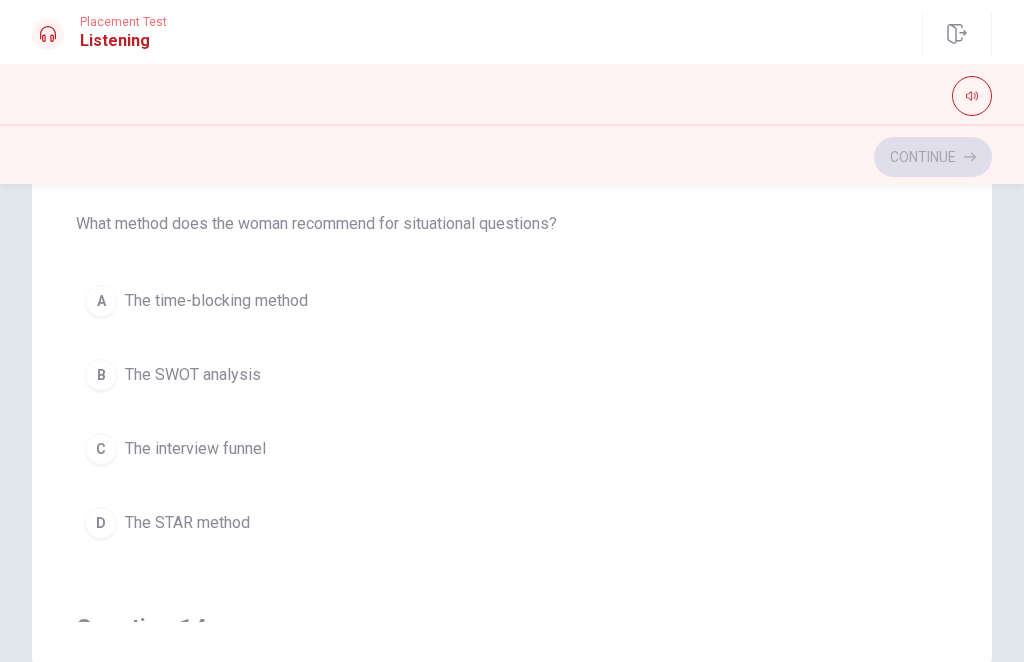 scroll, scrollTop: 751, scrollLeft: 0, axis: vertical 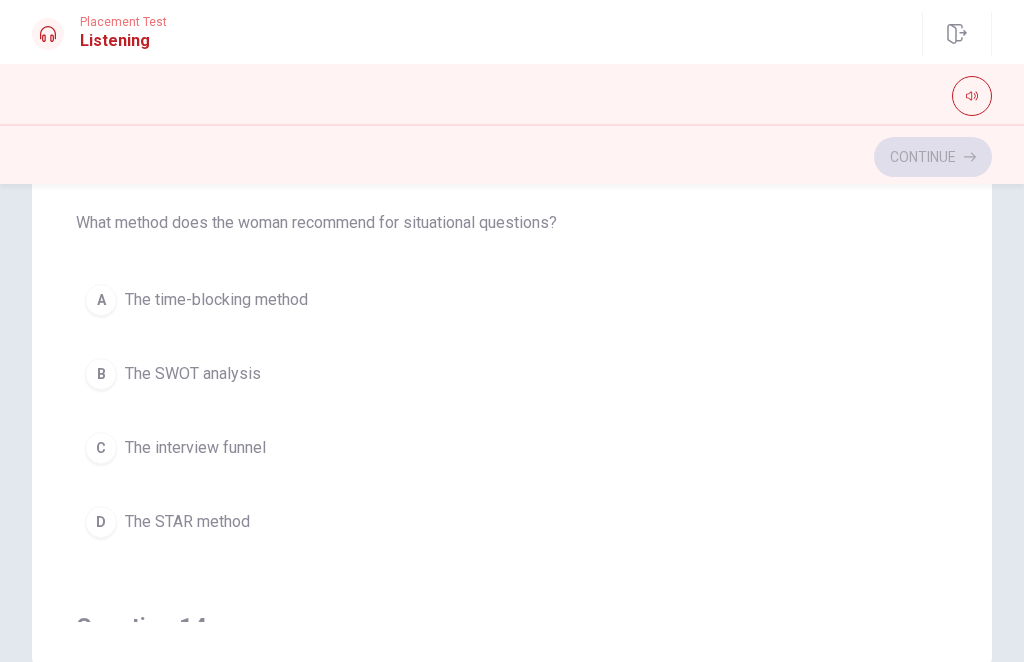 click on "The STAR method" at bounding box center [187, 522] 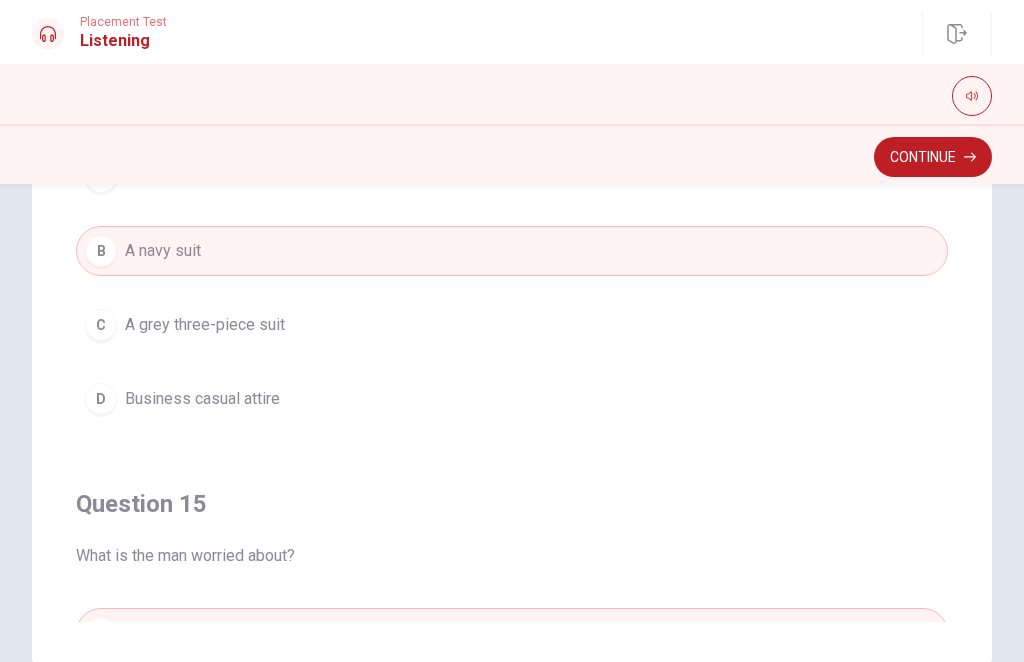 scroll, scrollTop: 1316, scrollLeft: 0, axis: vertical 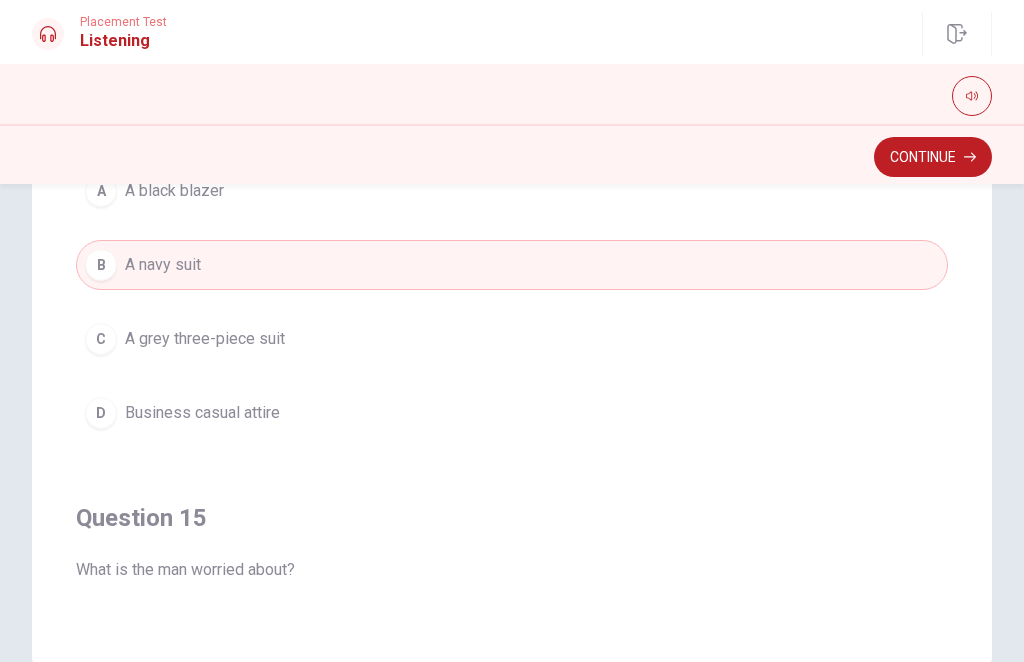 click on "Continue" at bounding box center (933, 157) 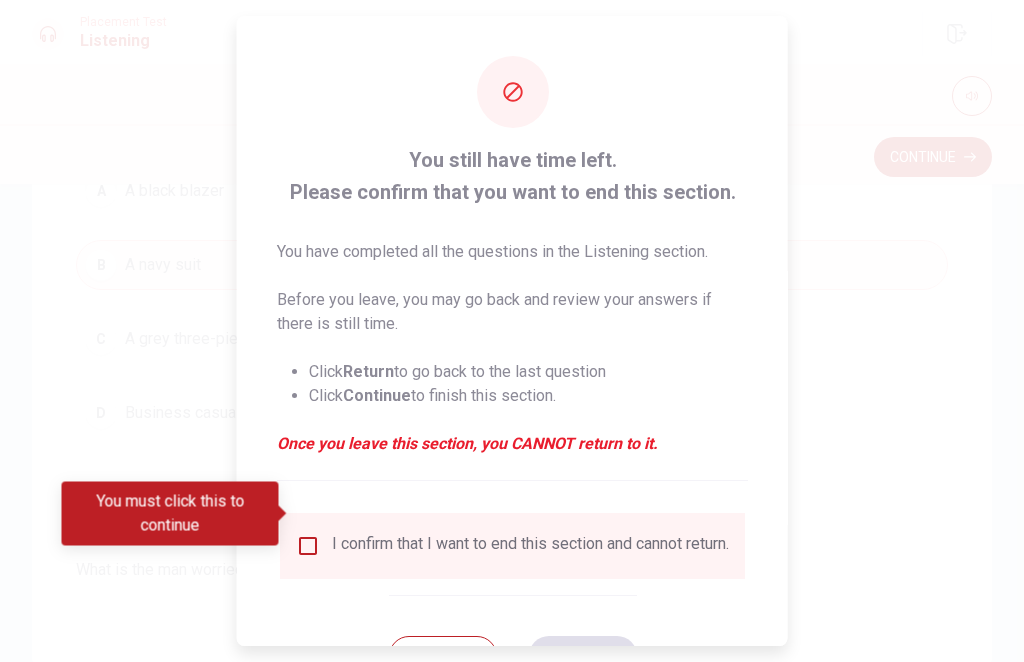 click on "I confirm that I want to end this section and cannot return." at bounding box center (512, 546) 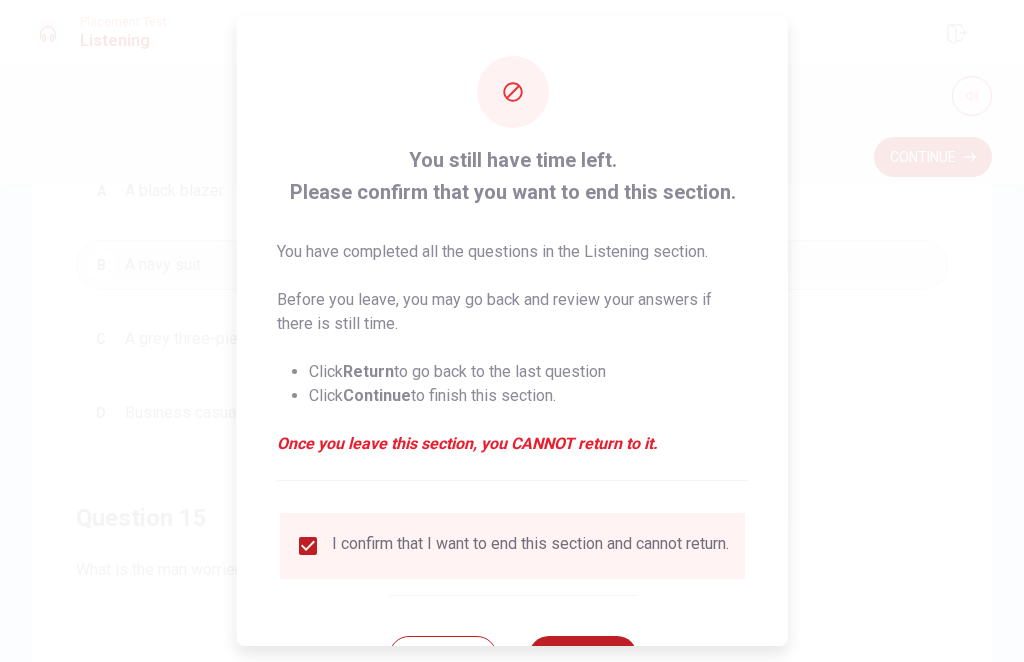 click on "Continue" at bounding box center [582, 656] 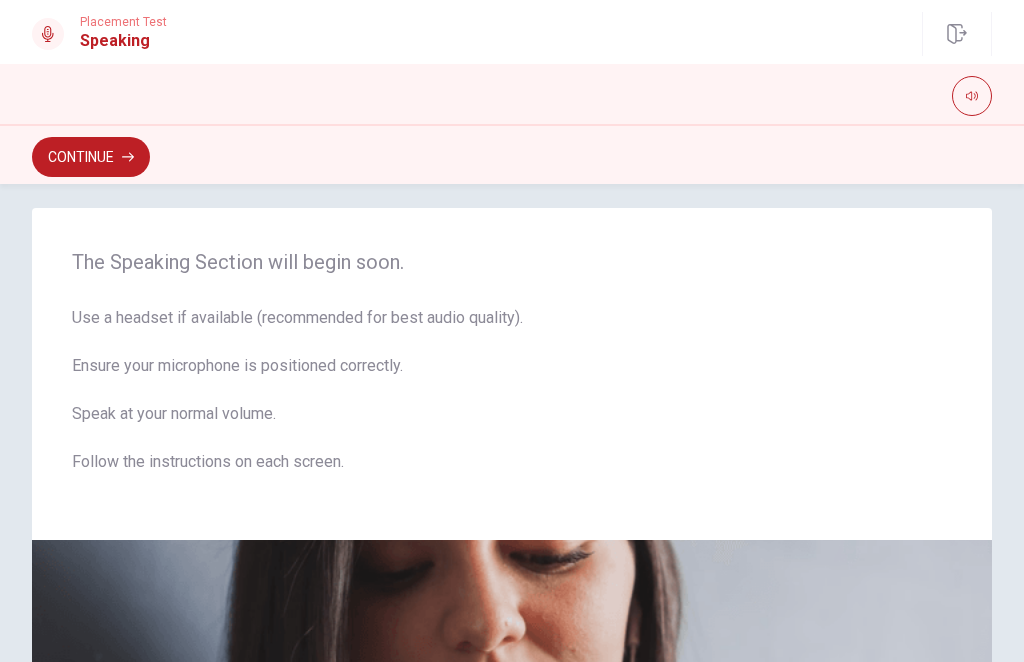 scroll, scrollTop: 18, scrollLeft: 0, axis: vertical 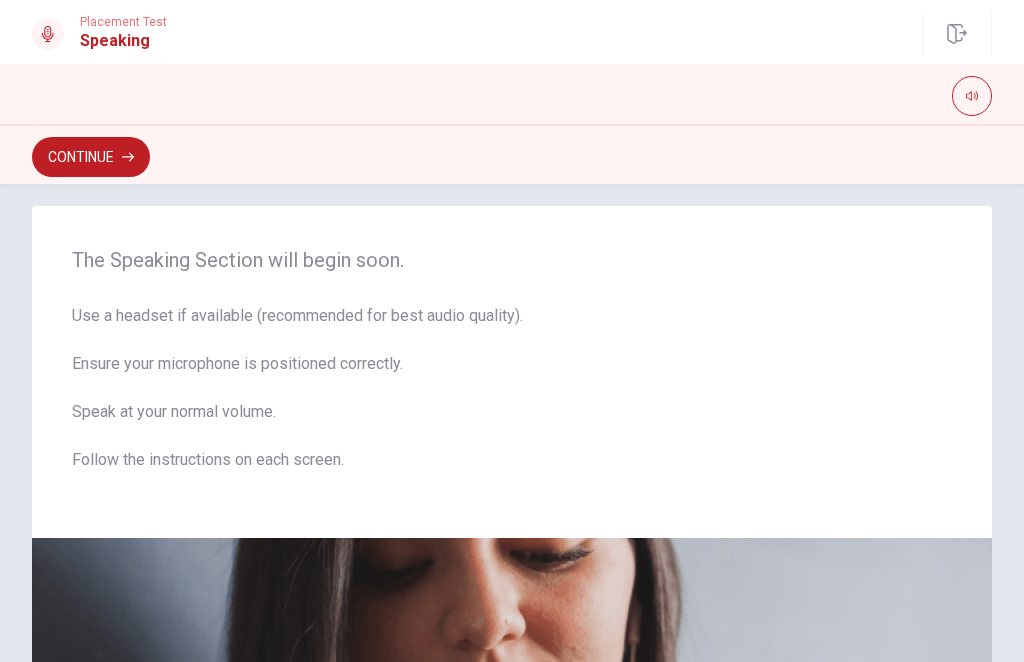 click on "Continue" at bounding box center [91, 157] 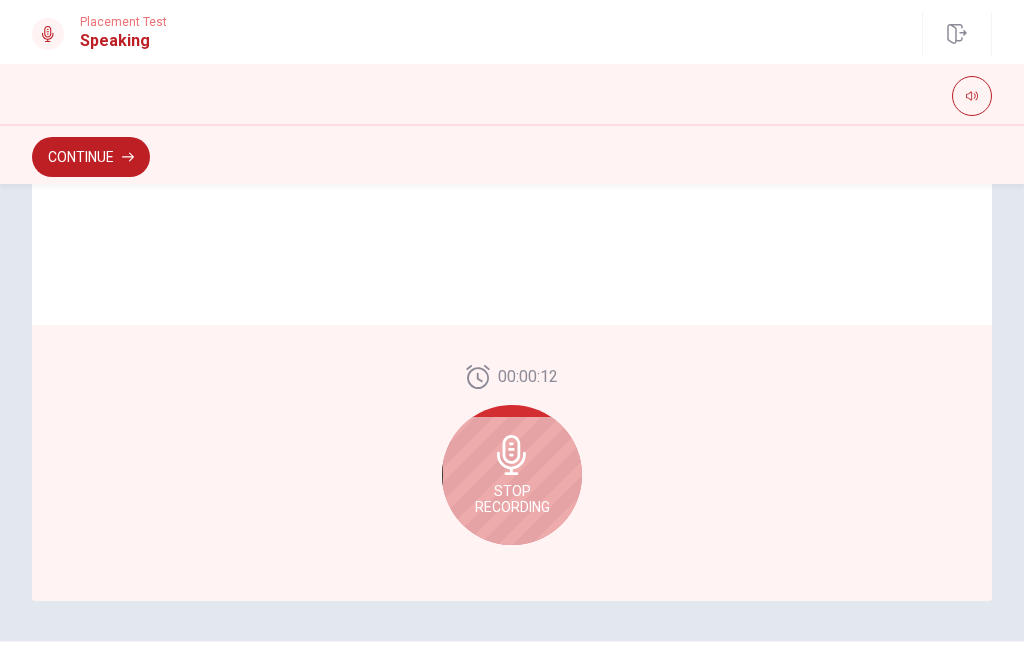 scroll, scrollTop: 508, scrollLeft: 0, axis: vertical 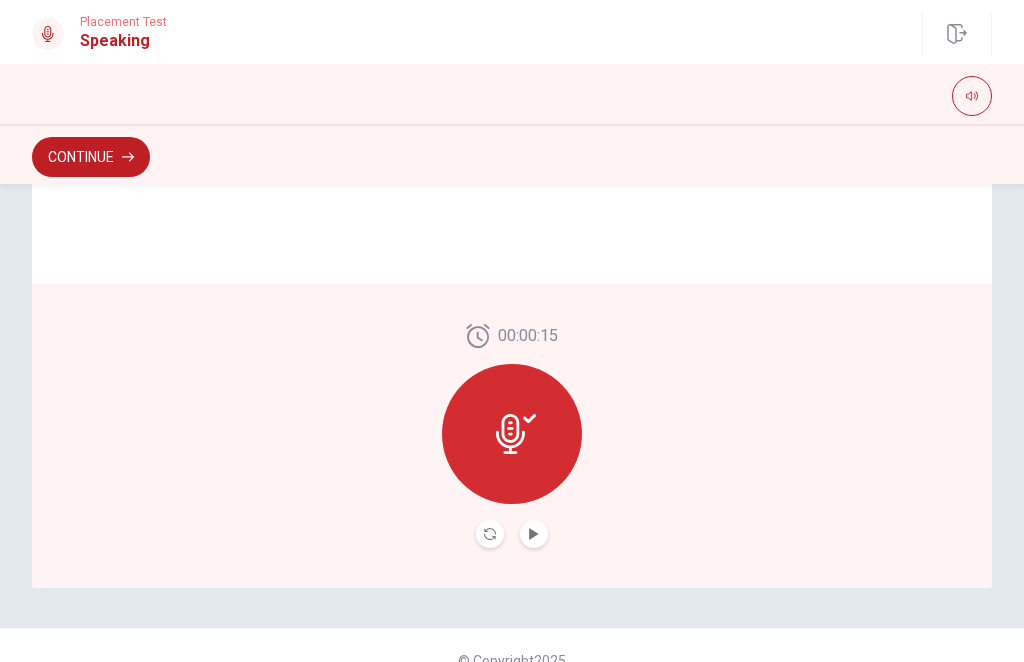 click 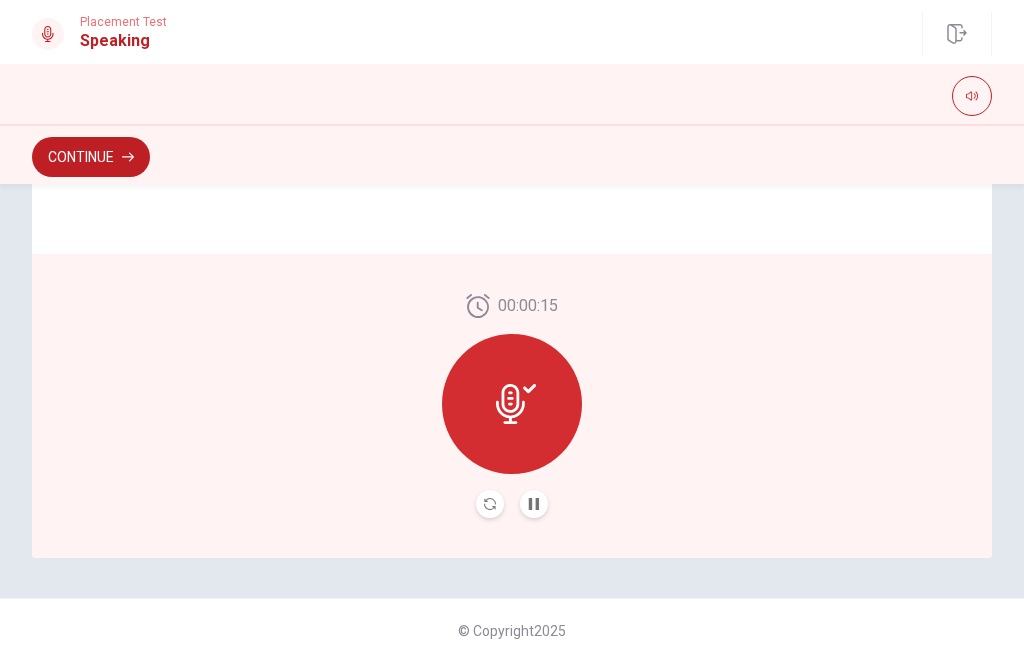 scroll, scrollTop: 538, scrollLeft: 0, axis: vertical 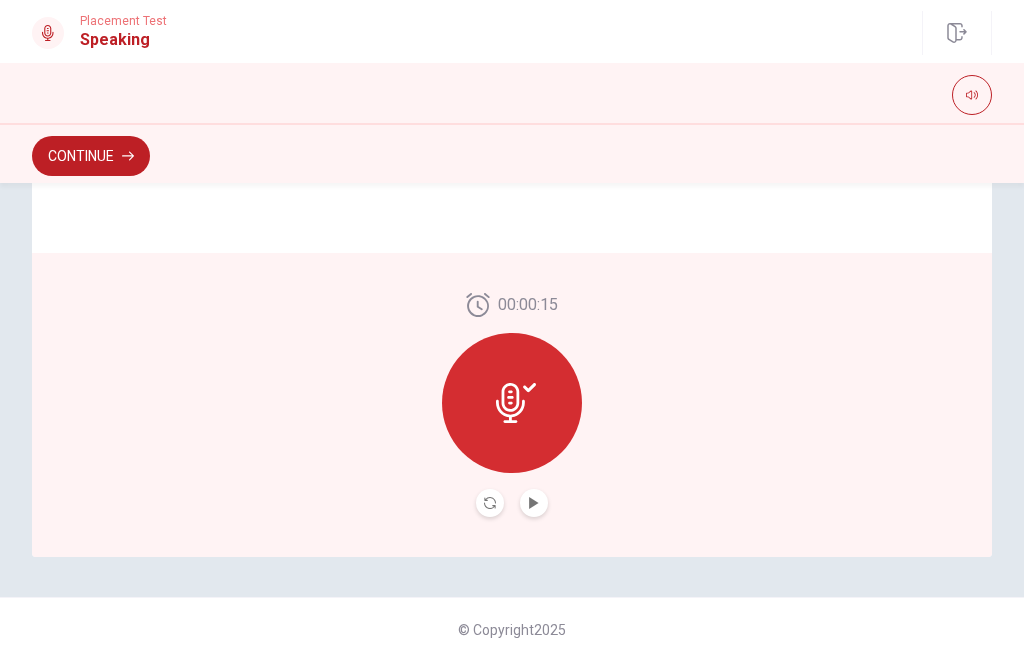 click on "Continue" at bounding box center (91, 157) 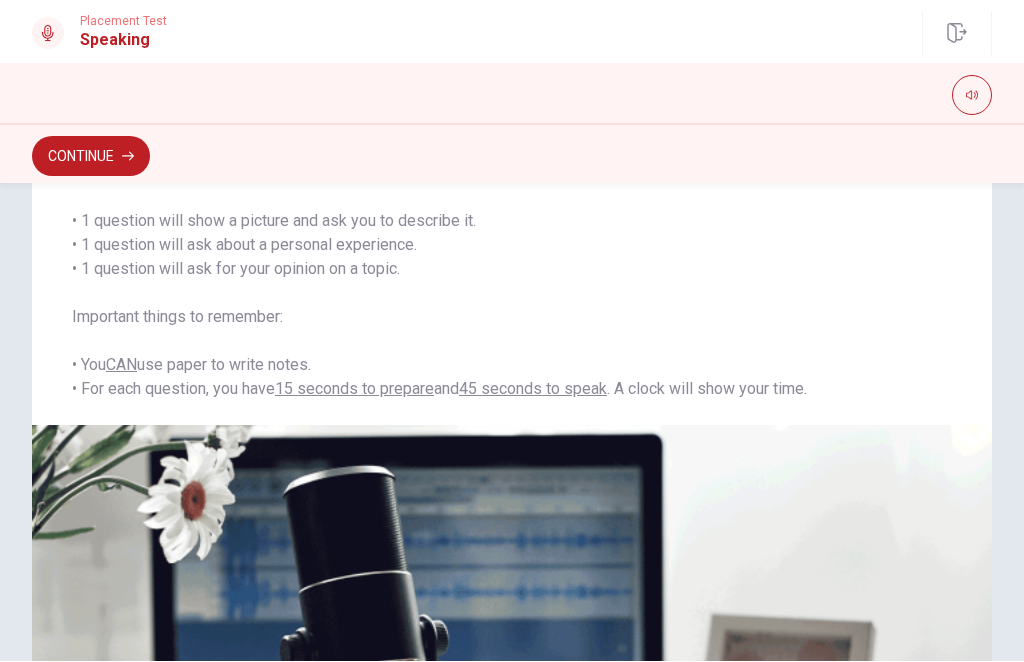 scroll, scrollTop: 194, scrollLeft: 0, axis: vertical 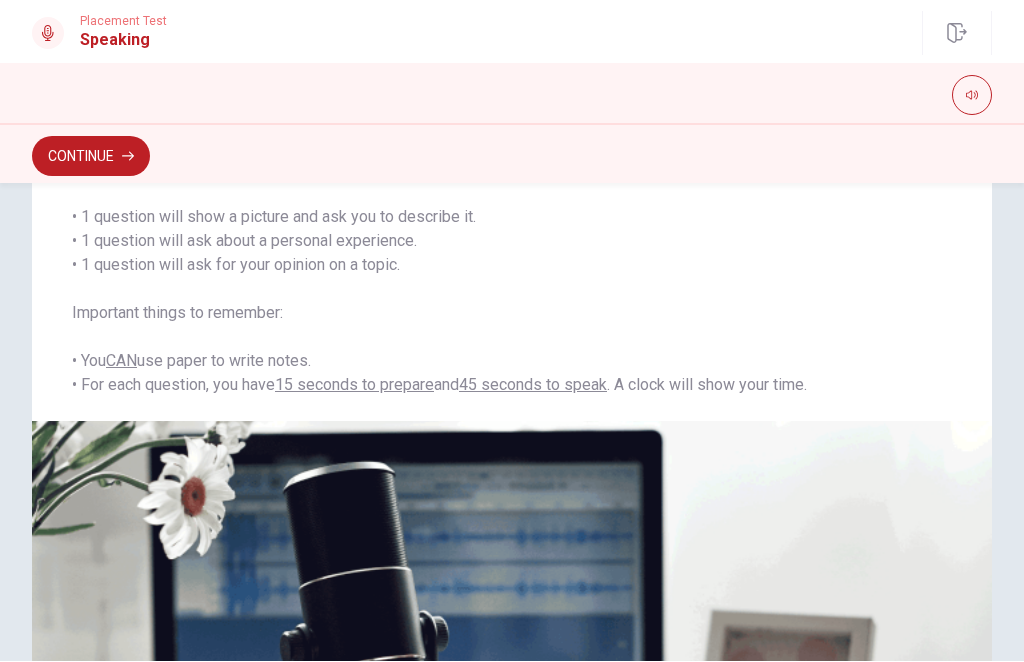 click on "Continue" at bounding box center [91, 157] 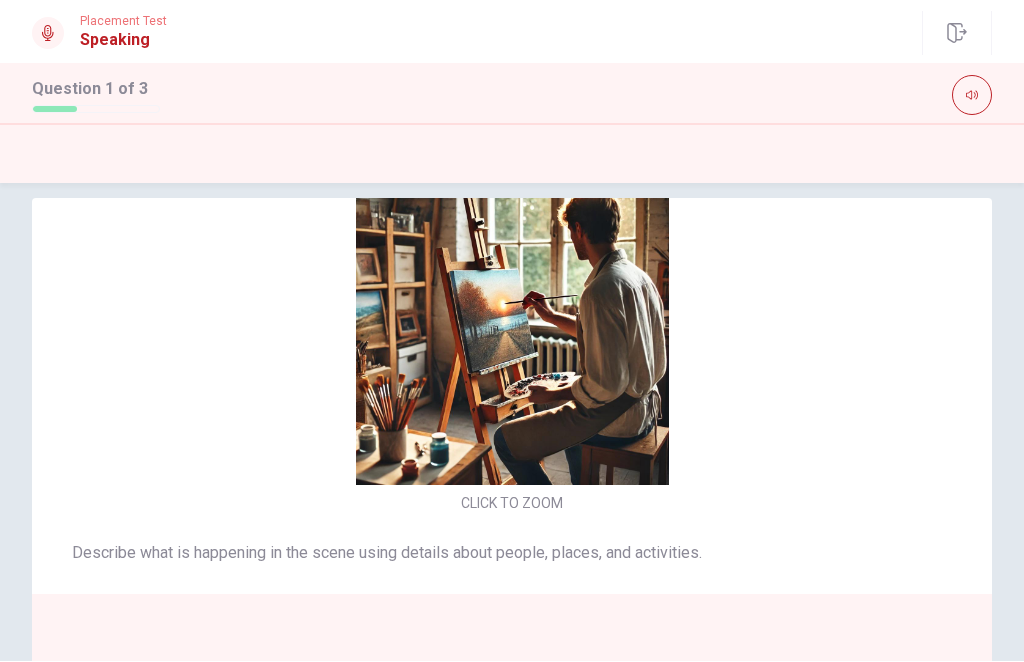 scroll, scrollTop: 26, scrollLeft: 0, axis: vertical 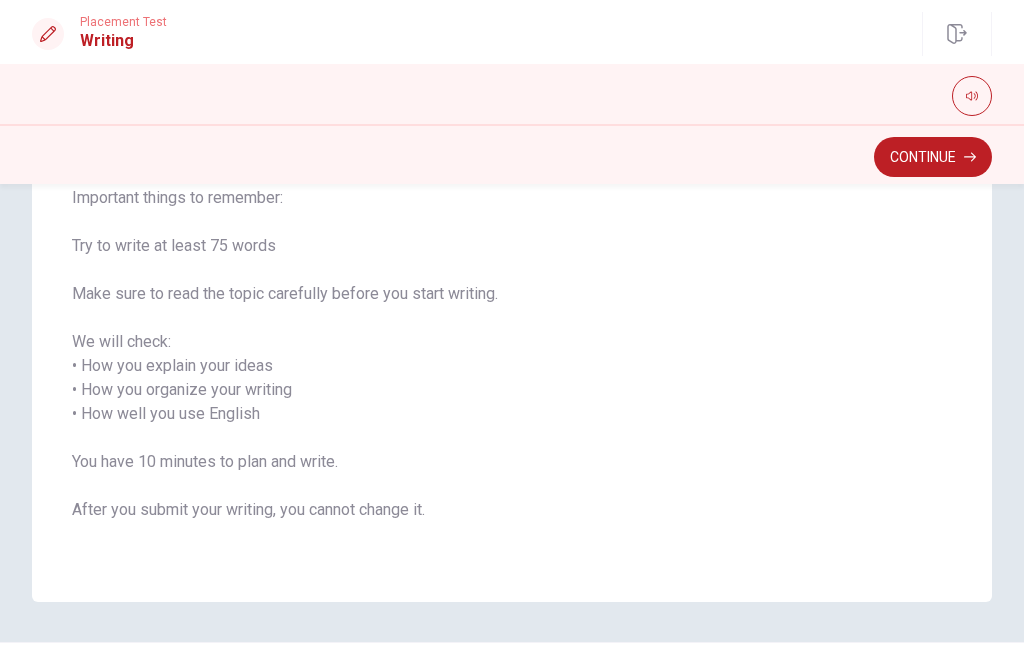 click on "Continue" at bounding box center [933, 157] 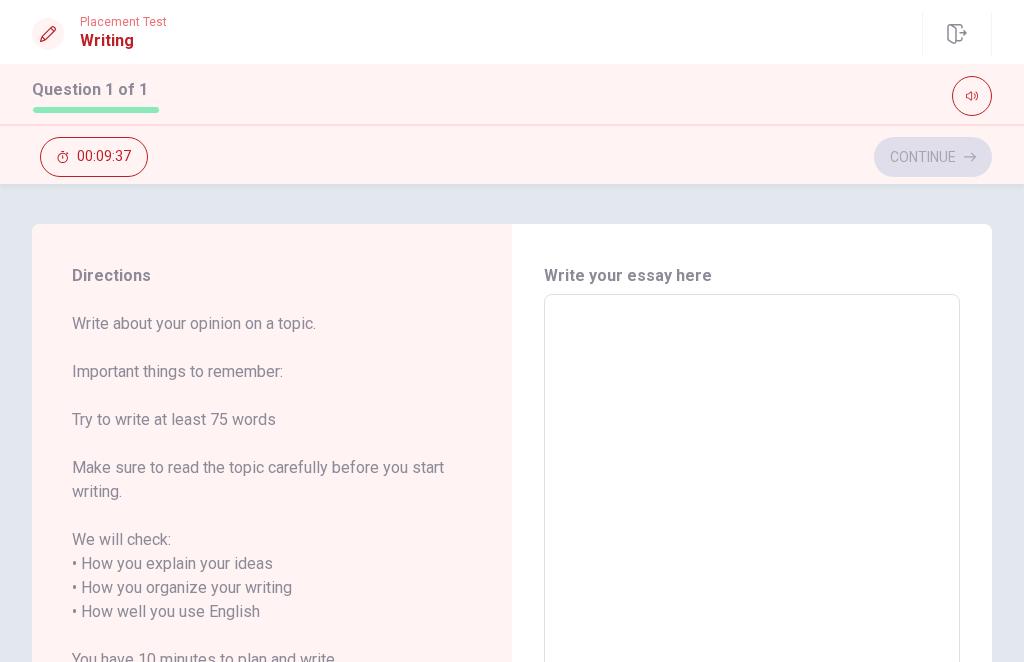 scroll, scrollTop: 0, scrollLeft: 0, axis: both 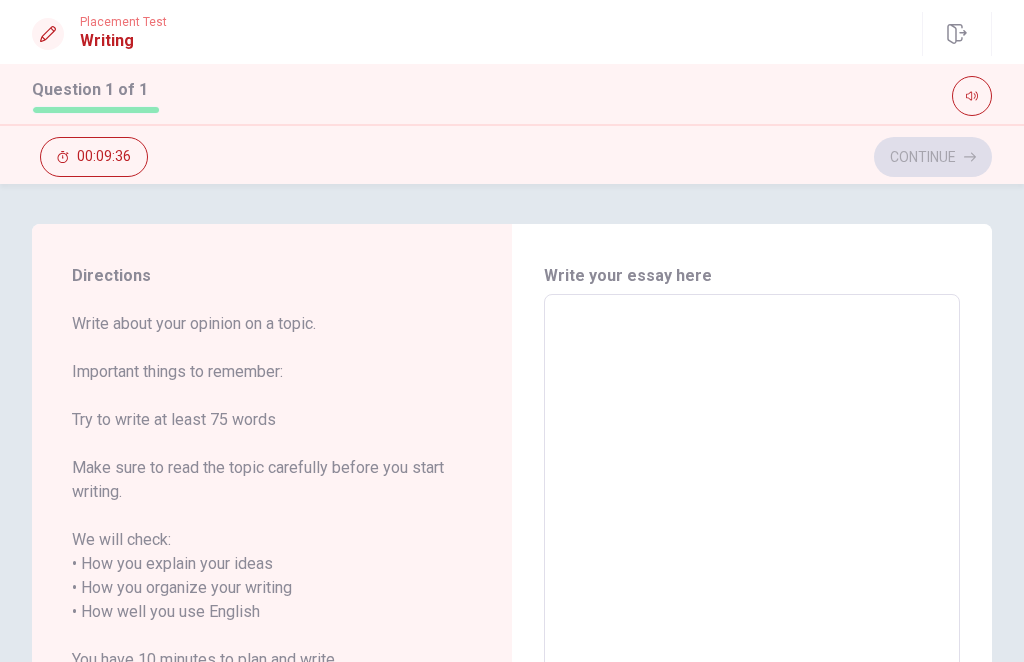 click at bounding box center (752, 600) 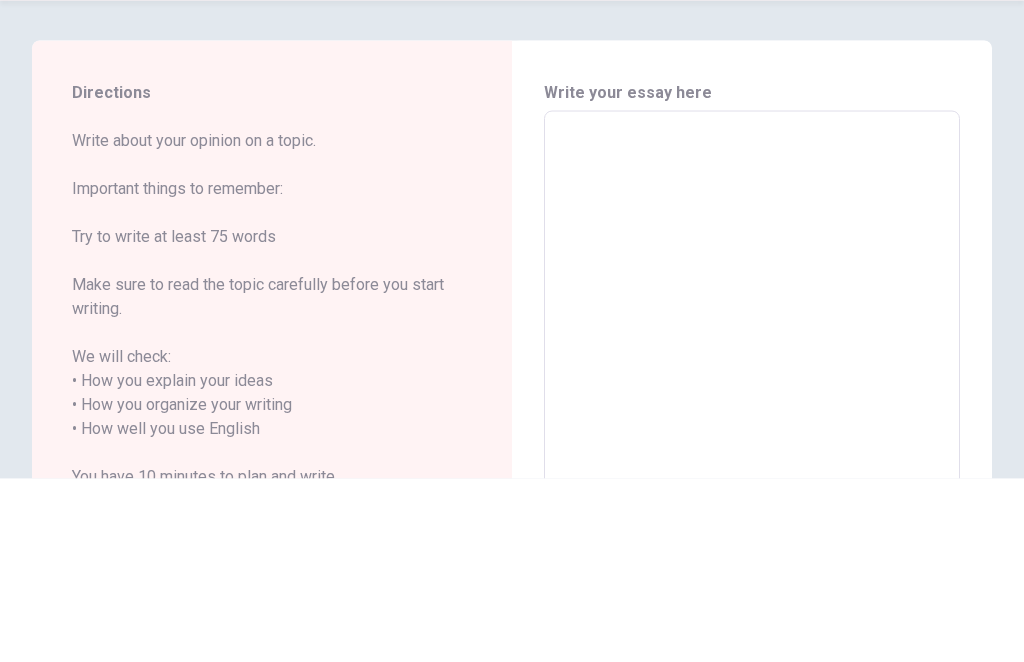 type on "W" 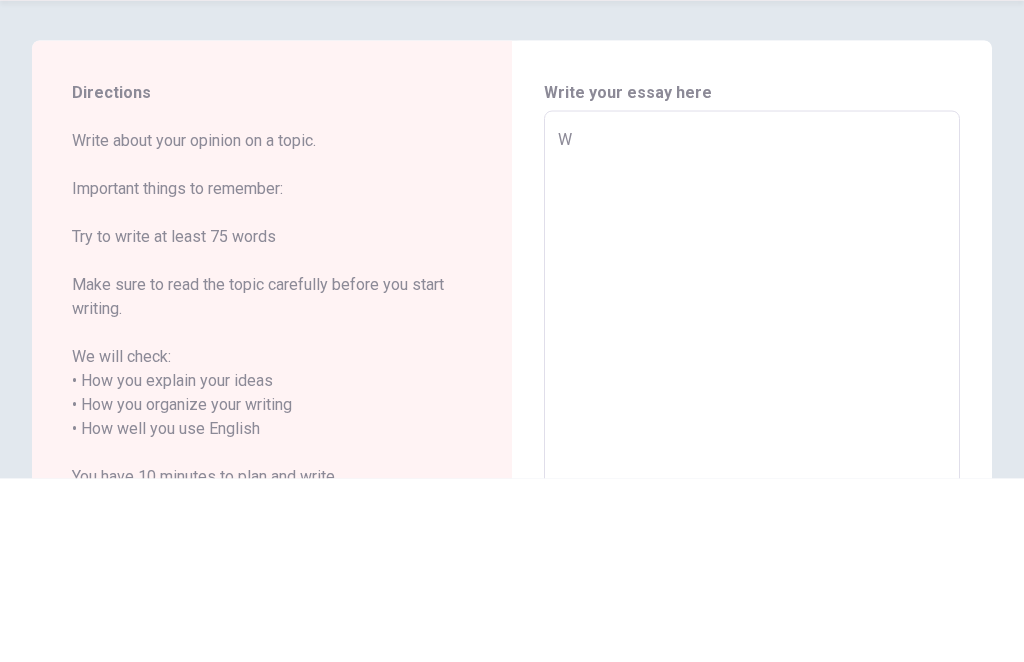 type on "x" 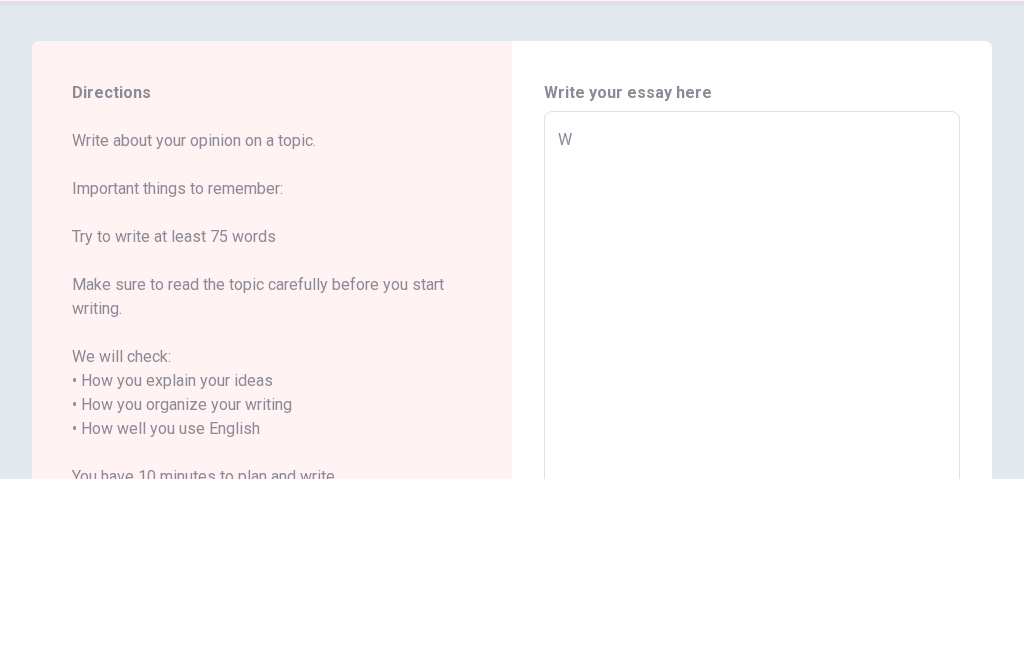 type on "Wh" 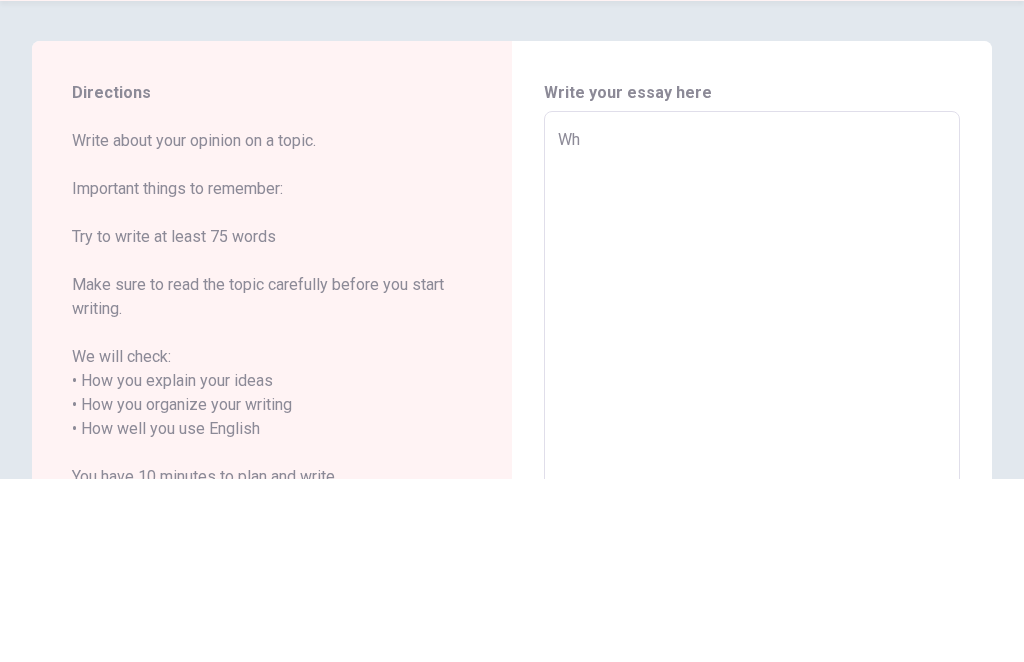 type on "x" 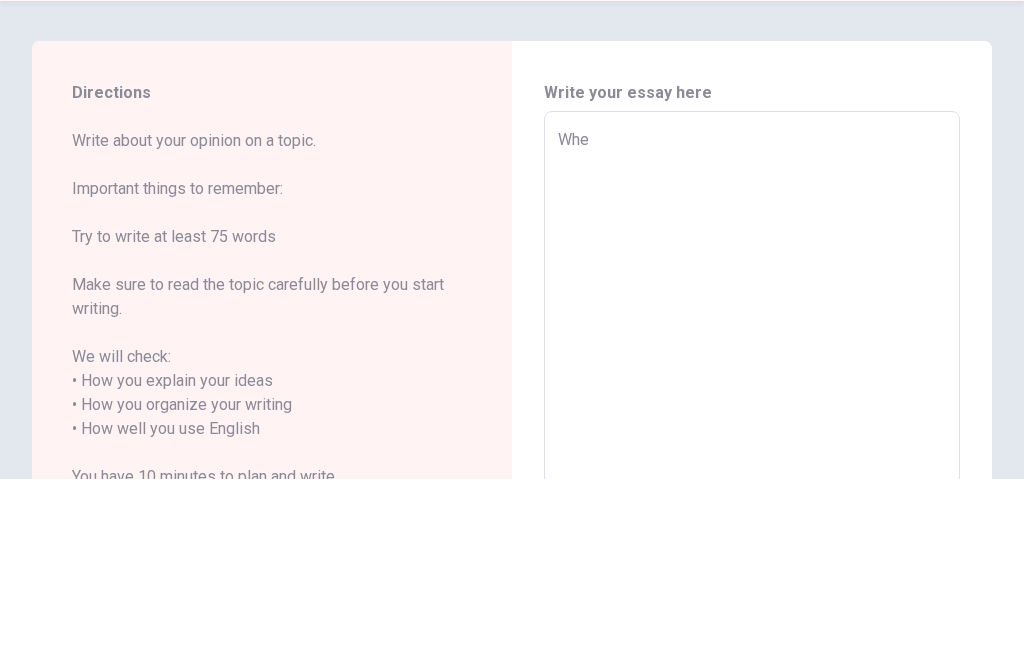 type on "x" 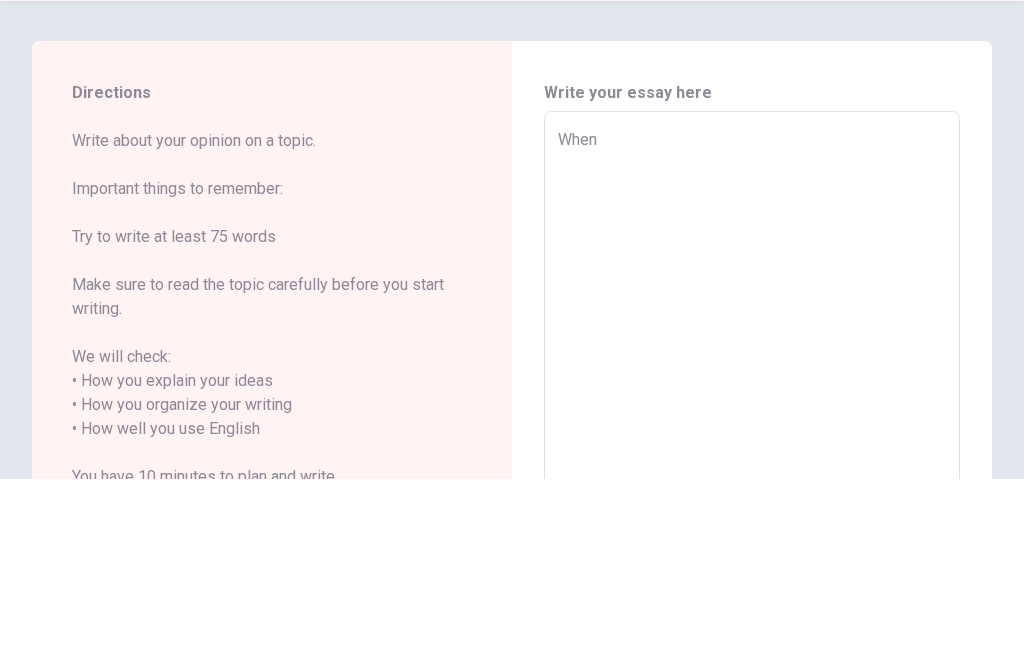 type on "x" 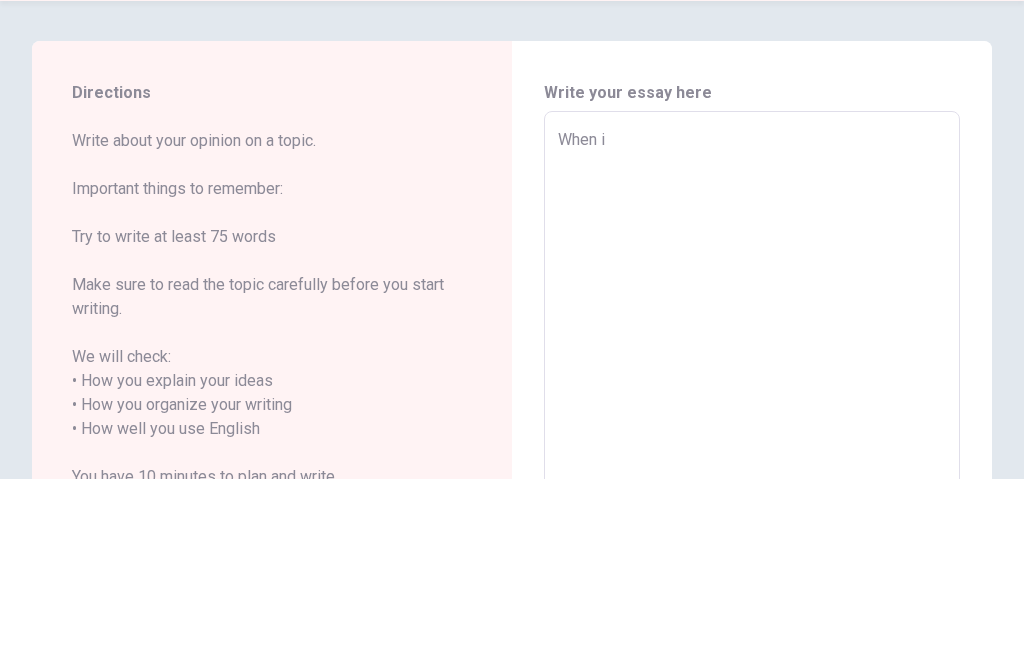 type on "x" 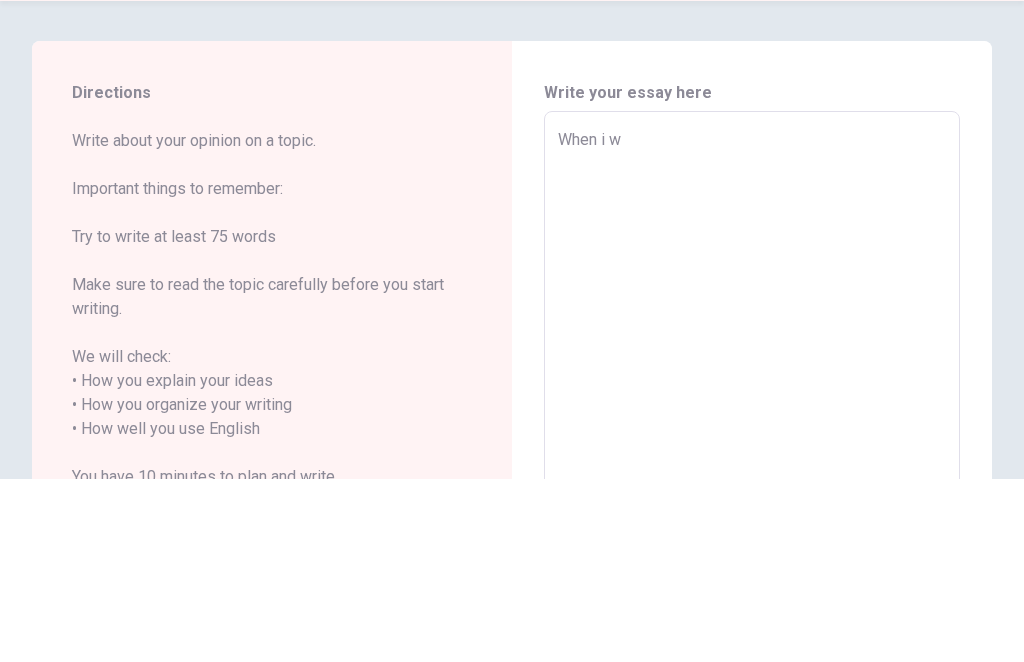 type on "x" 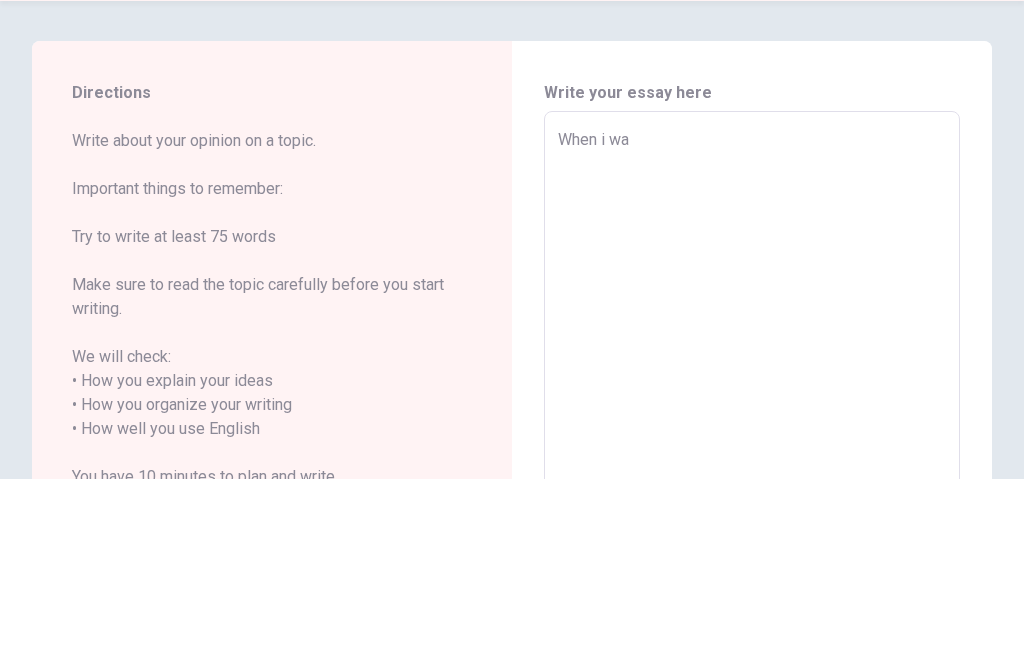 type on "x" 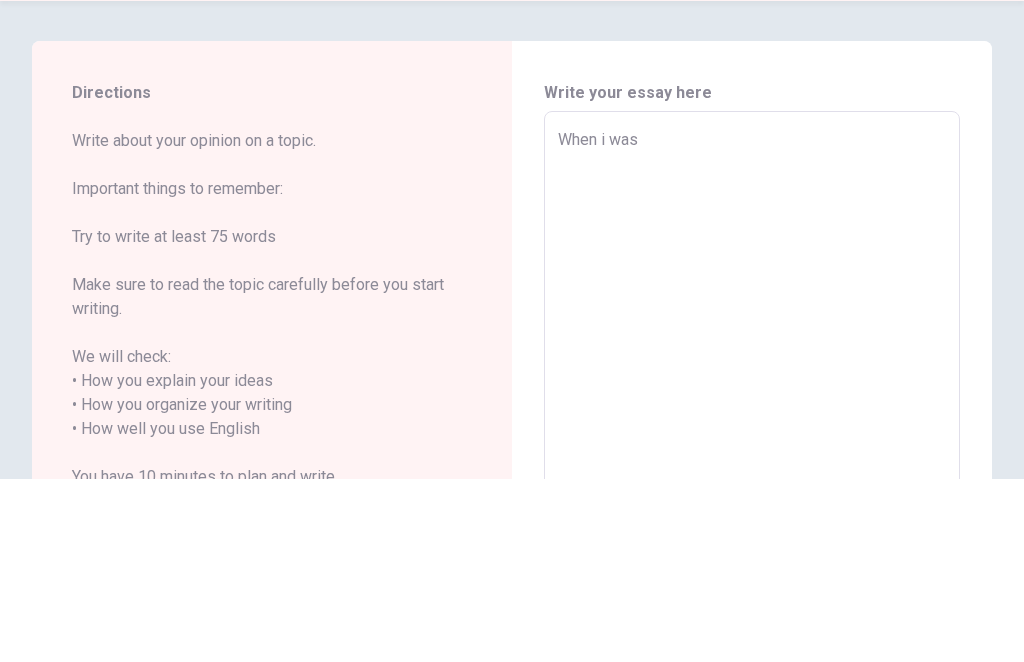 type on "x" 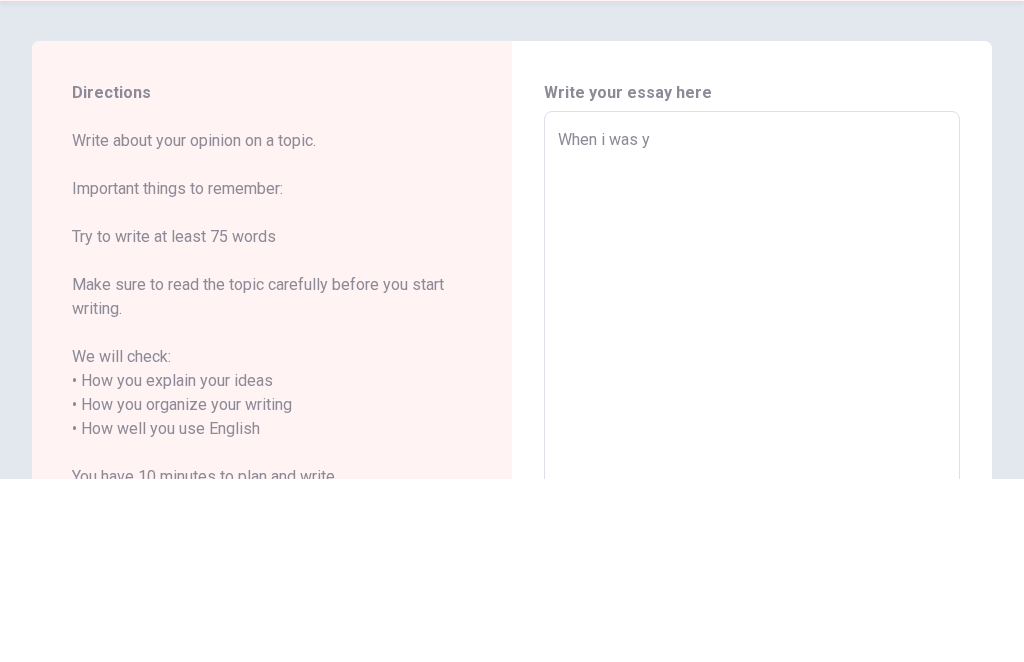 type on "x" 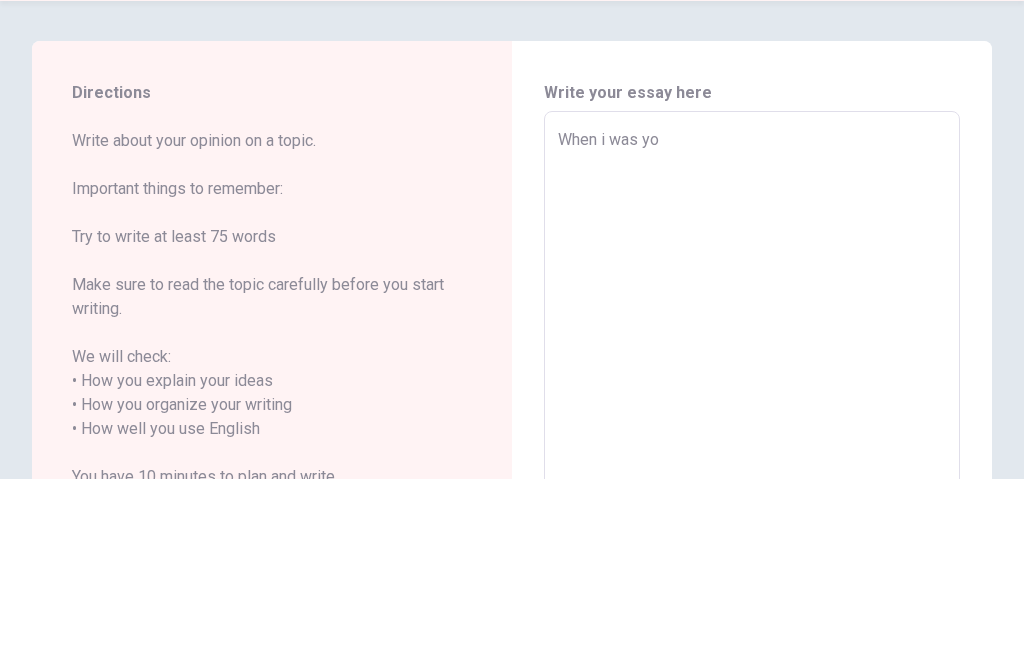 type on "x" 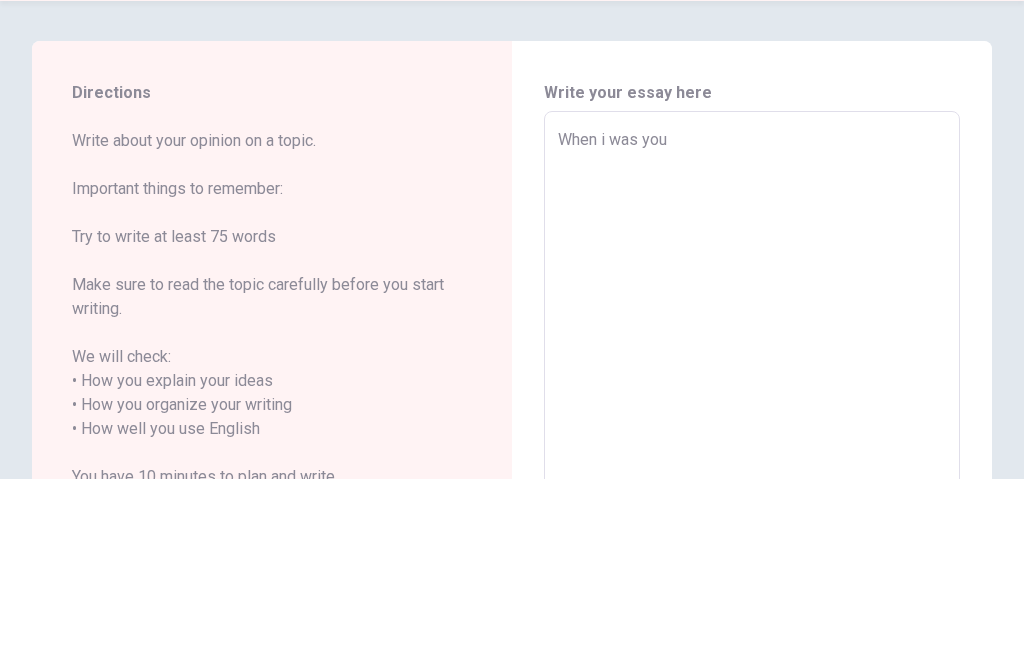 type on "x" 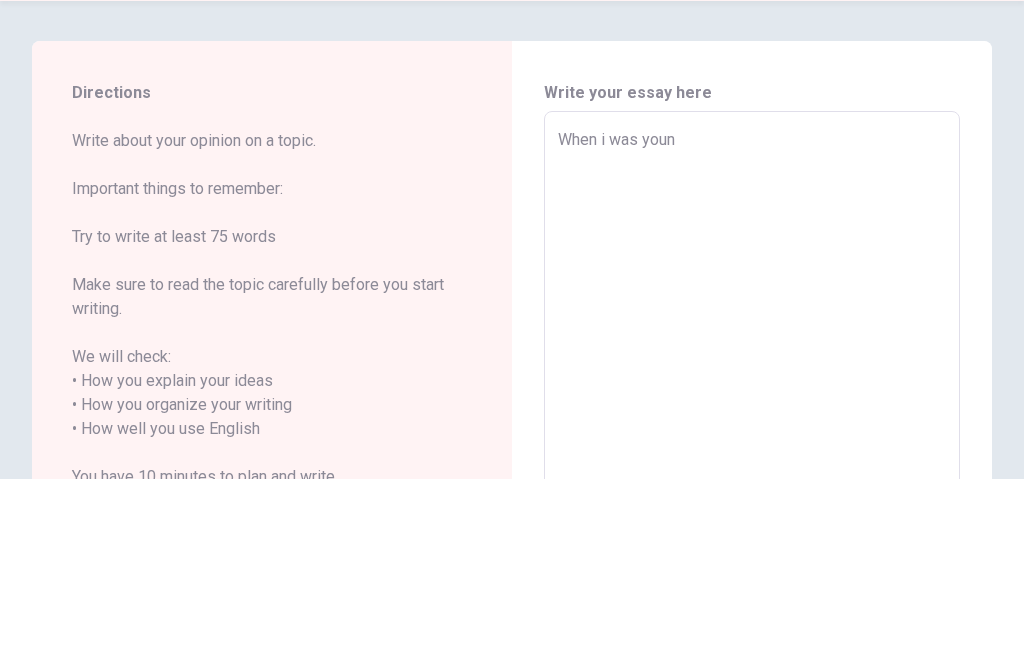 type on "x" 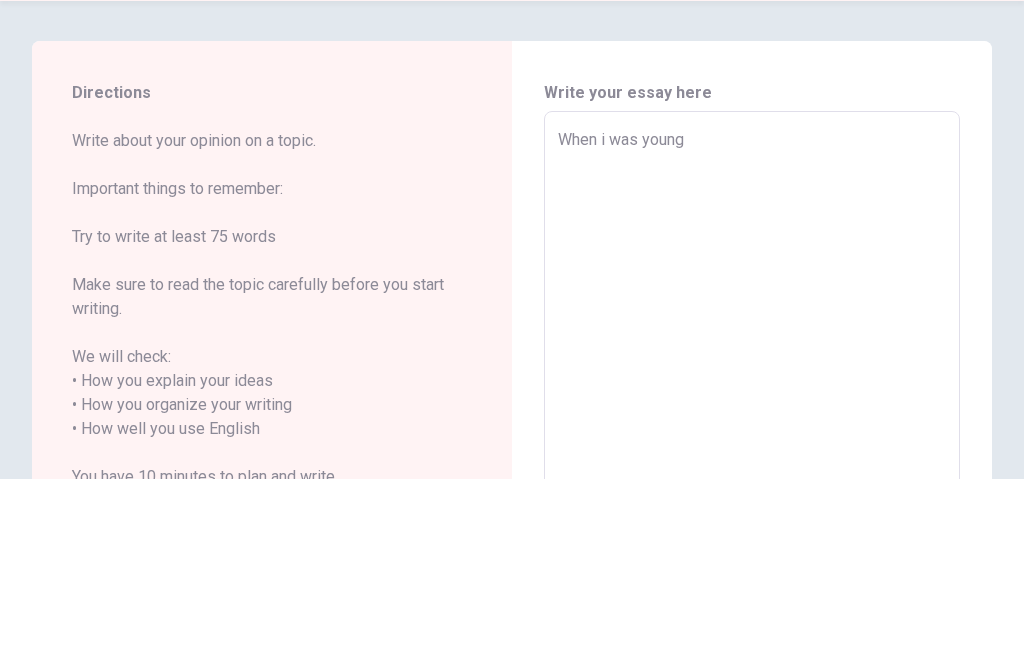 type on "x" 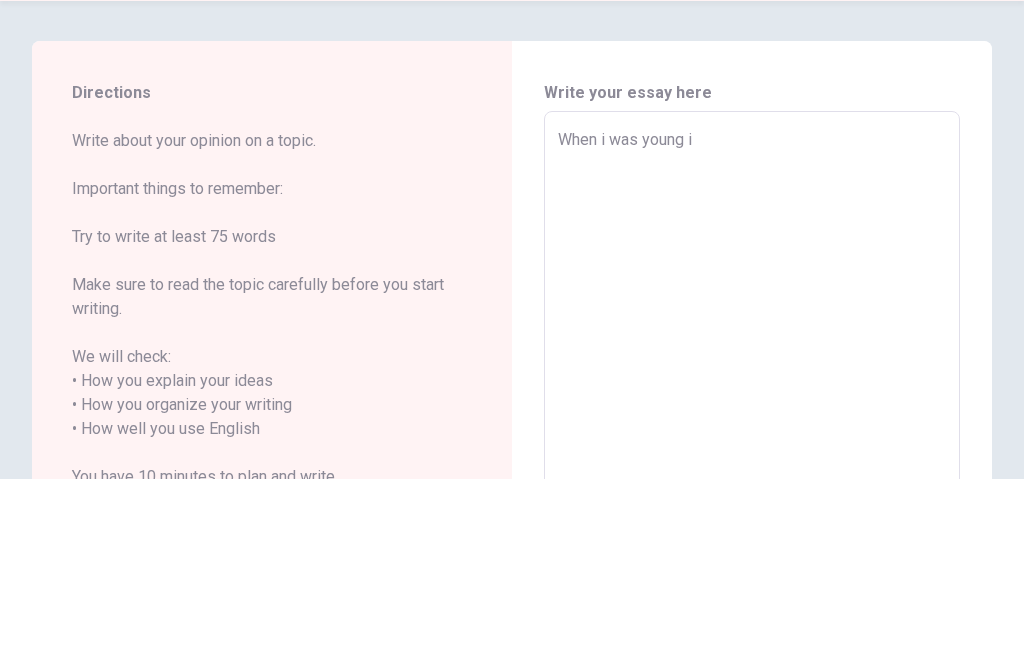 type on "x" 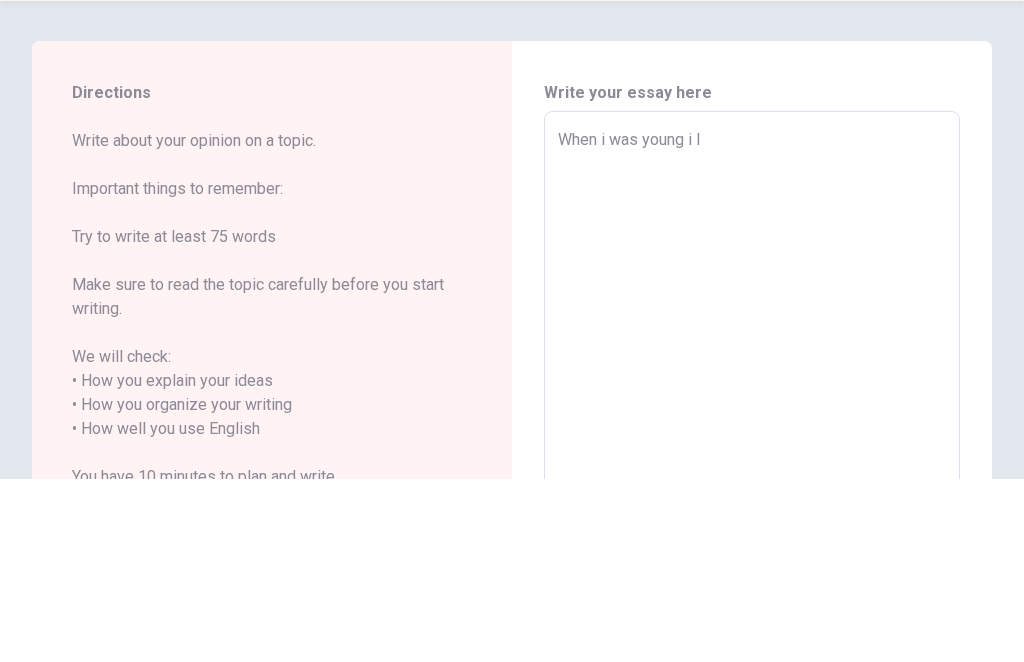 type on "x" 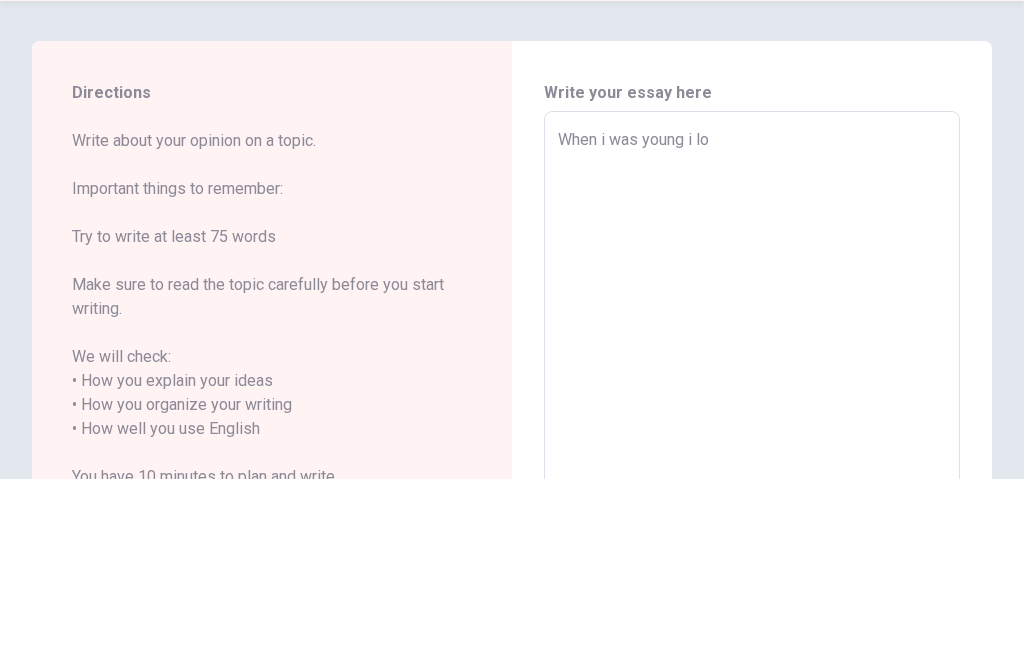 type on "x" 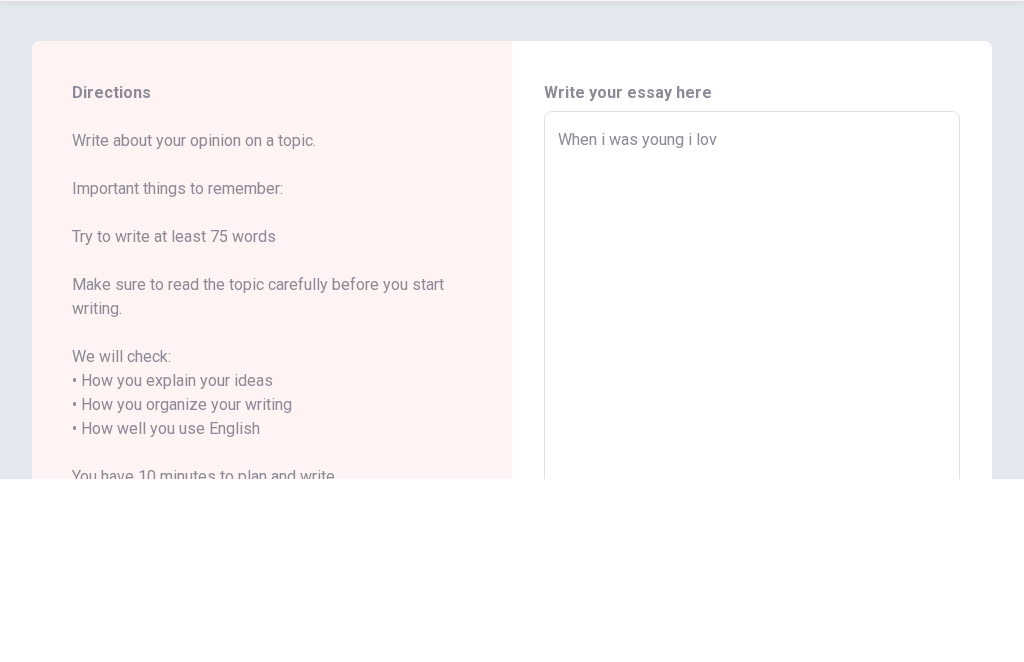 type on "x" 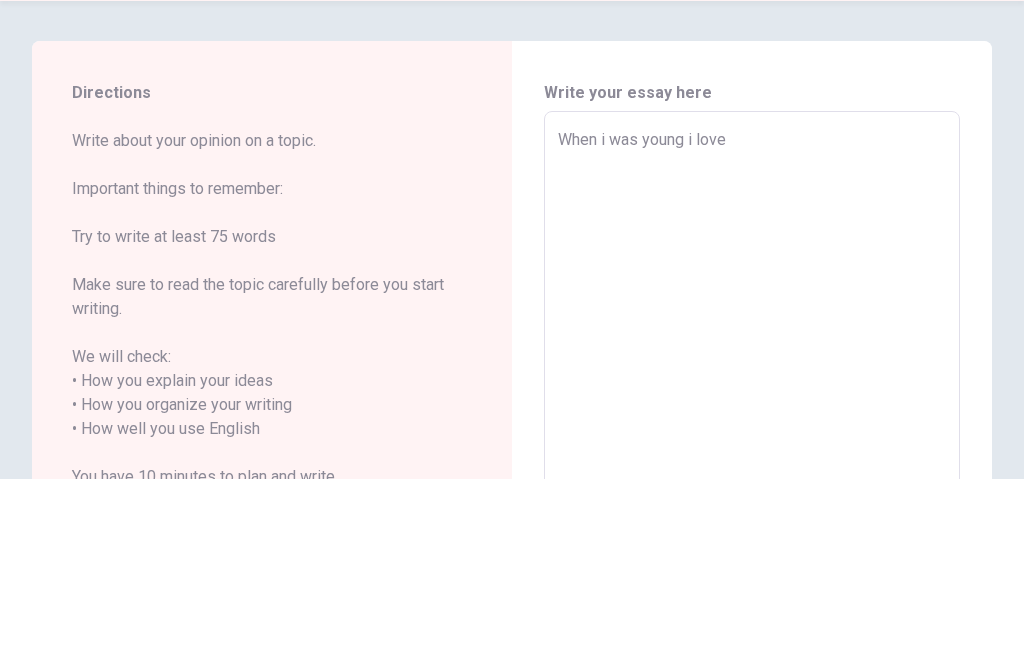 type on "x" 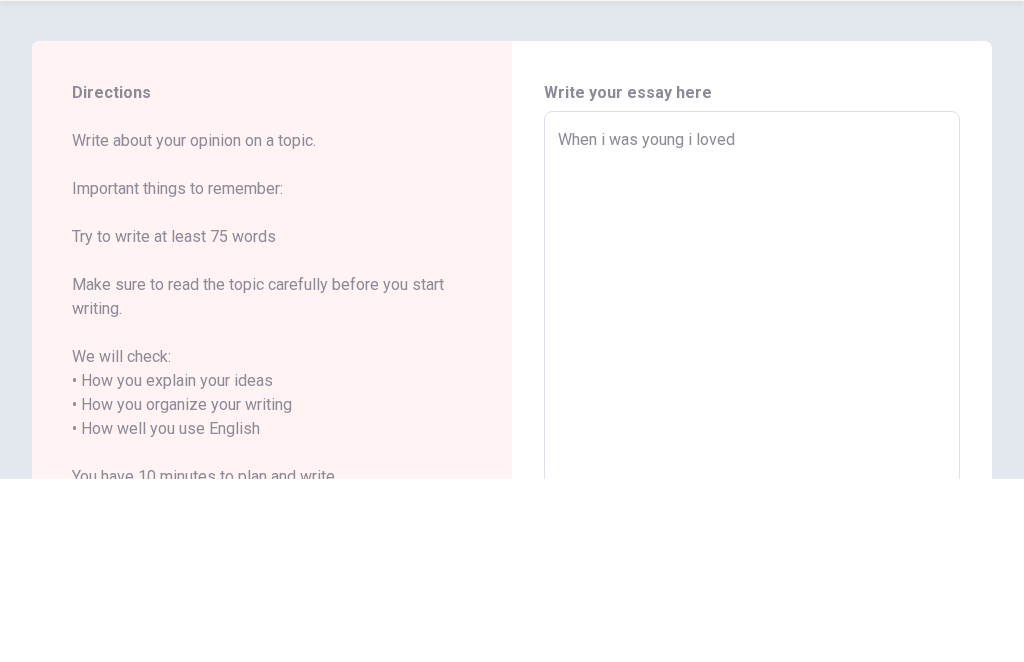 type on "x" 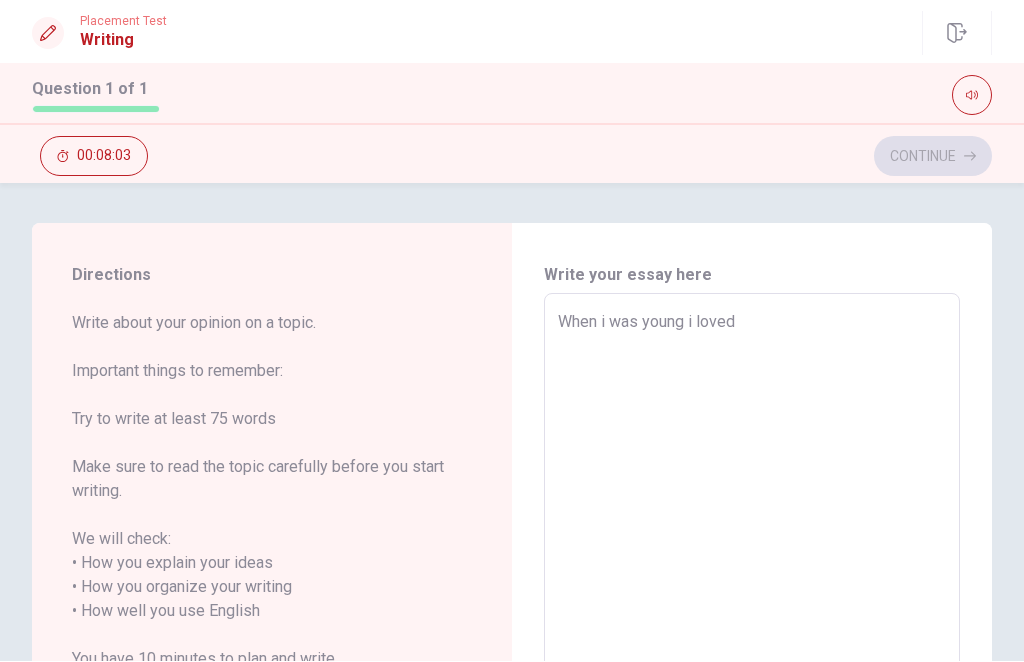 scroll, scrollTop: 0, scrollLeft: 0, axis: both 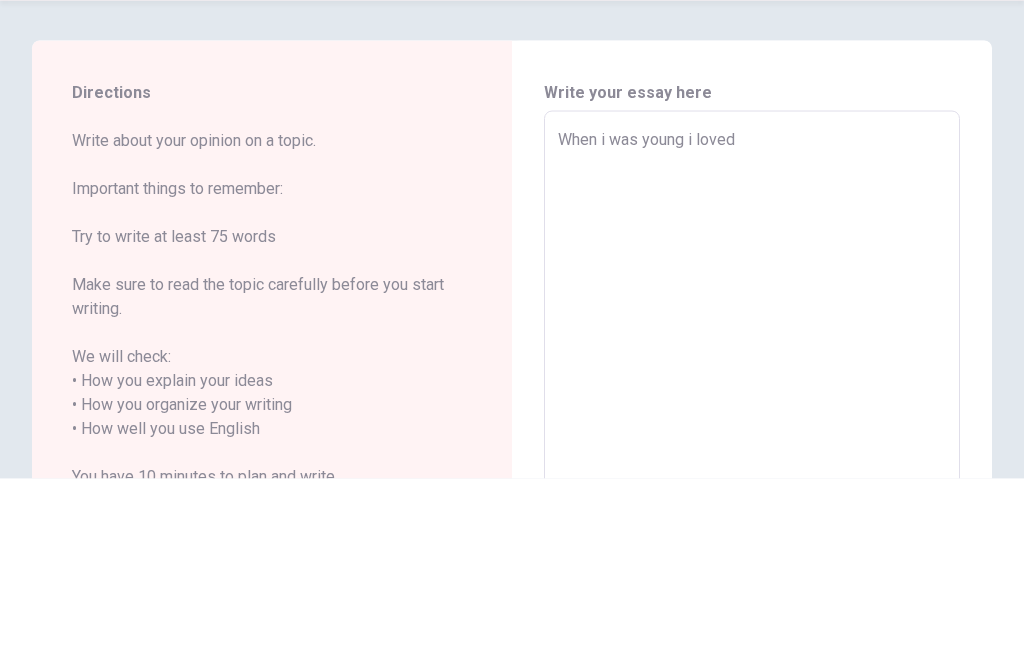 type on "x" 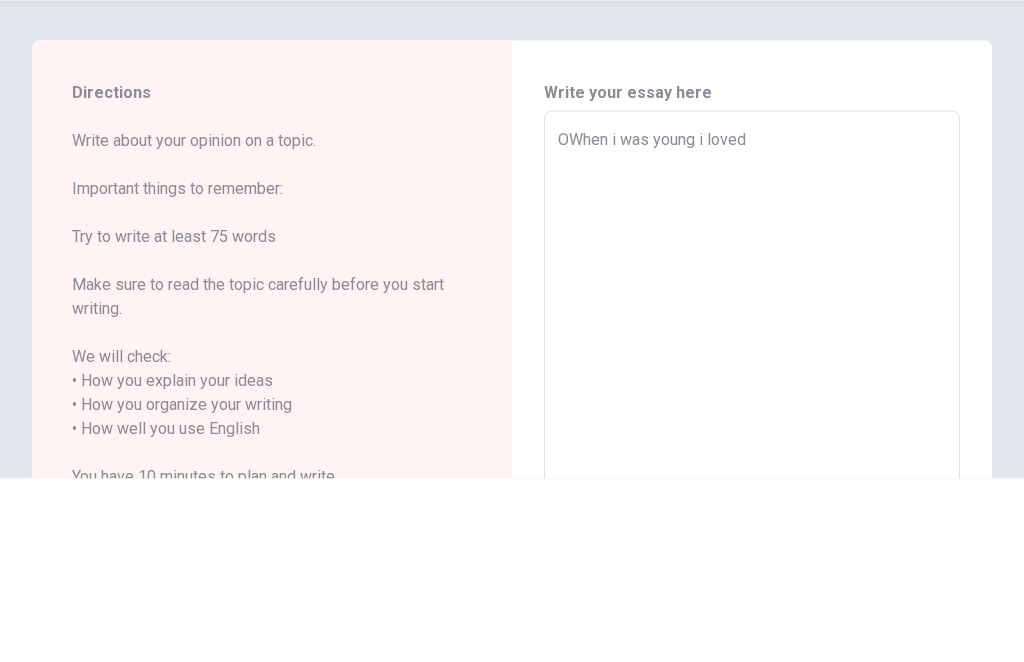 type on "x" 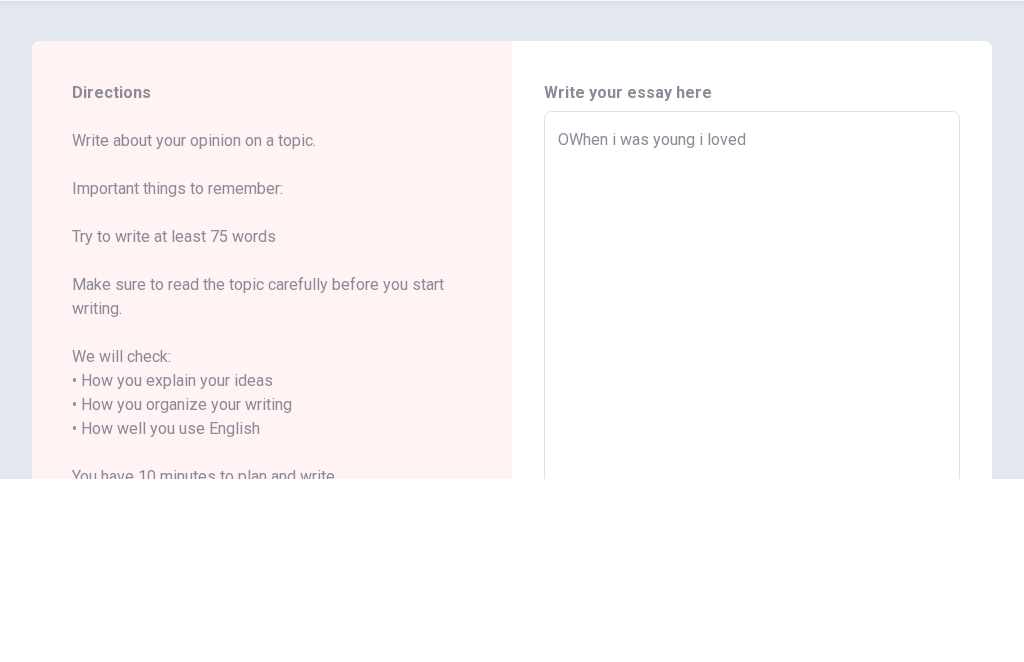 type on "OnWhen i was young i loved" 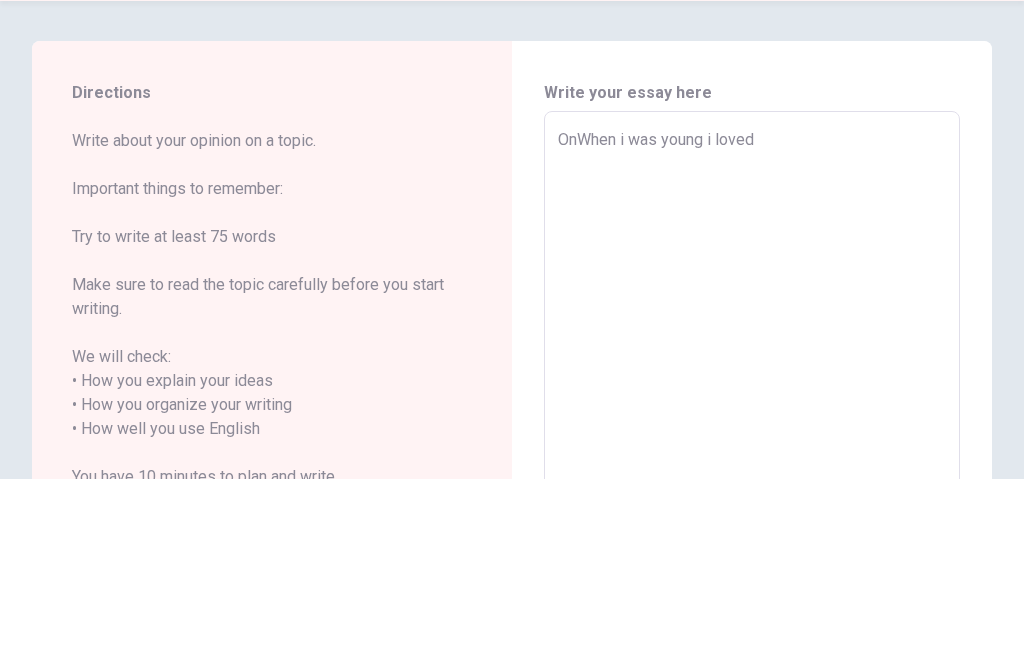 type on "x" 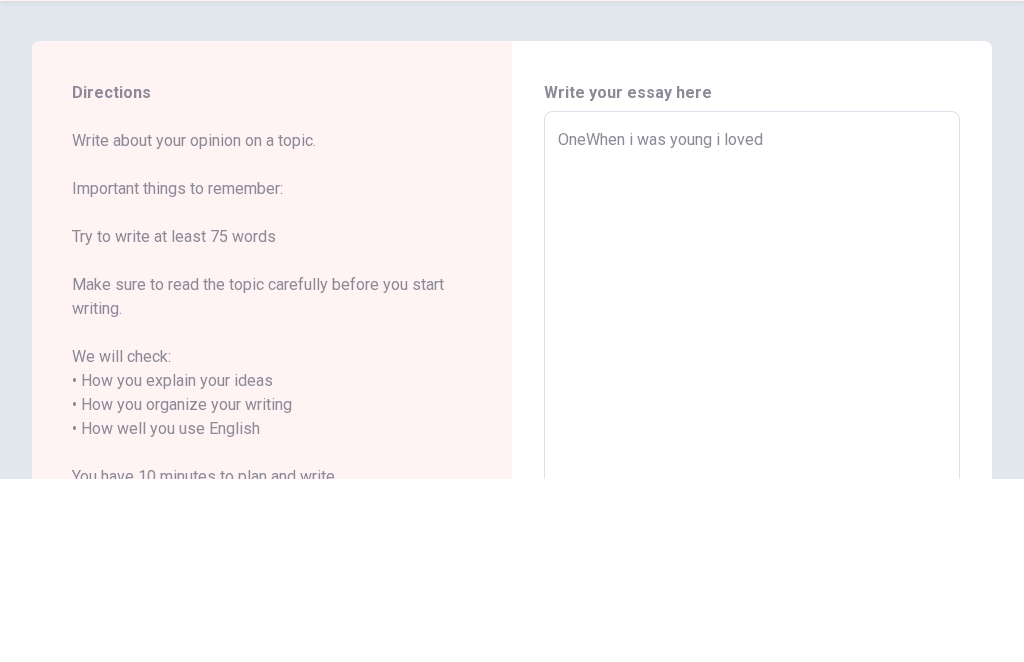 type on "x" 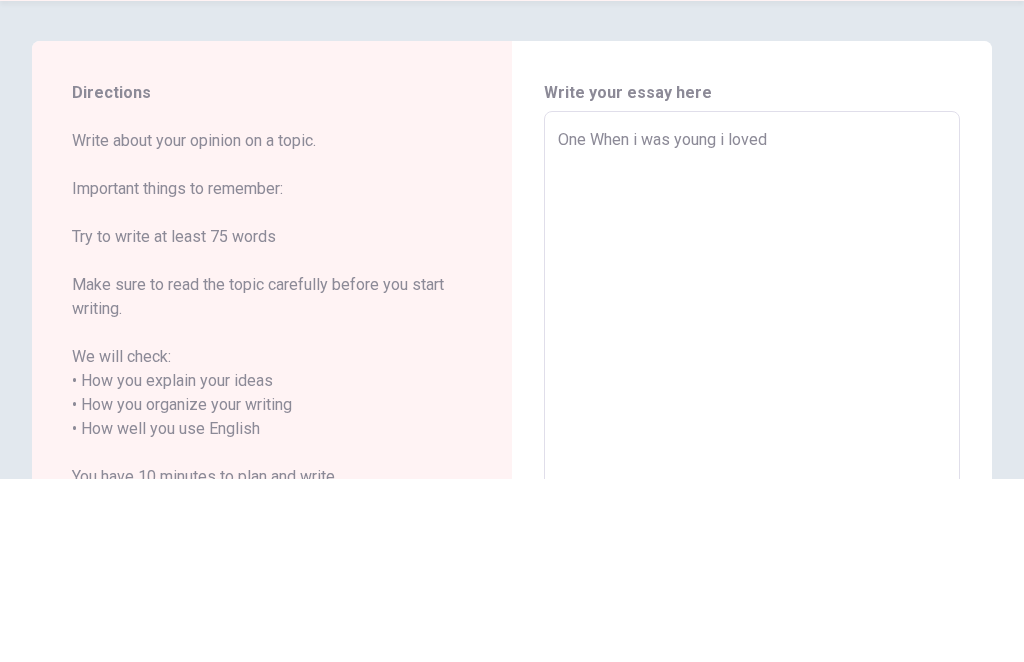 type on "x" 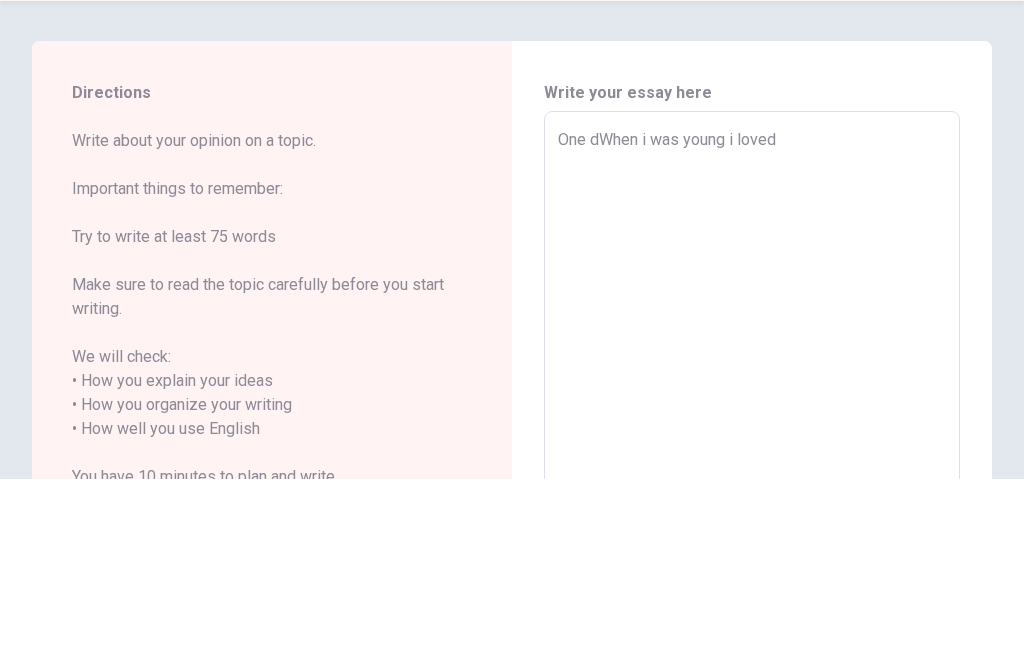 type on "x" 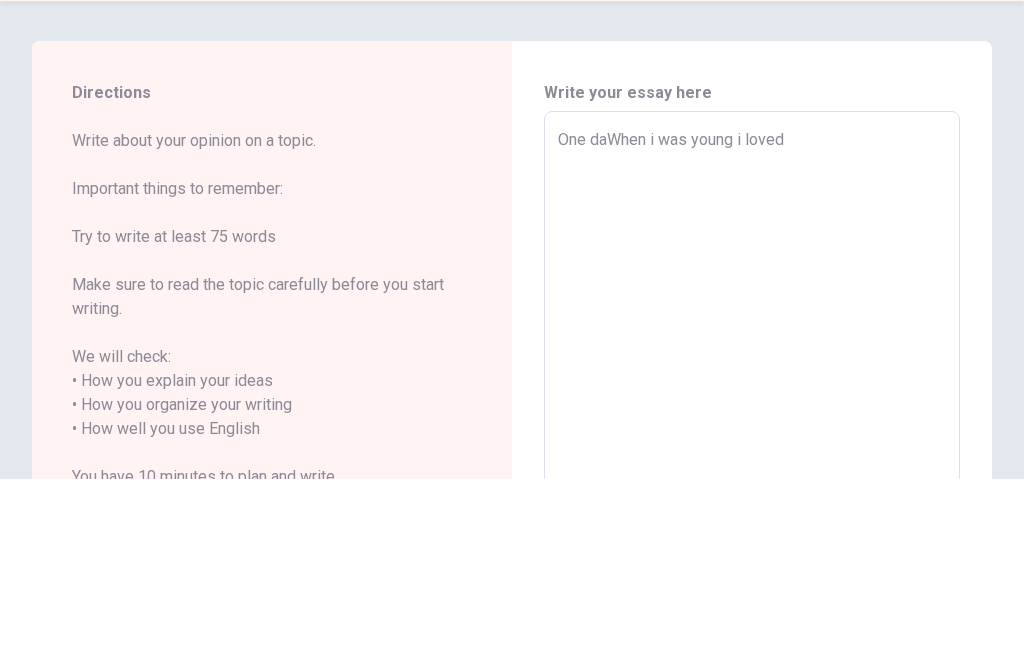type on "x" 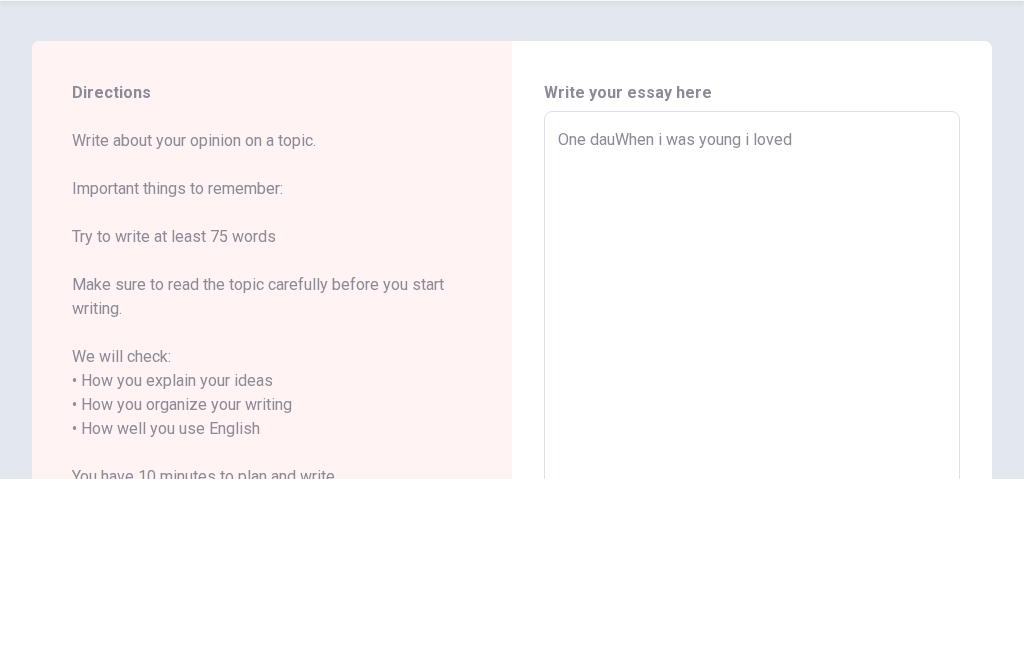 type on "x" 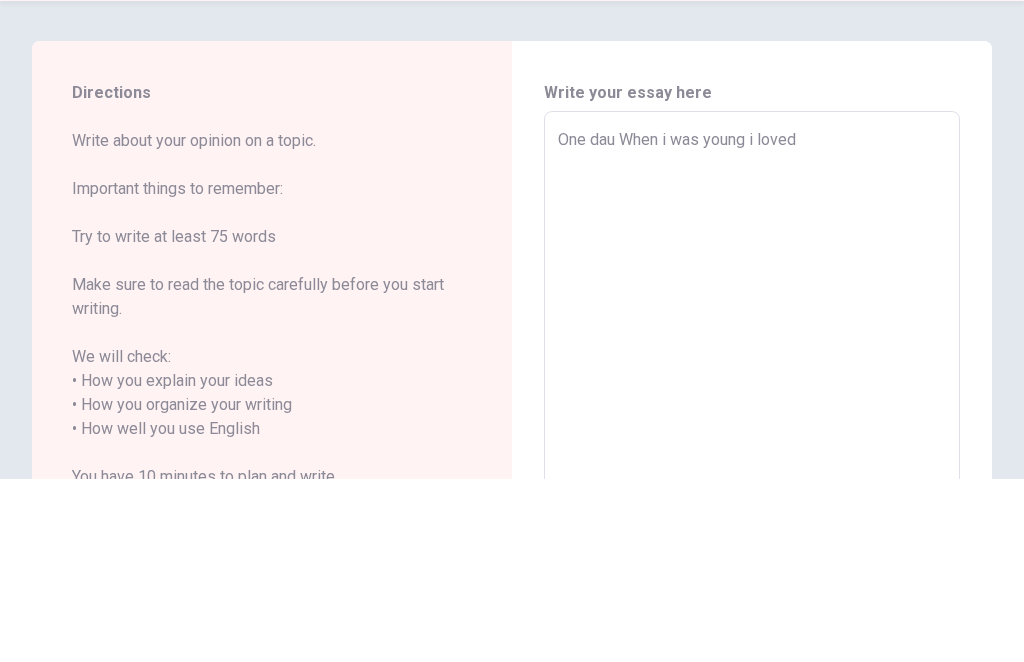type on "x" 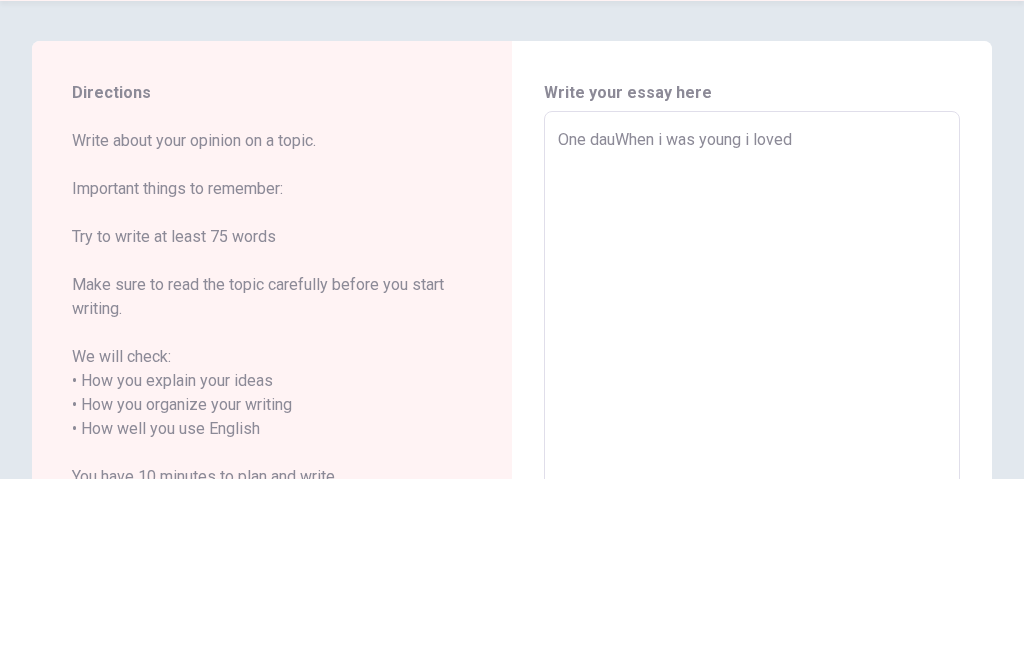 type on "x" 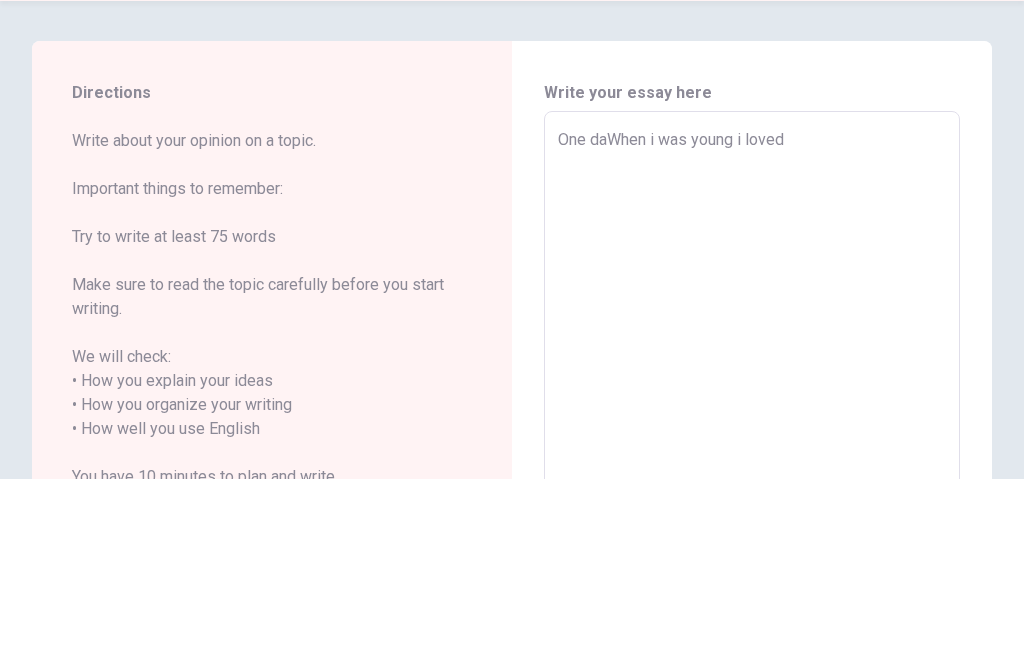 type on "x" 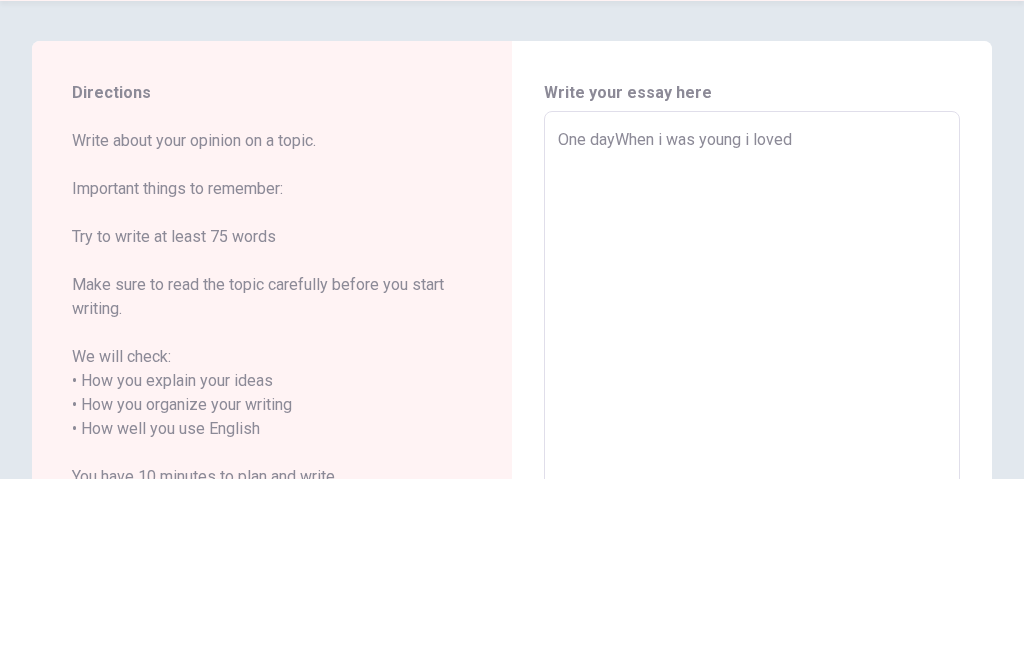 type on "x" 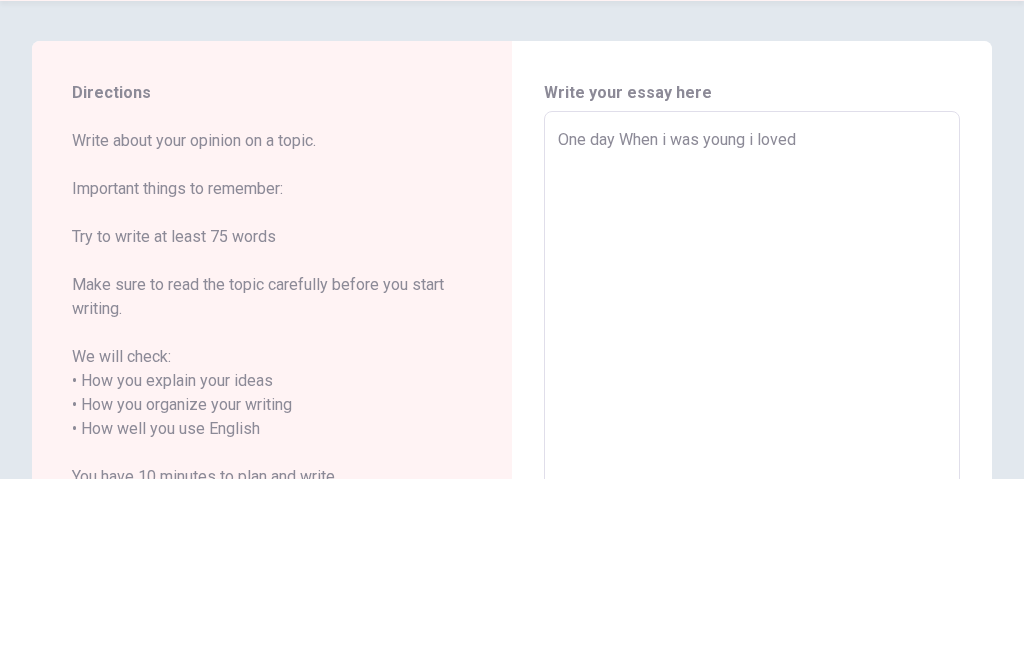 type on "x" 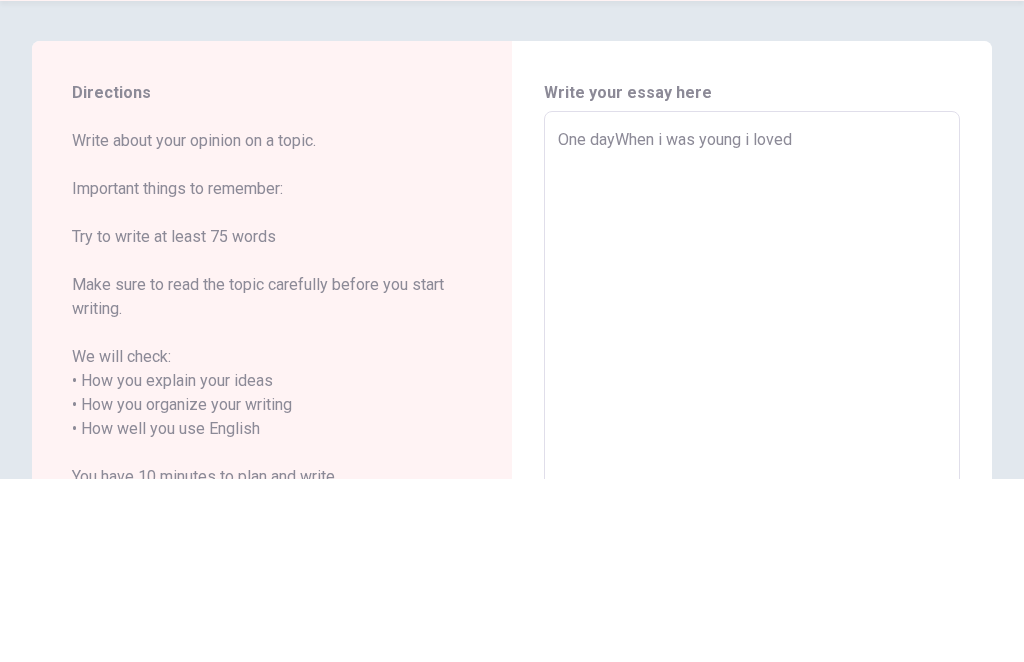 type on "x" 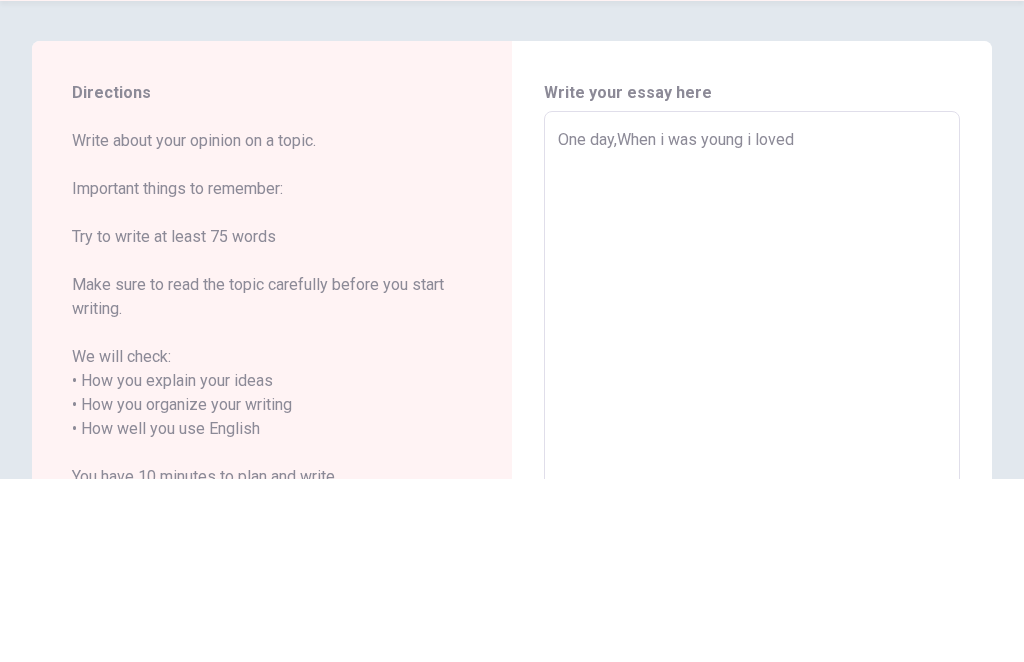 type on "x" 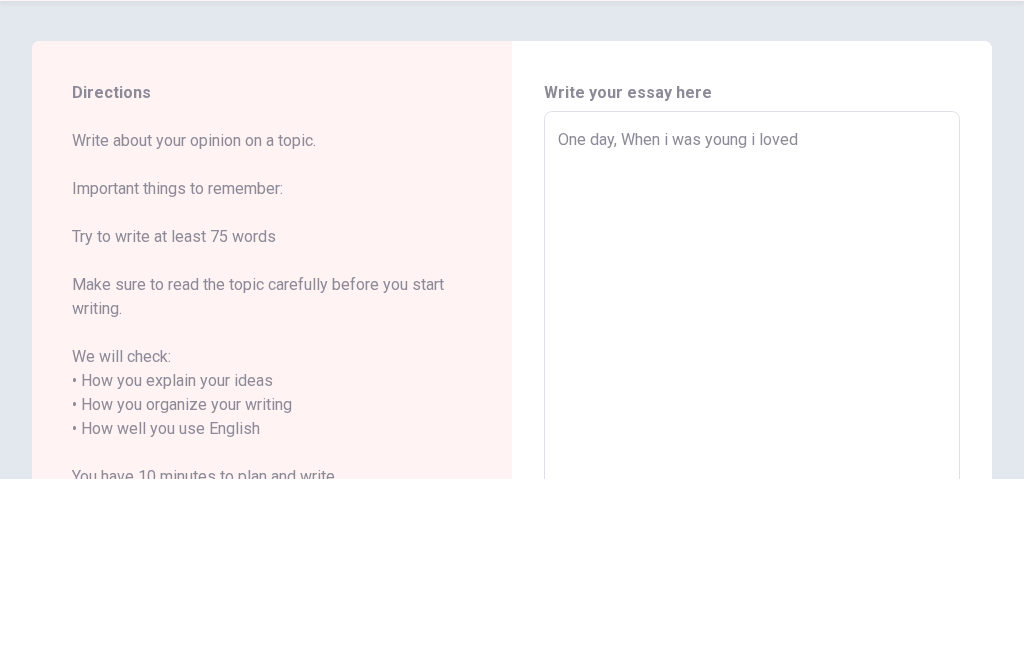 type on "x" 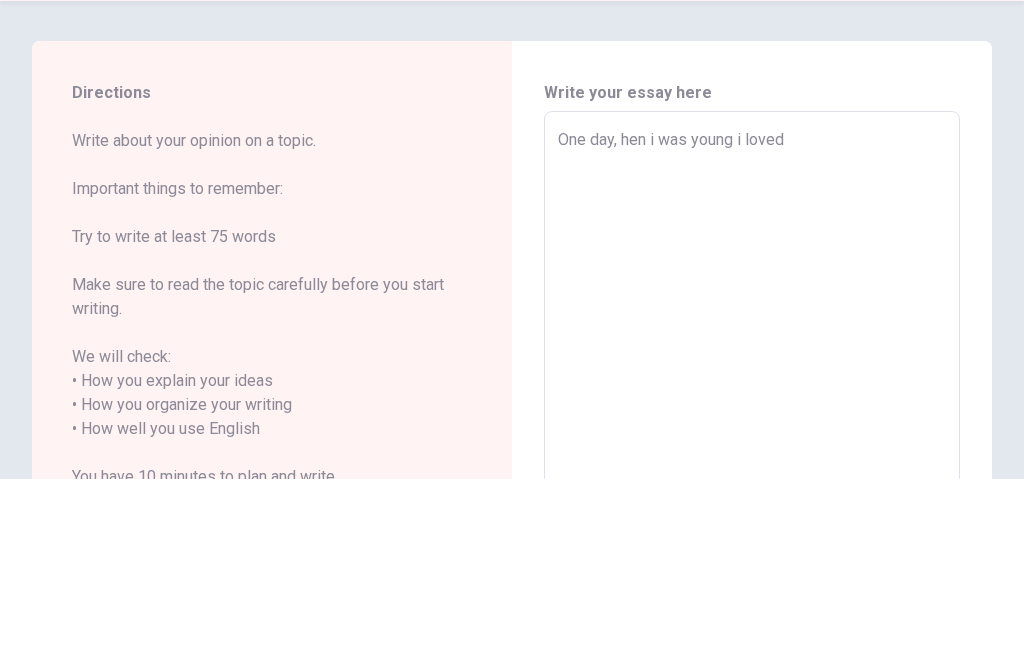 type on "x" 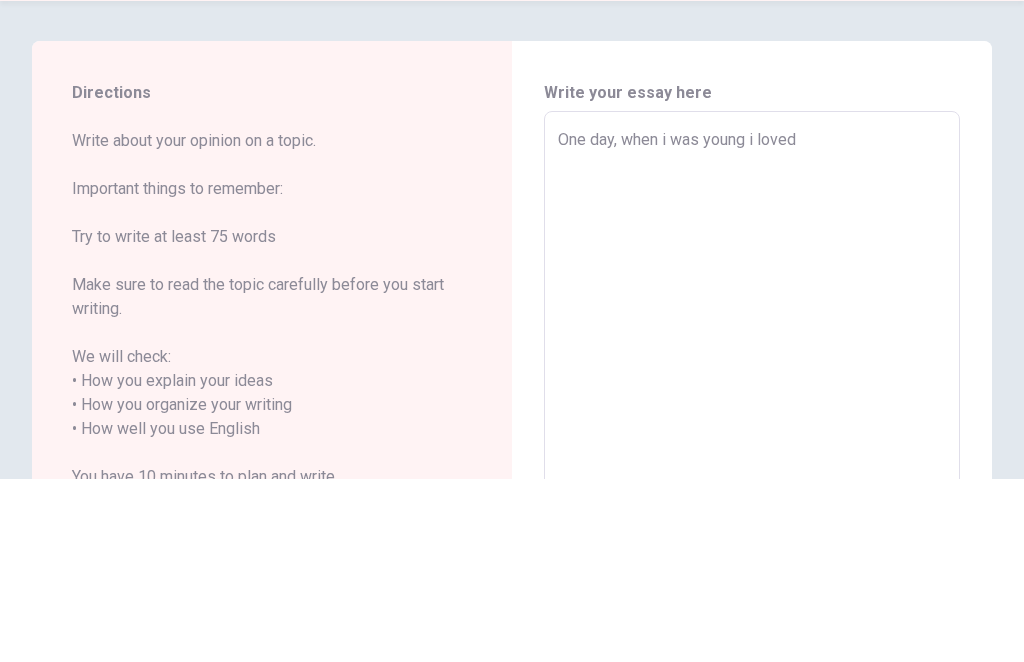 click on "One day, when i was young i loved" at bounding box center (752, 600) 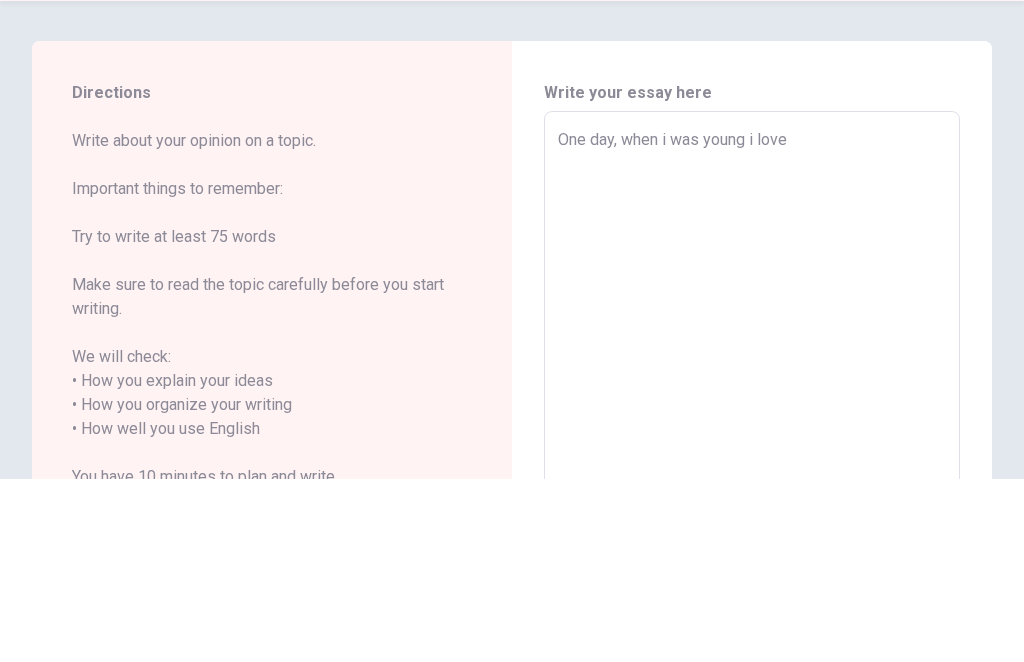 type on "x" 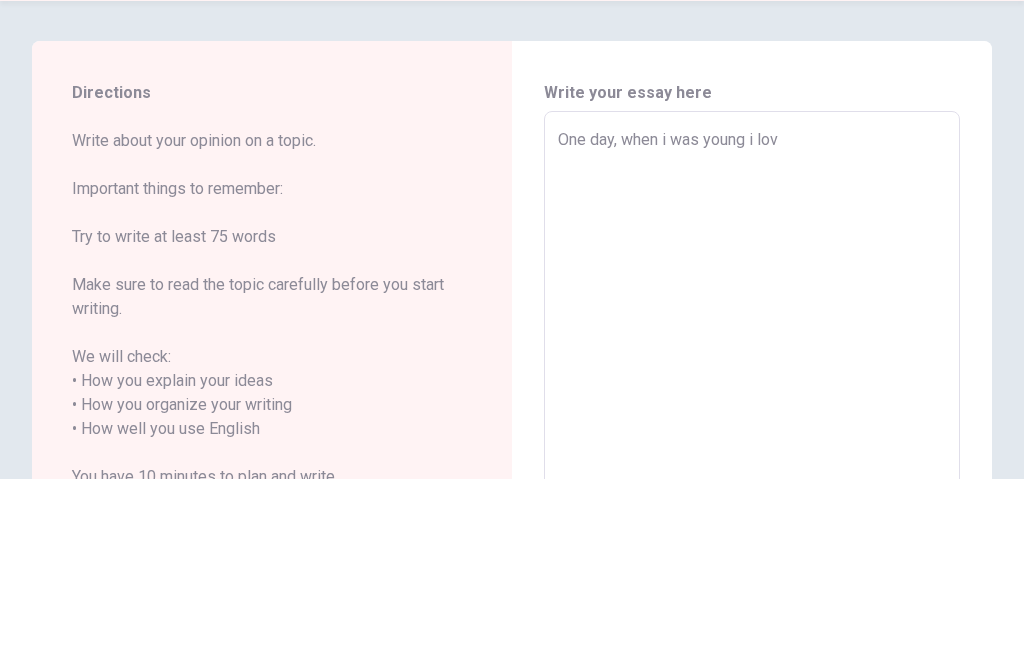 type on "x" 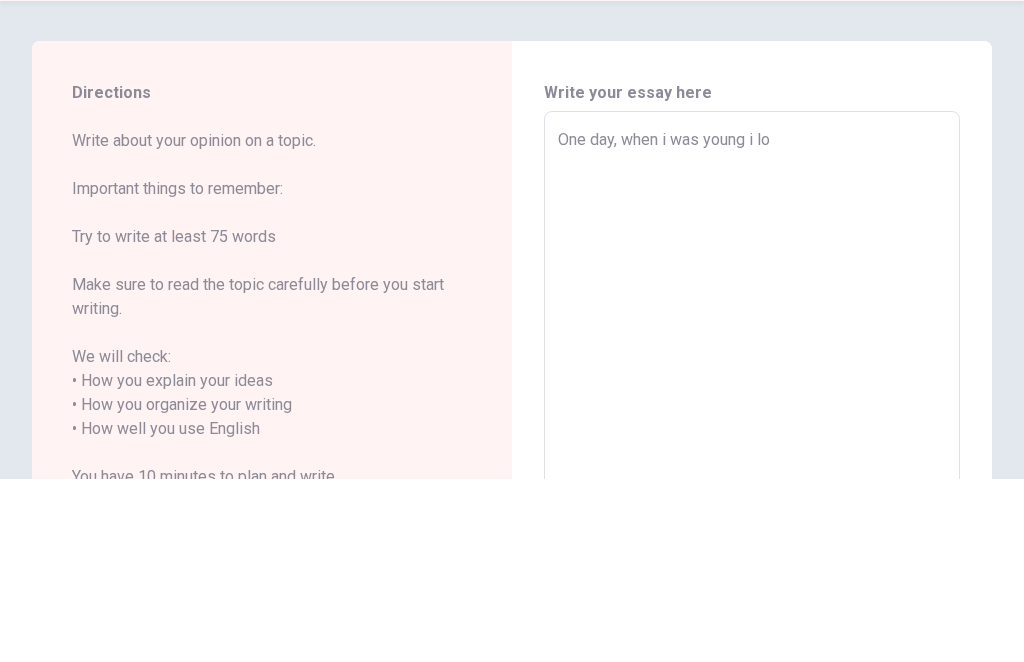 type on "x" 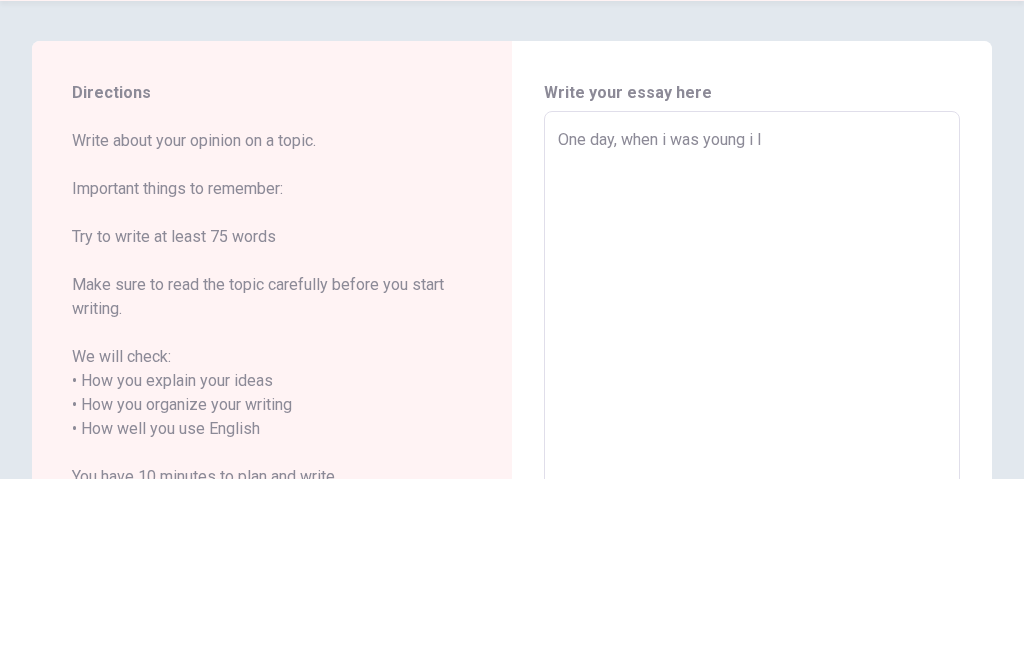 type on "x" 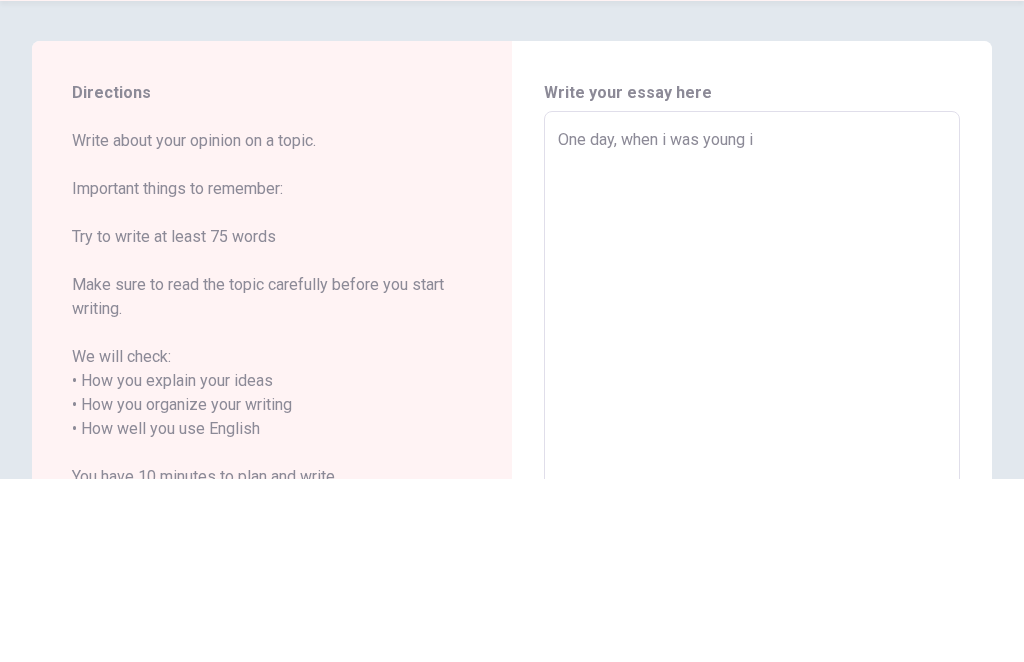 type on "x" 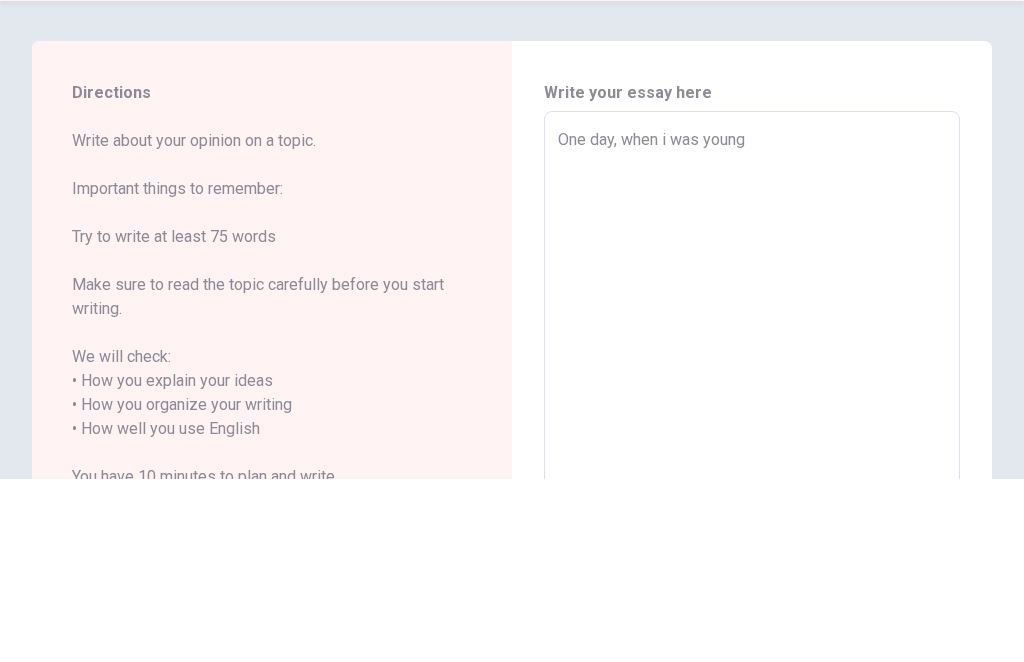 type on "x" 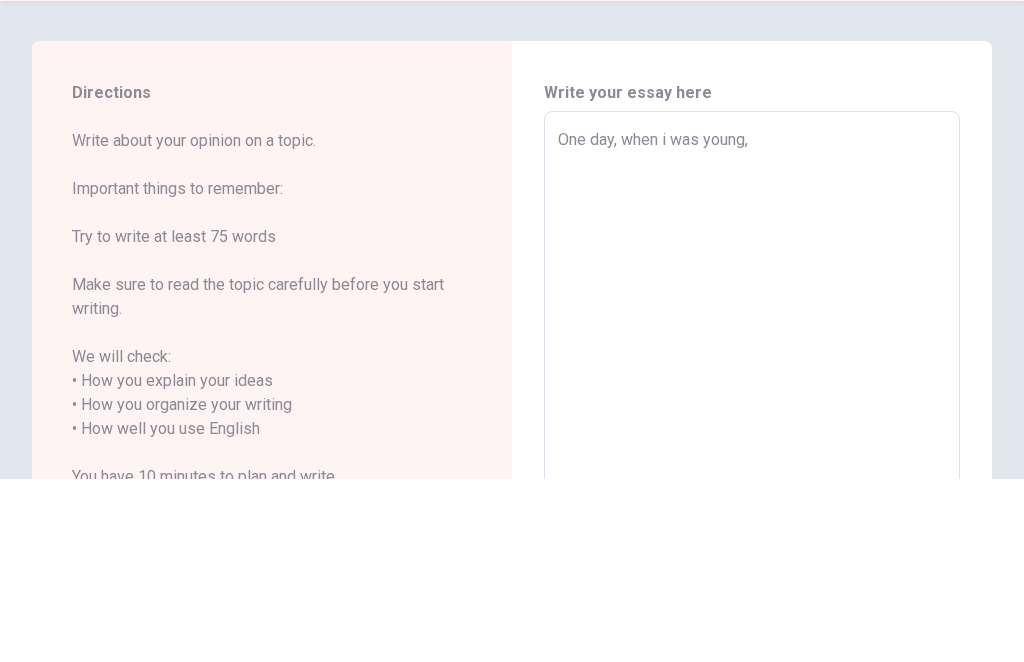 type on "x" 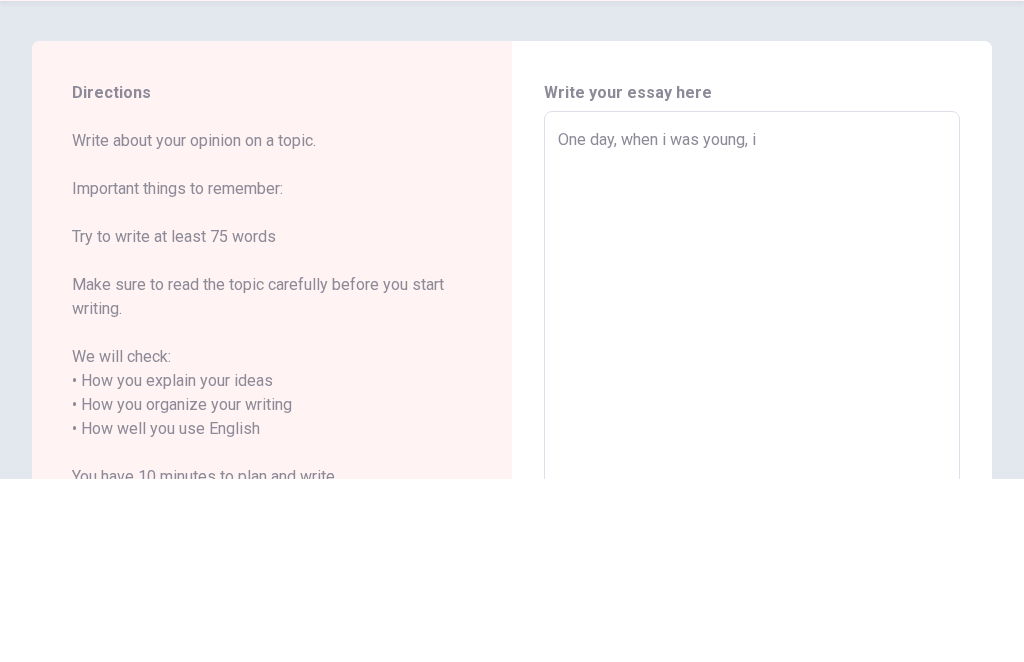 type on "x" 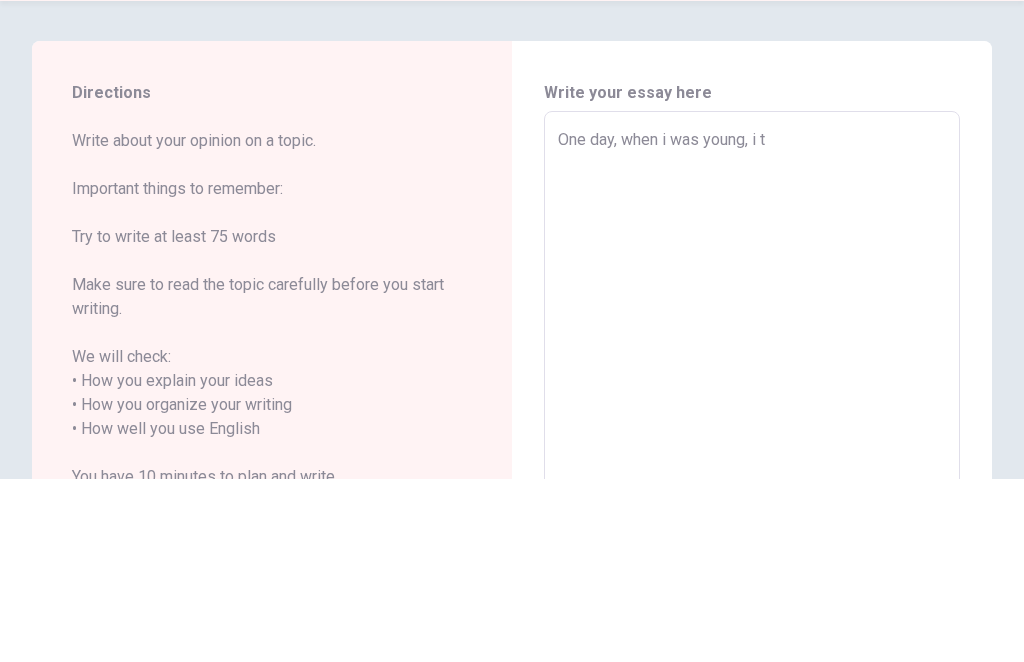 type on "x" 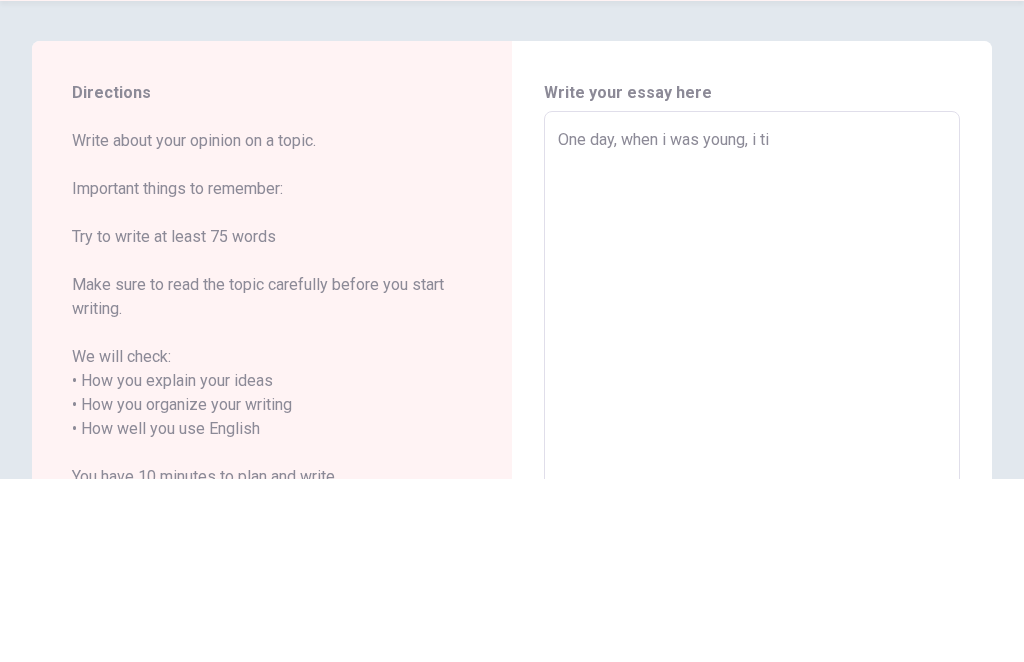 type on "x" 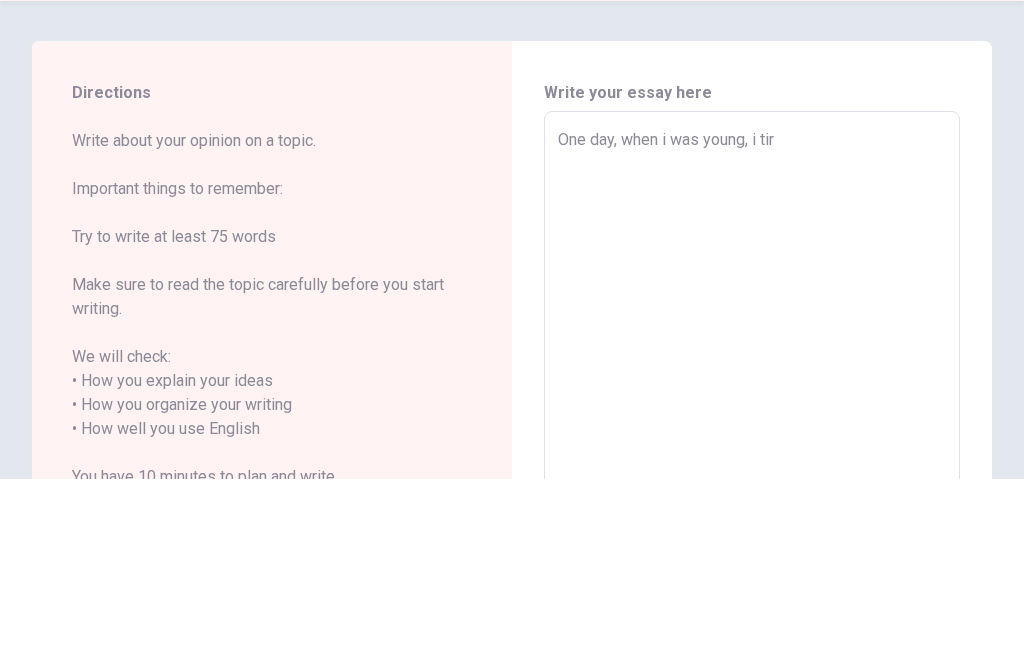 type on "x" 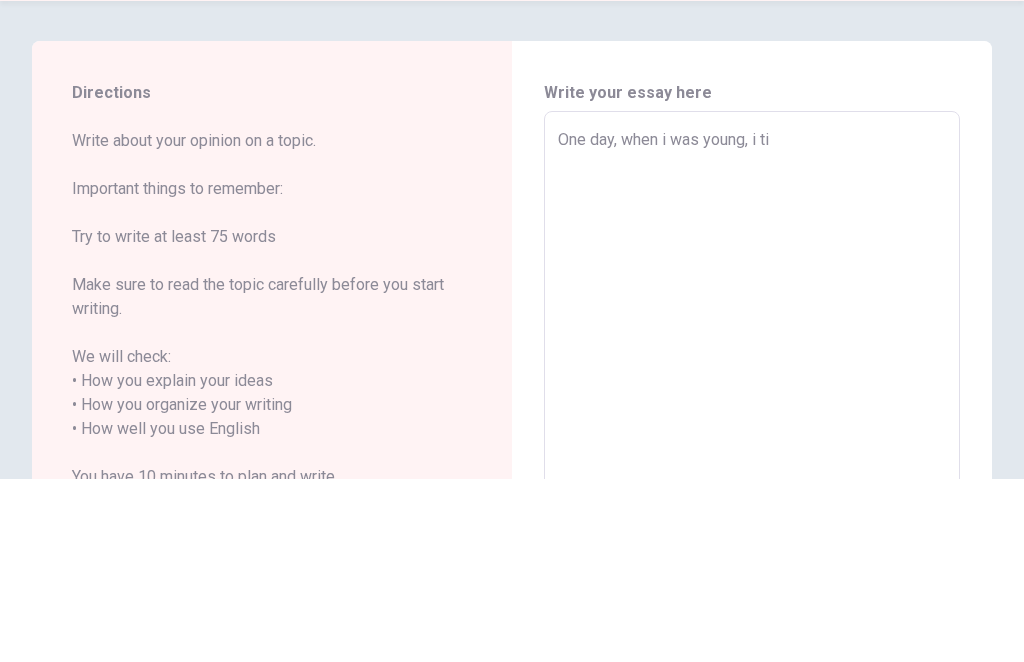 type on "x" 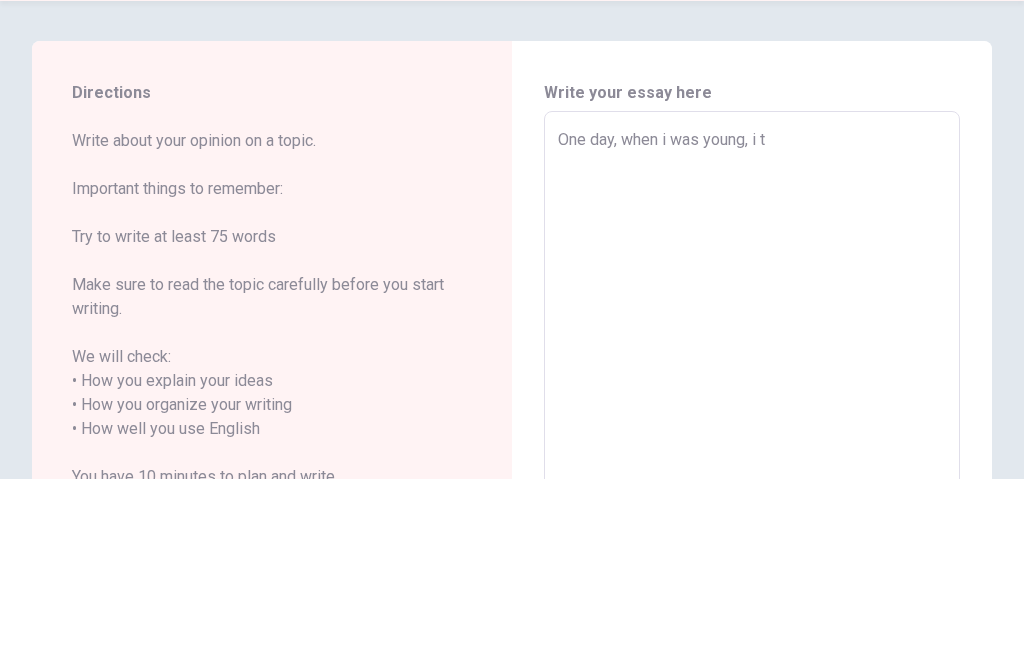 type on "x" 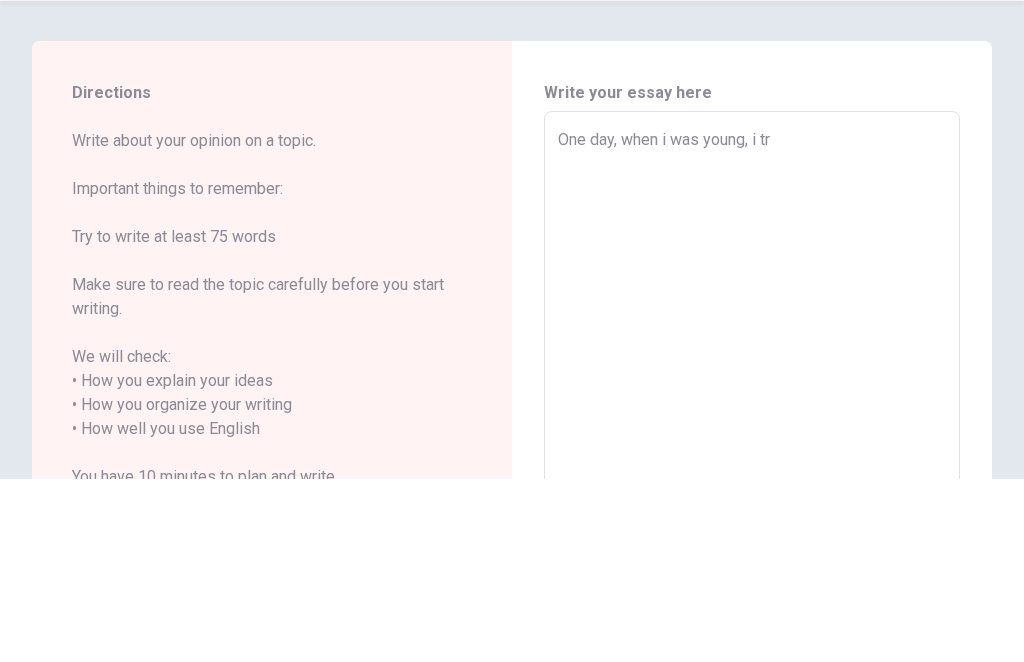 type on "x" 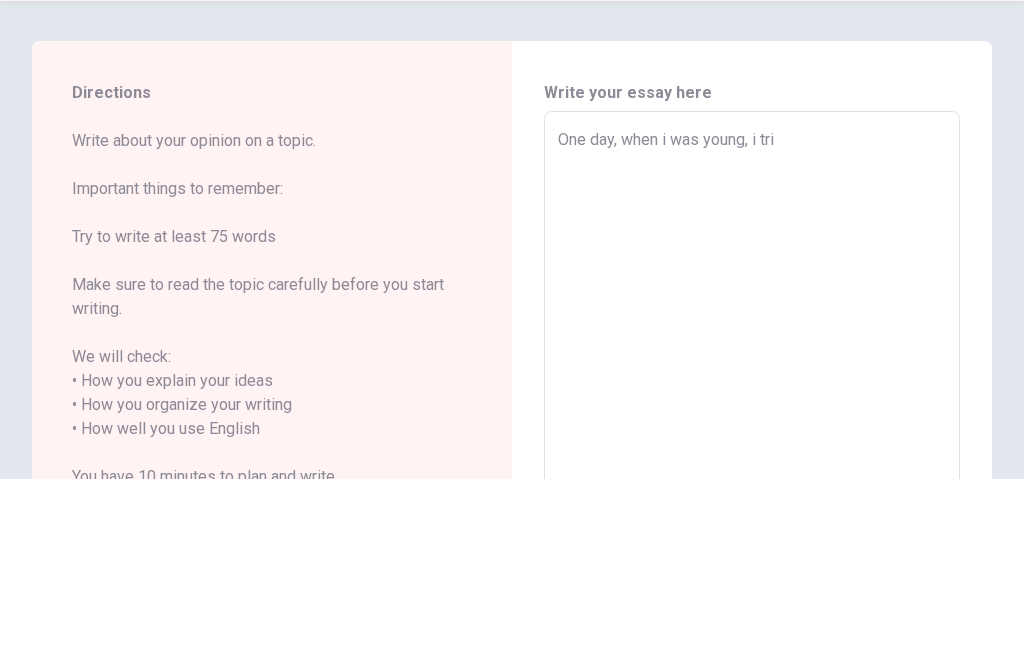 type on "x" 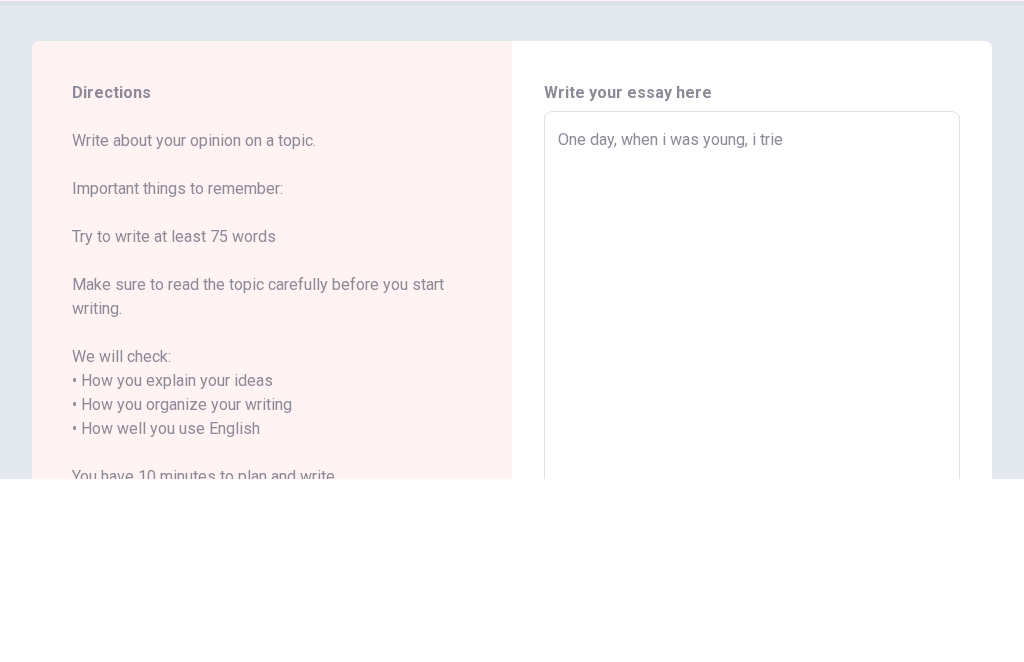 type on "x" 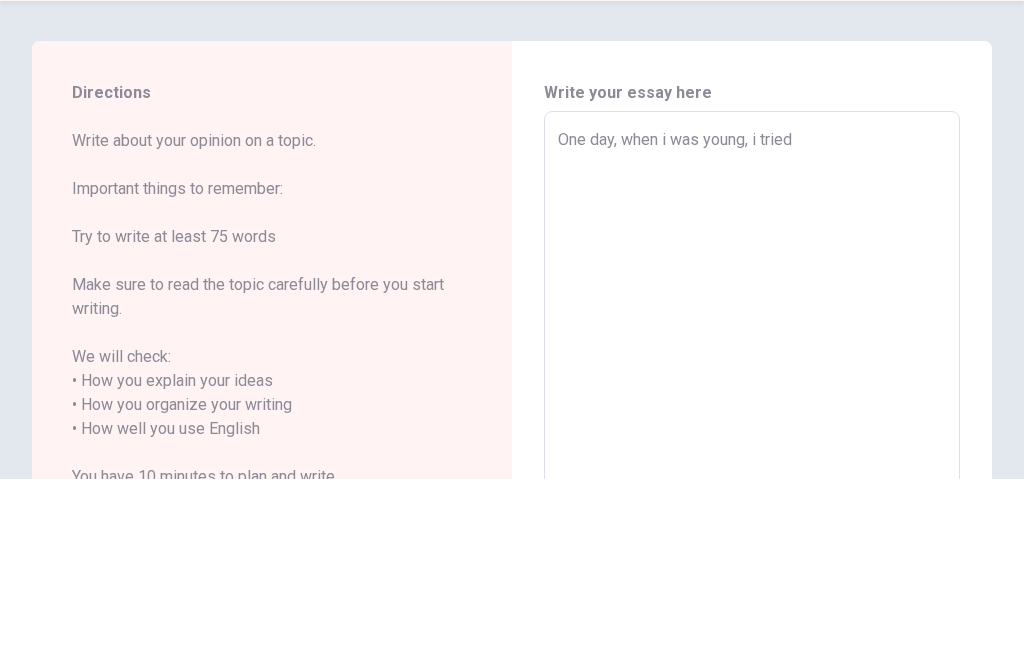 type on "x" 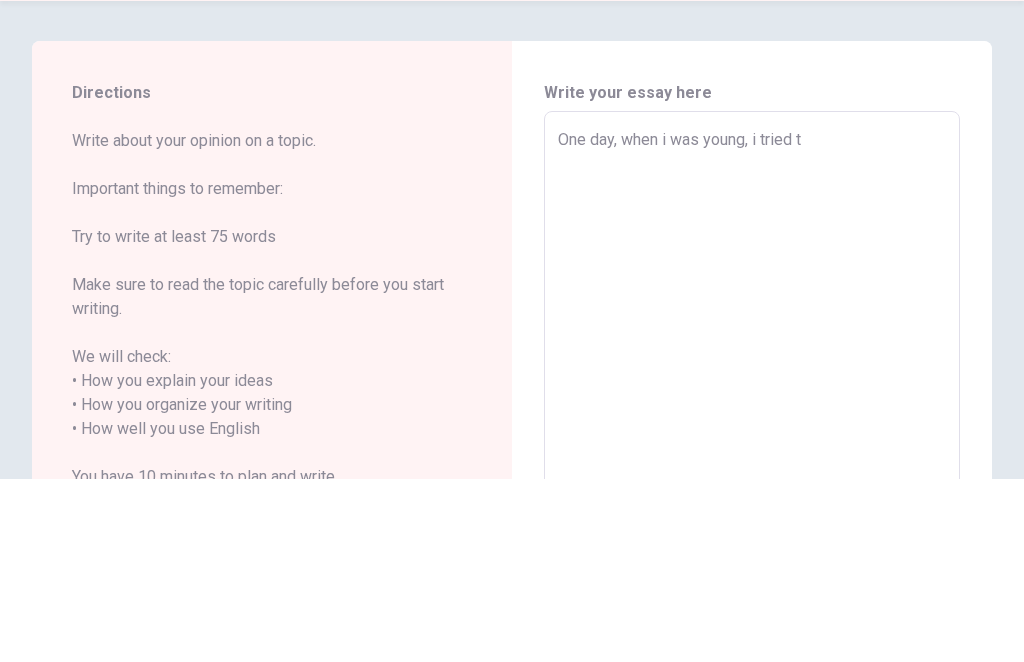 type on "x" 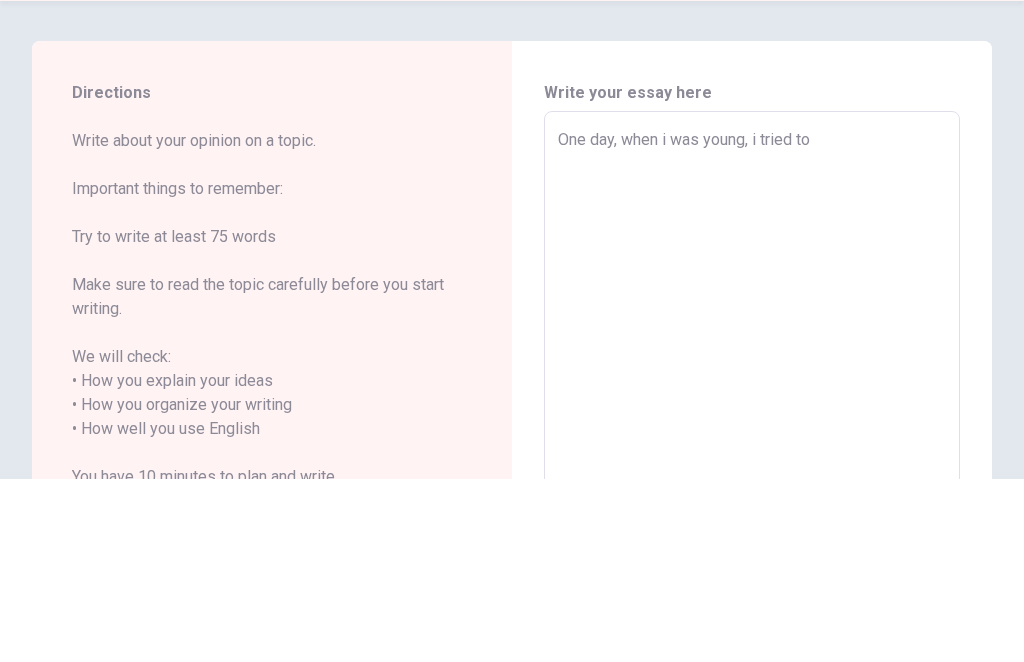 type on "x" 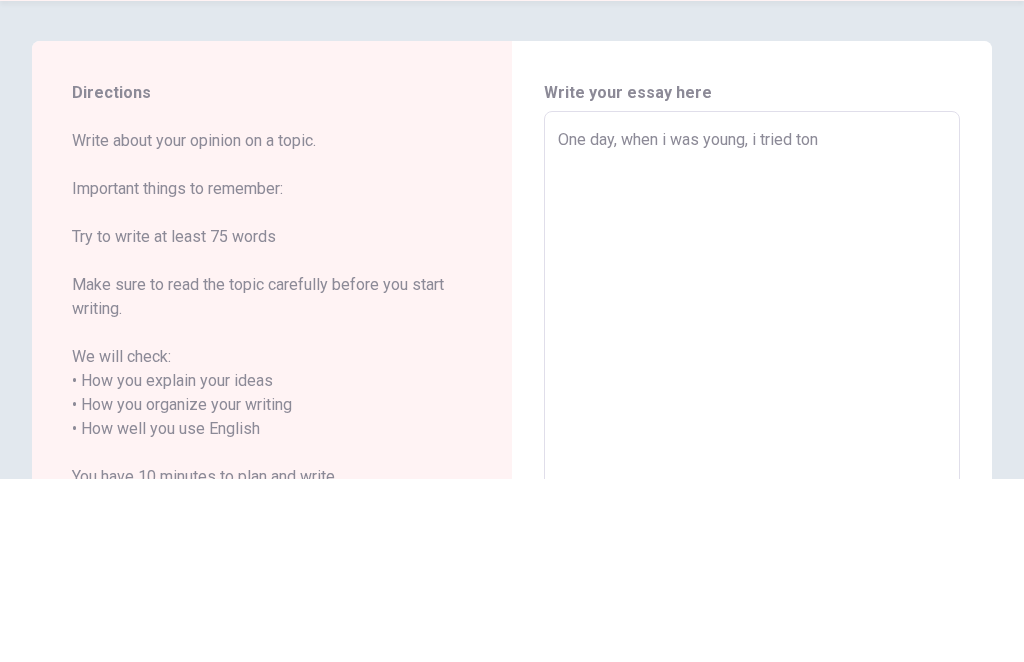 type on "x" 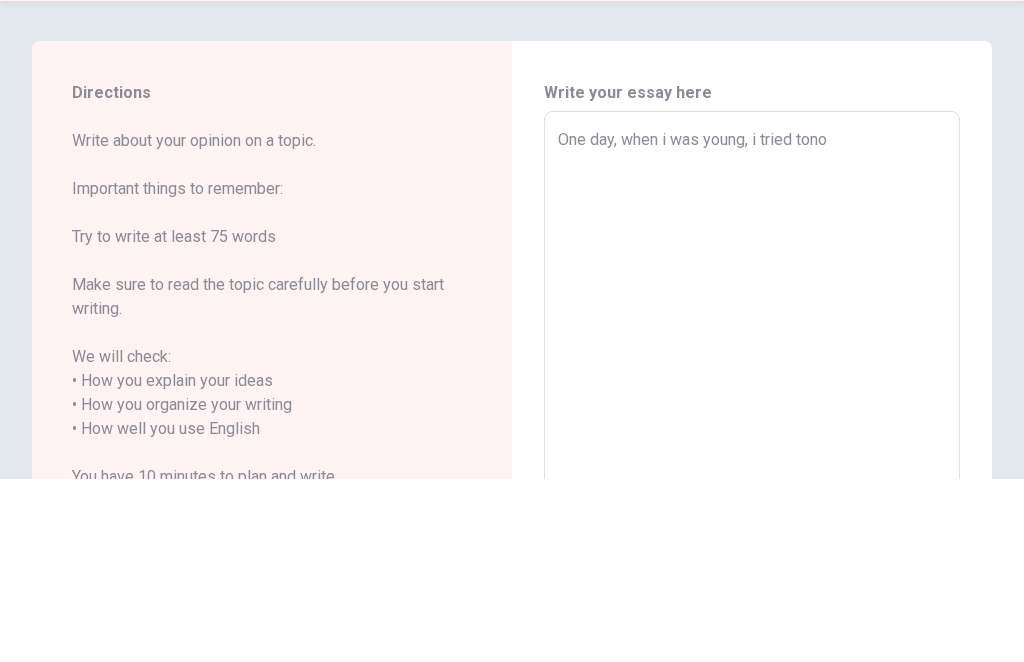 type on "x" 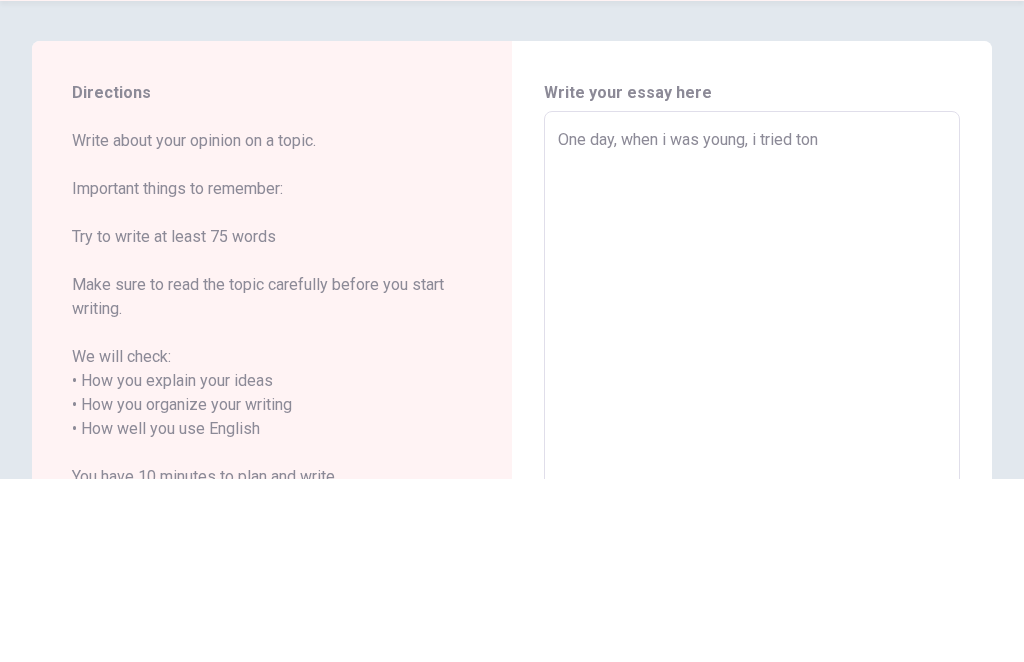type on "One day, when i was young, i tried to" 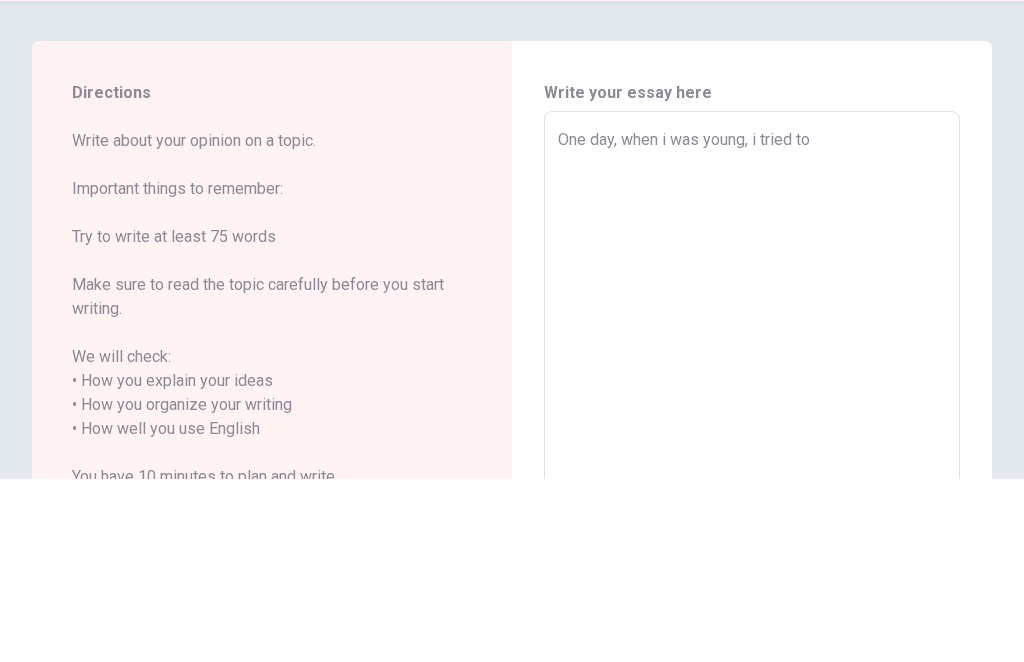 type on "x" 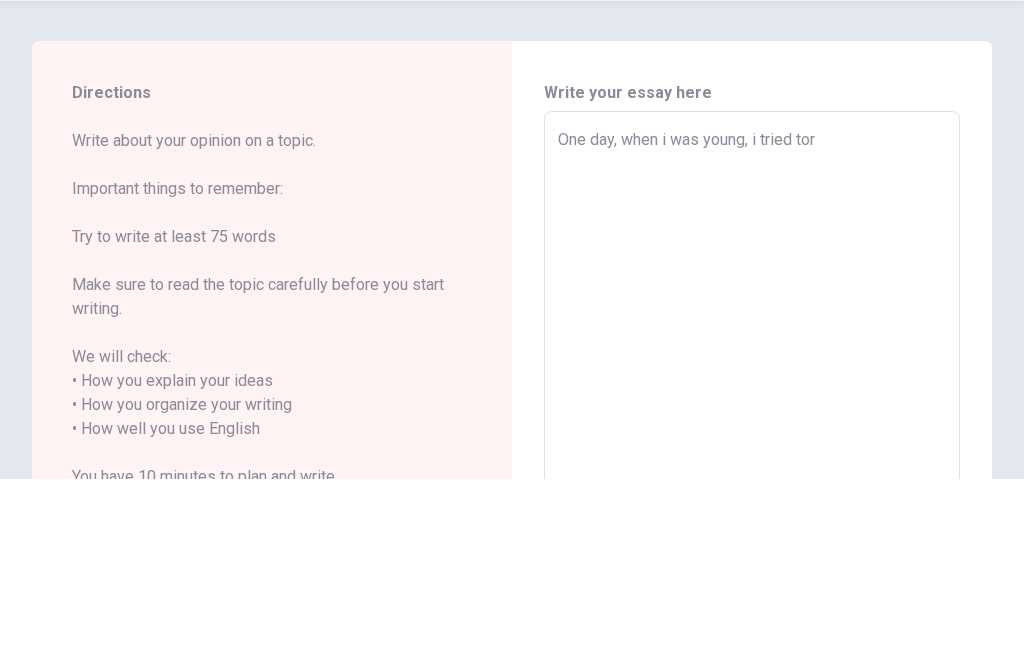 type on "x" 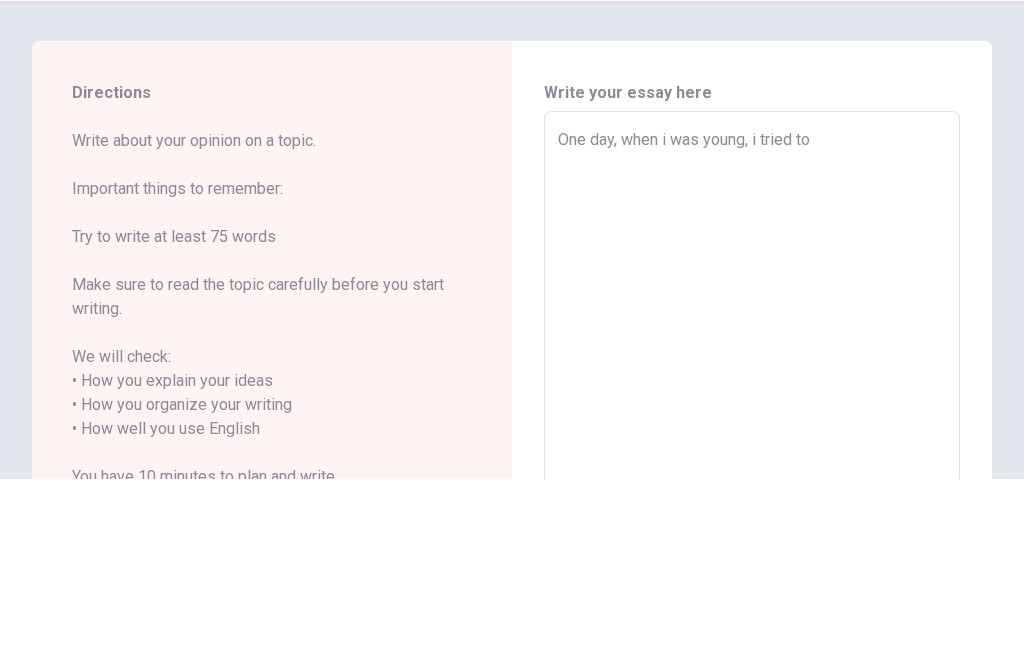 click on "One day, when i was young, i tried to" at bounding box center (752, 600) 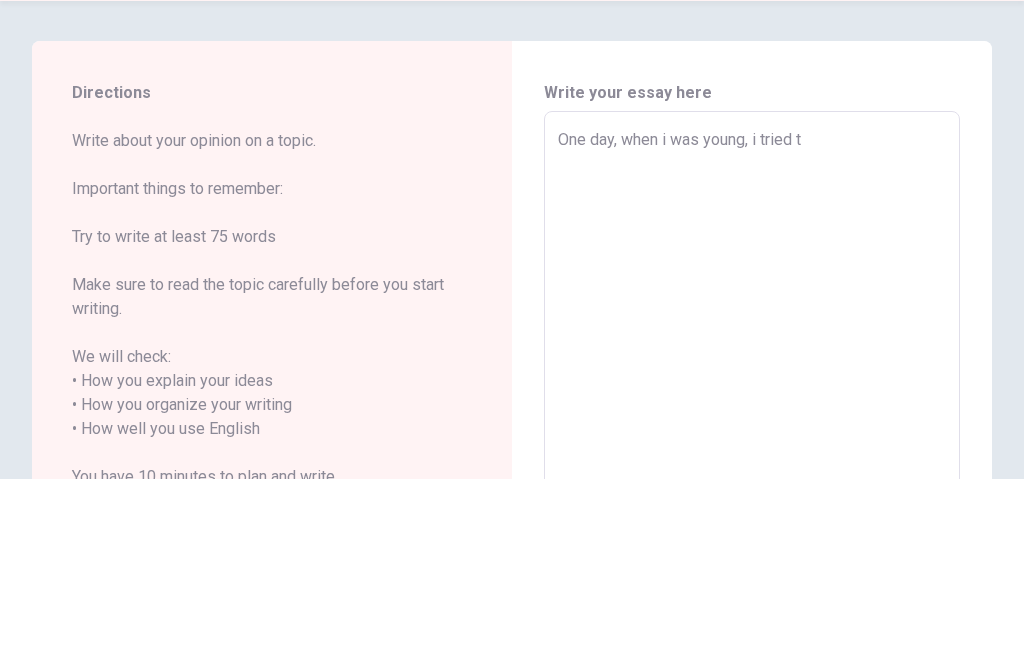 type on "x" 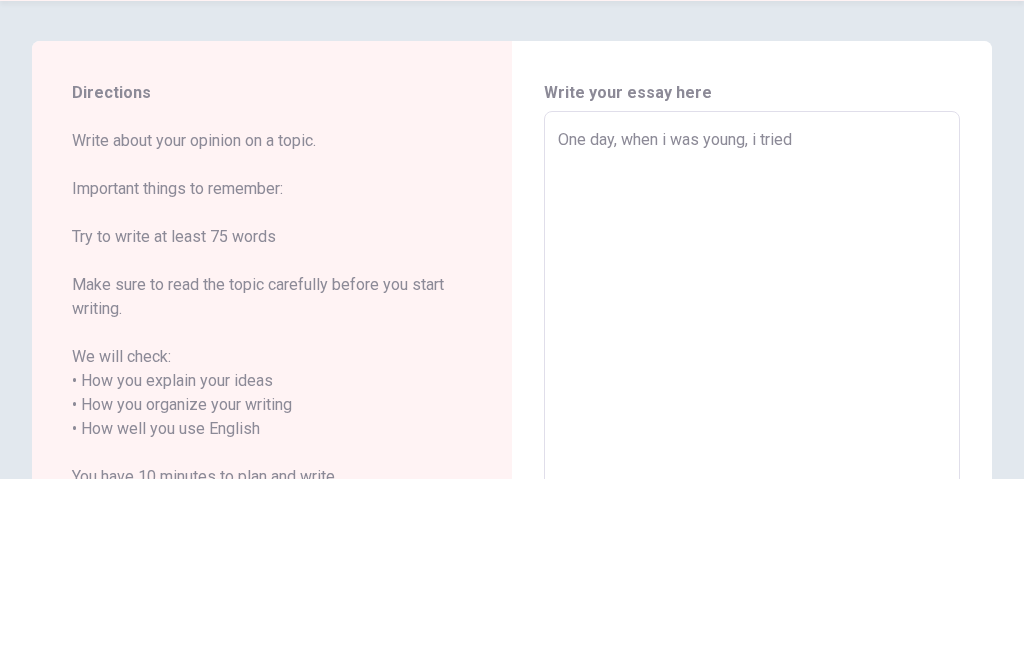 type on "x" 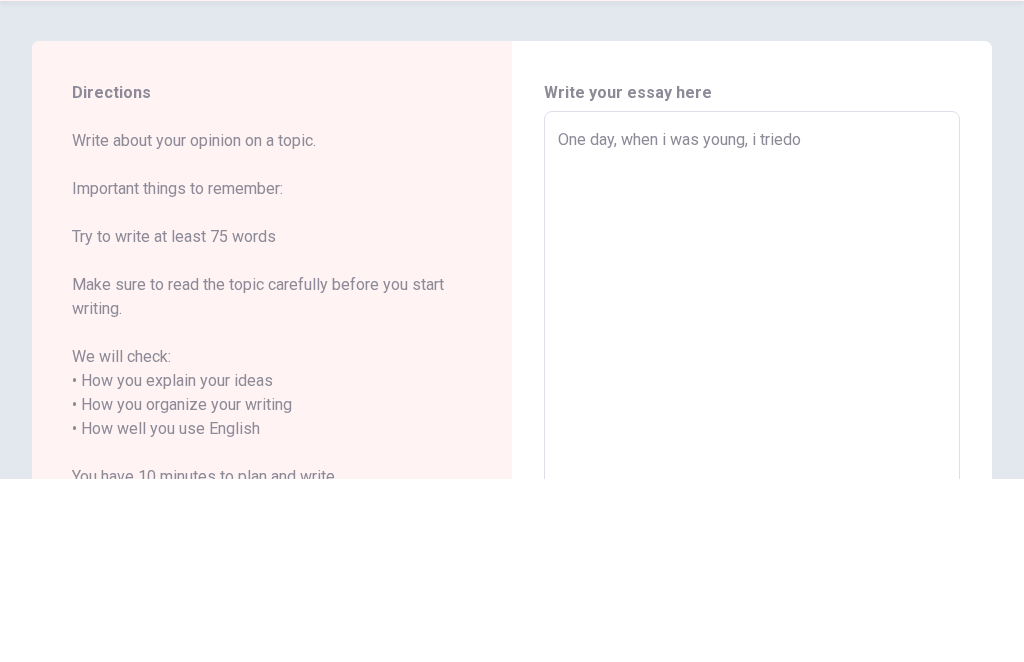 type on "x" 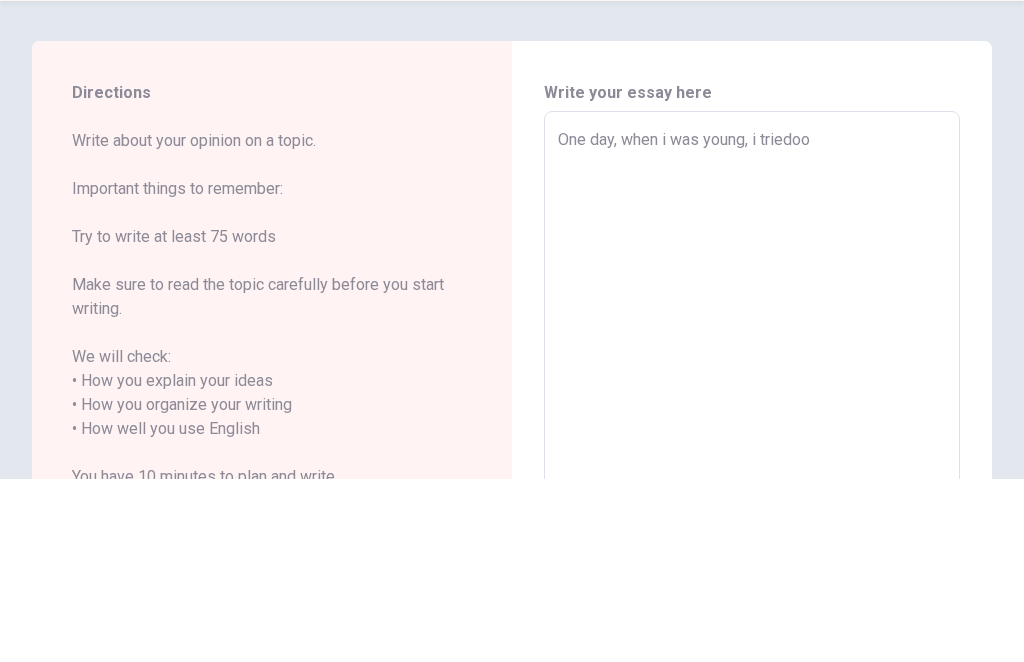 type on "x" 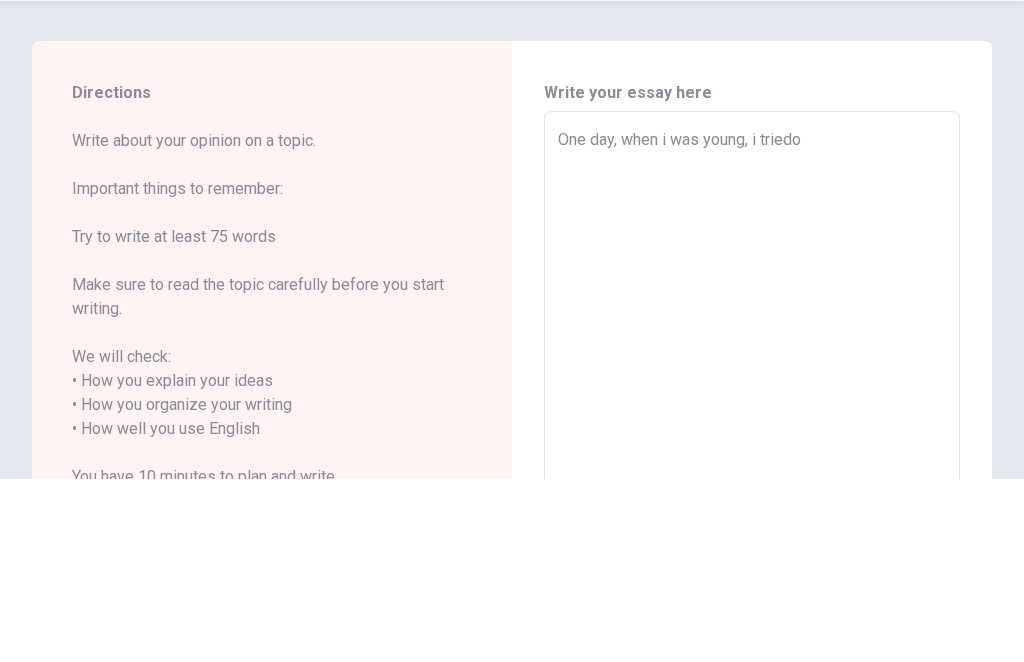 type on "x" 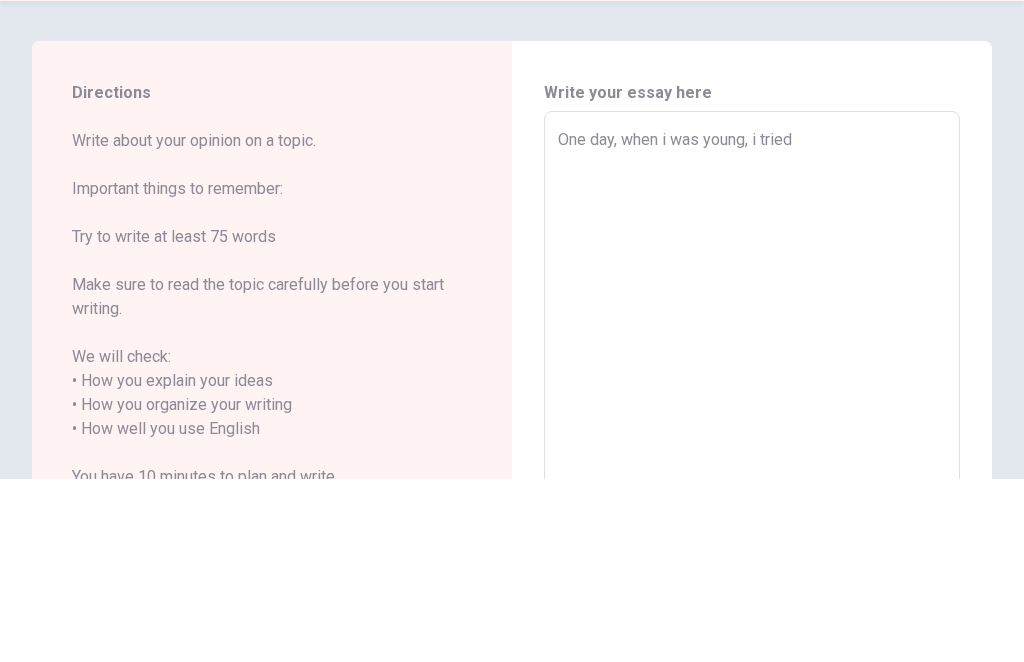 click on "One day, when i was young, i tried" at bounding box center [752, 600] 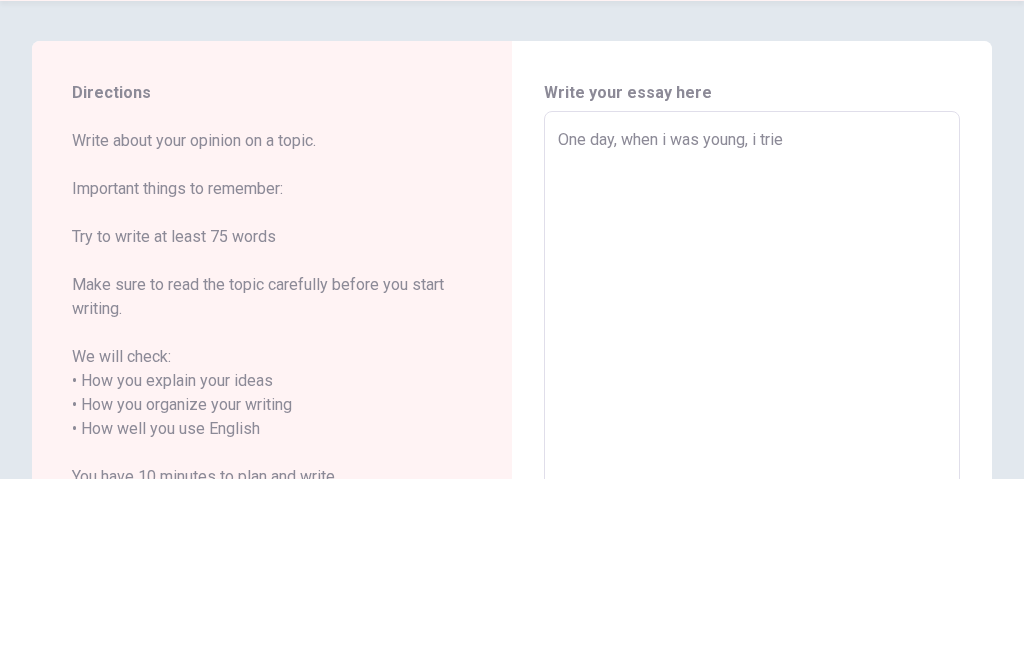 type on "x" 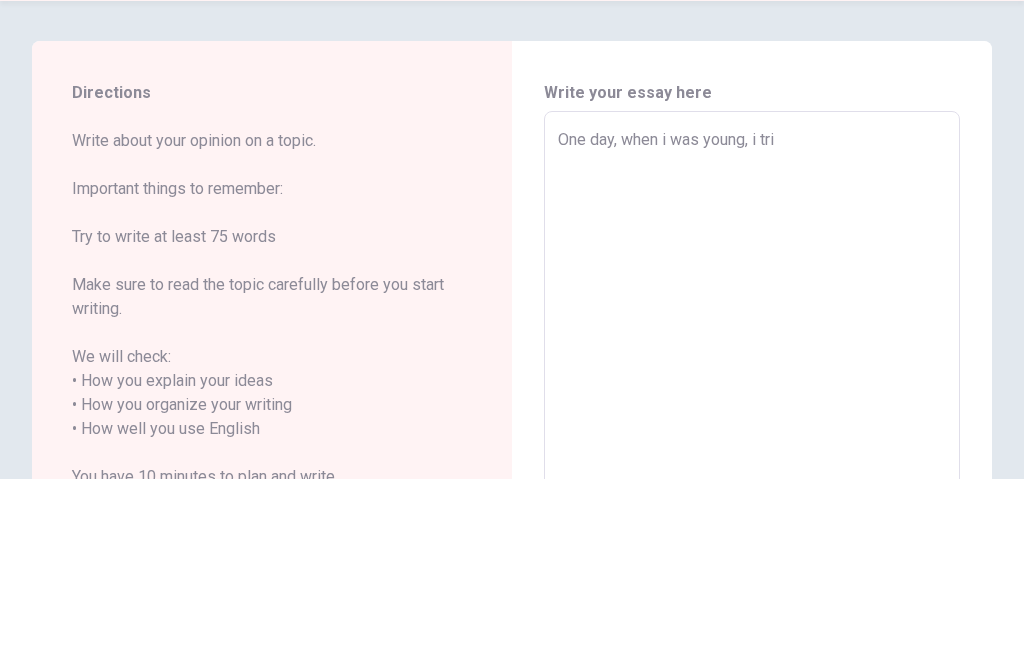 type on "x" 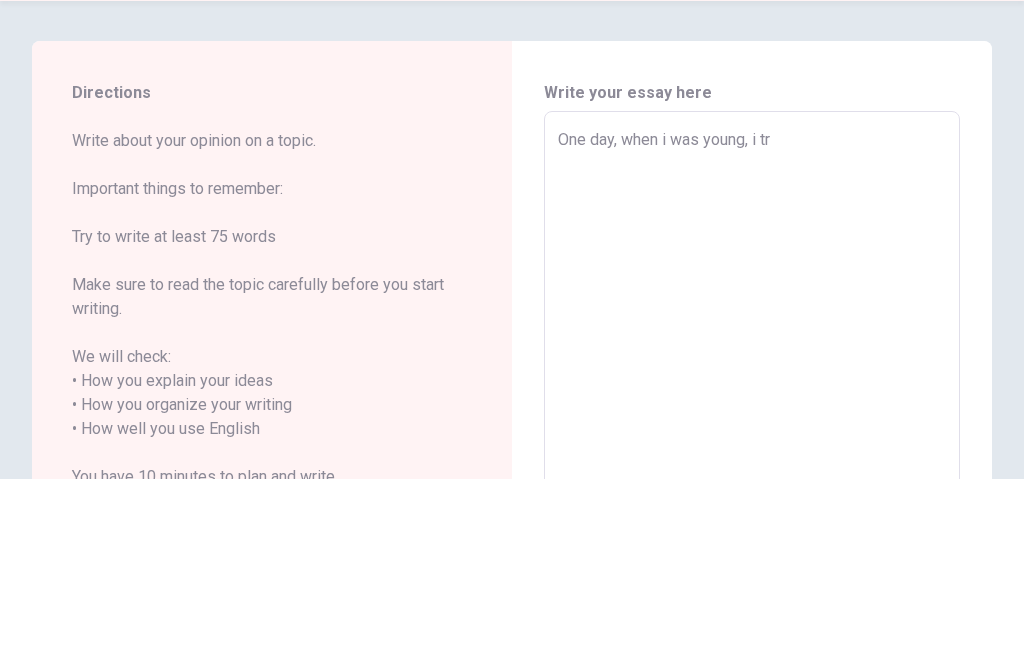 type on "x" 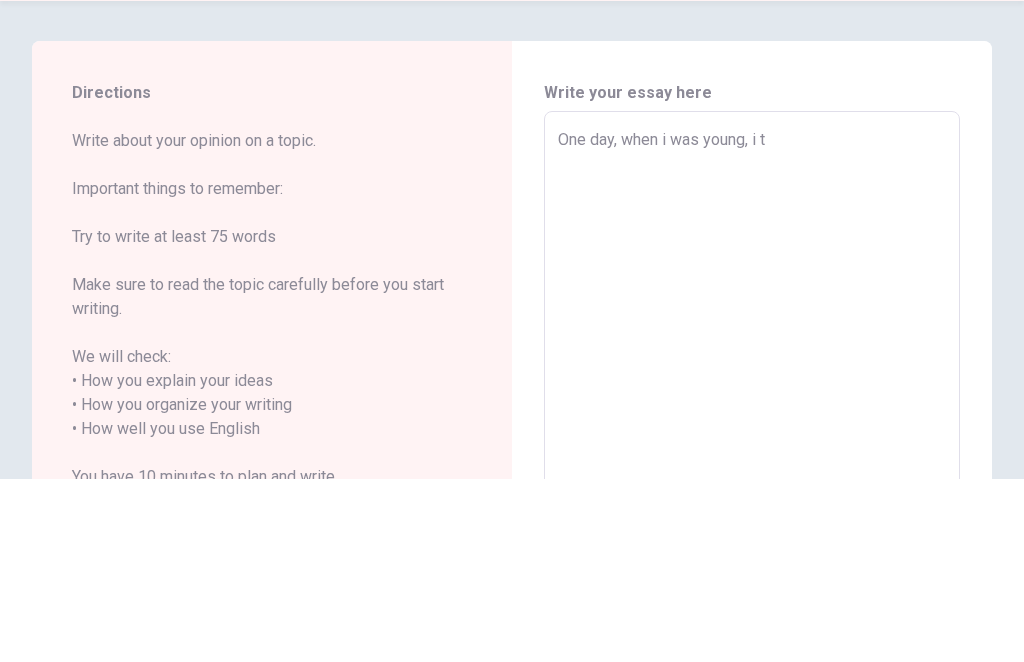 type on "x" 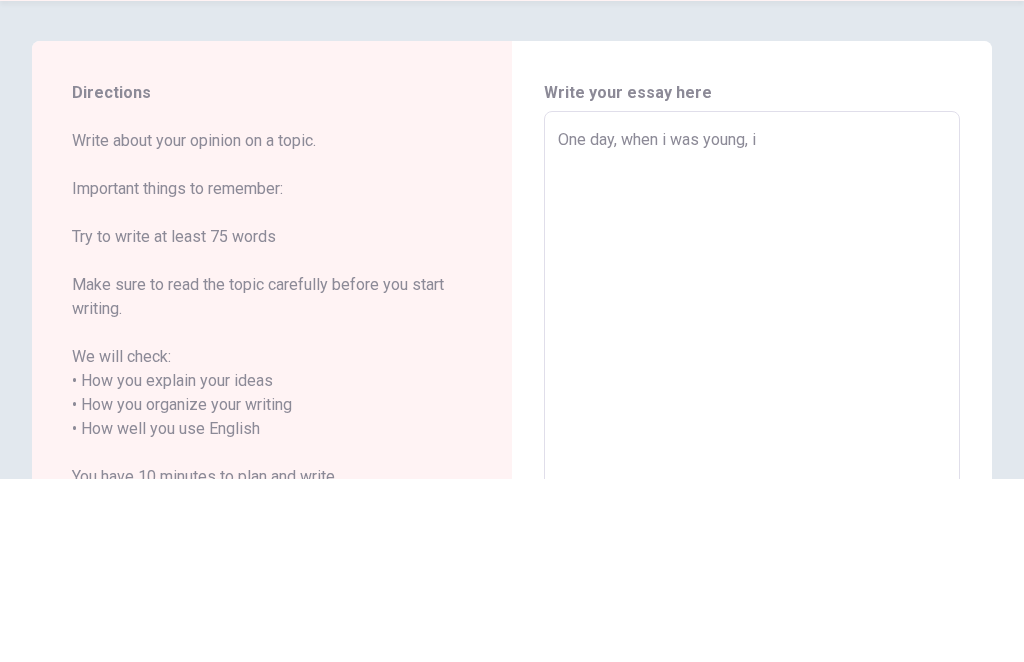 type on "x" 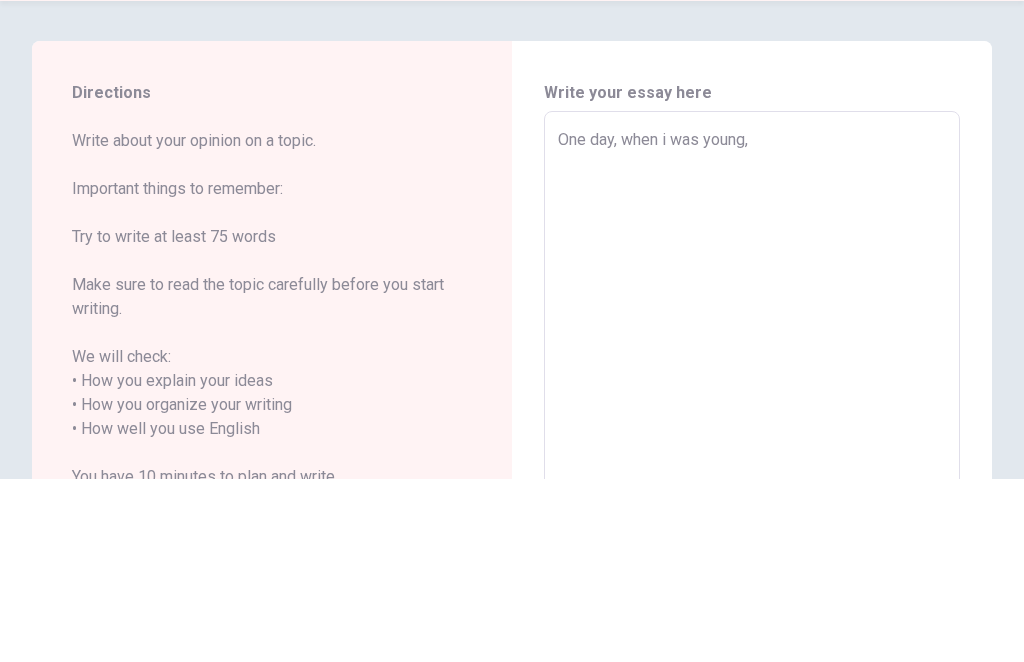 type on "x" 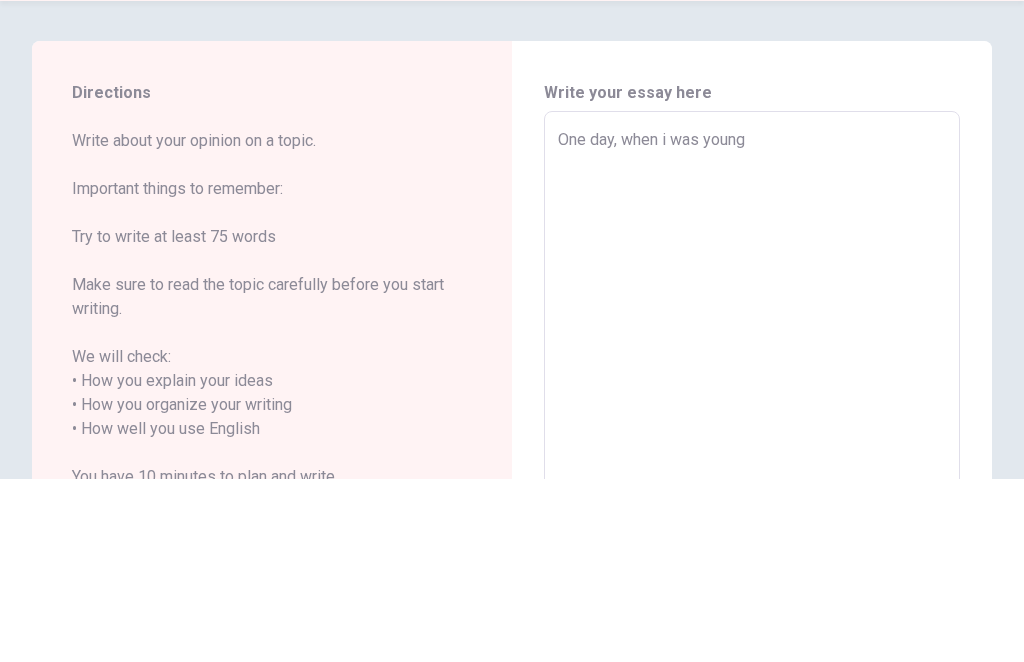 type on "x" 